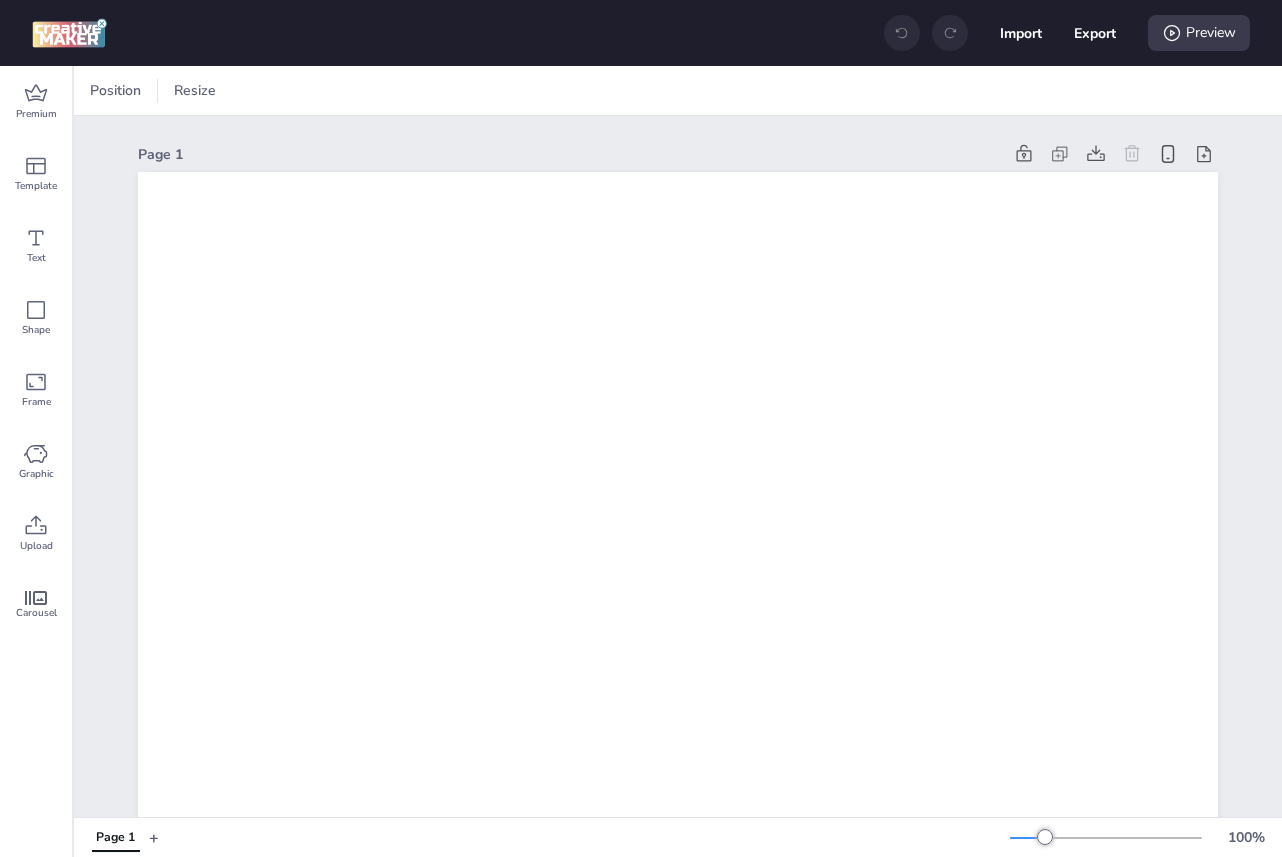 scroll, scrollTop: 0, scrollLeft: 0, axis: both 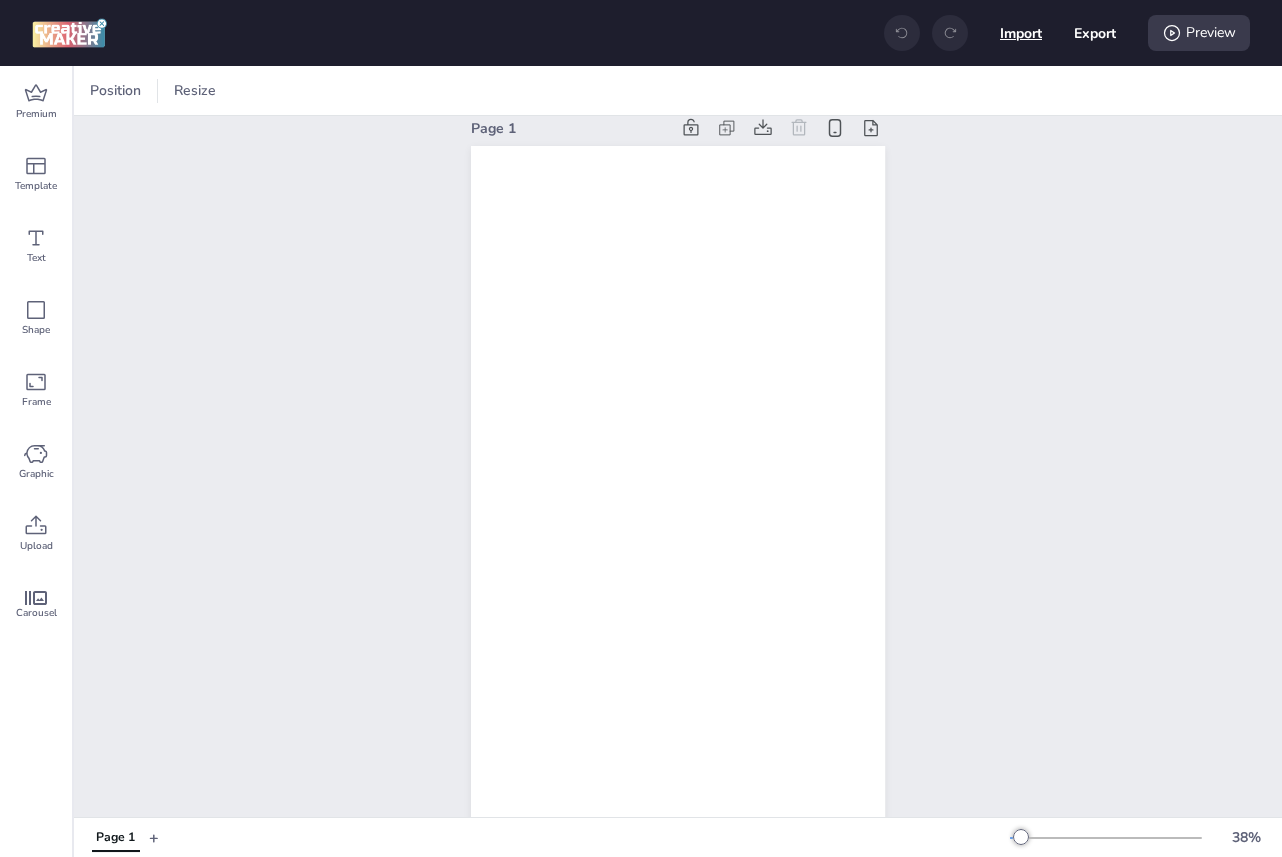 click on "Import" at bounding box center (1021, 33) 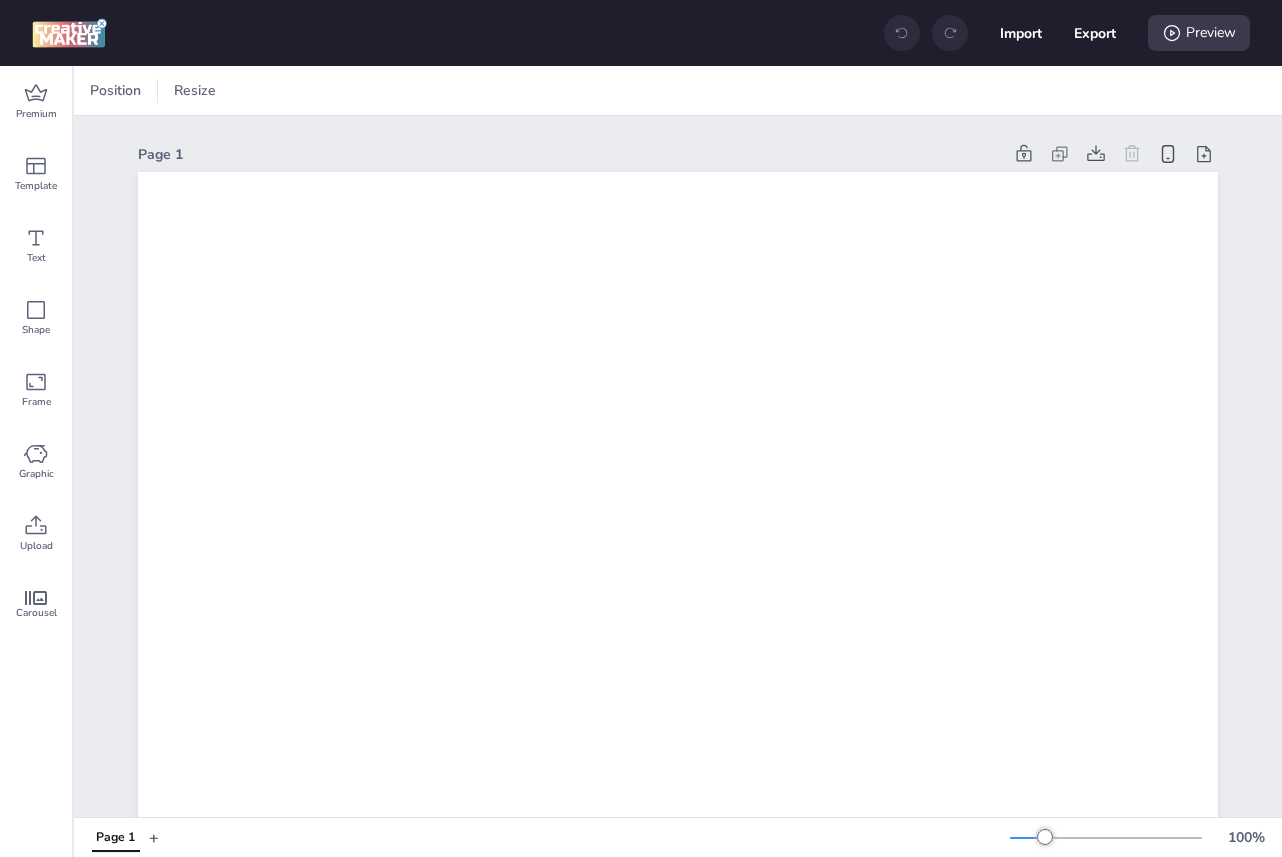 scroll, scrollTop: 0, scrollLeft: 0, axis: both 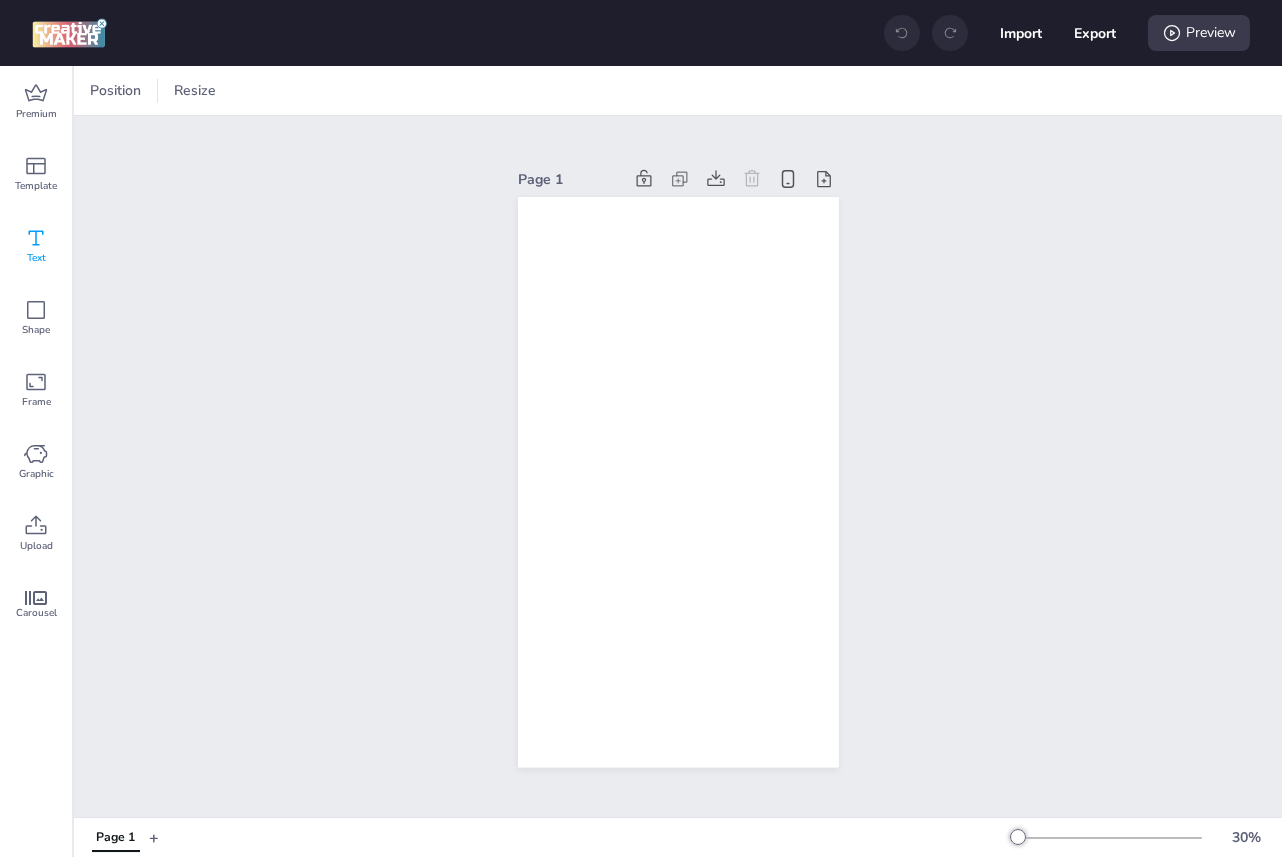 click 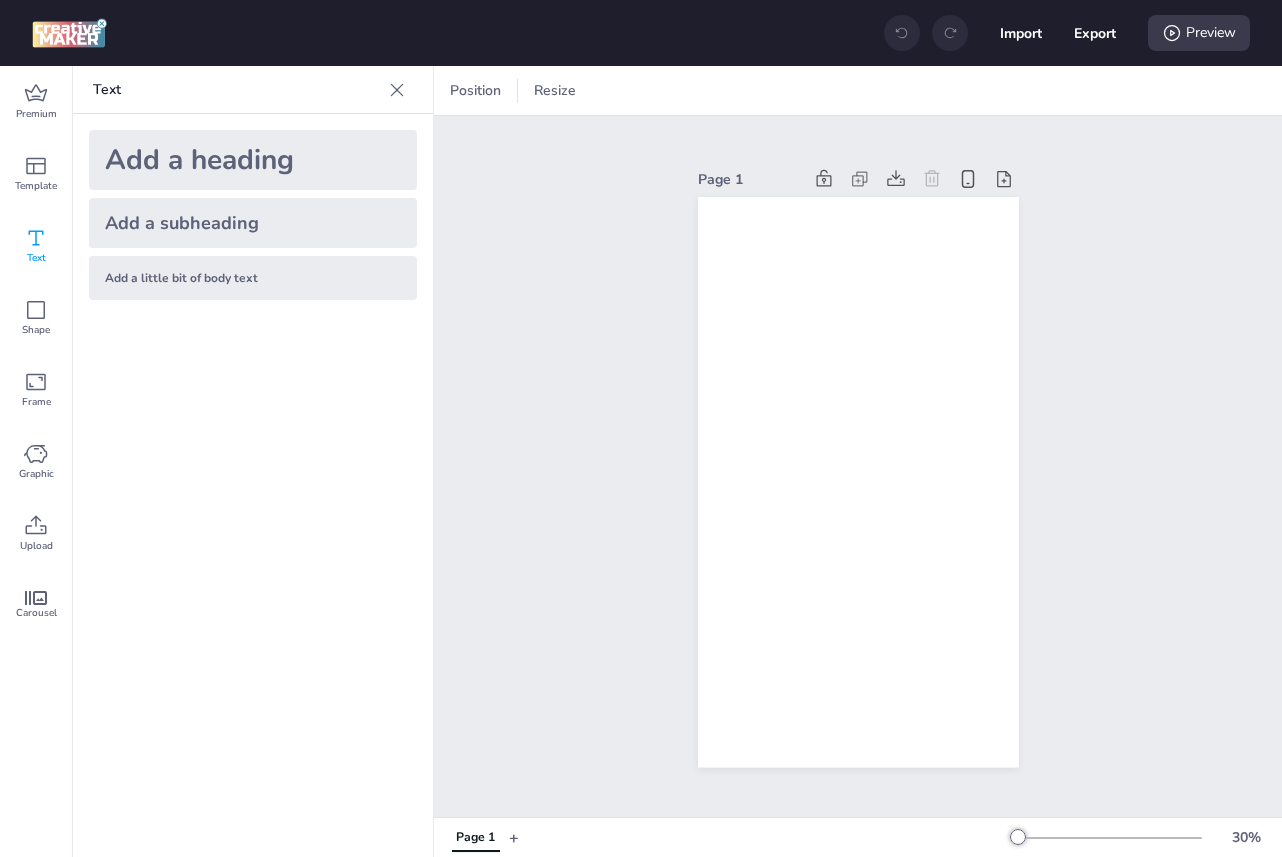 click on "Add a heading" at bounding box center (253, 160) 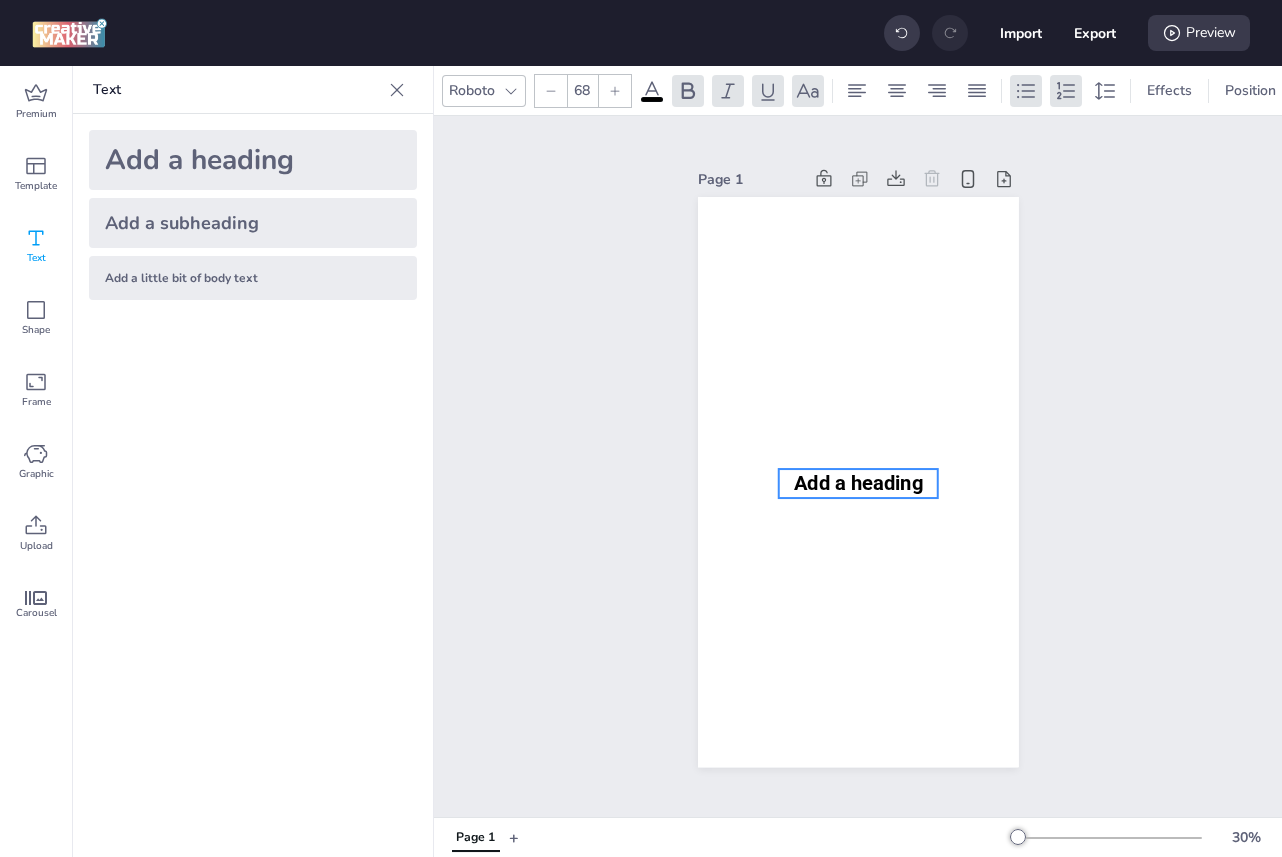 click on "Add a heading" at bounding box center [858, 483] 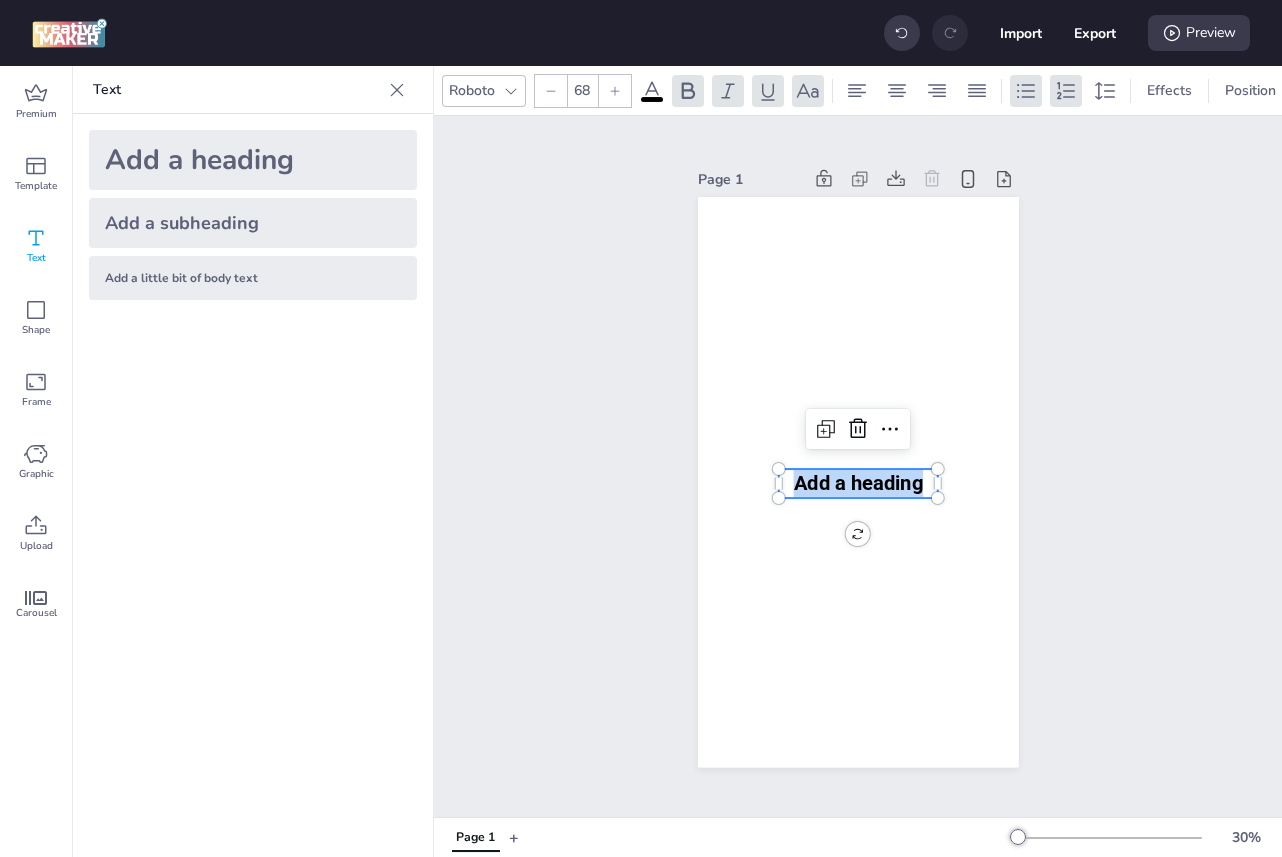 click on "Add a heading" at bounding box center [858, 483] 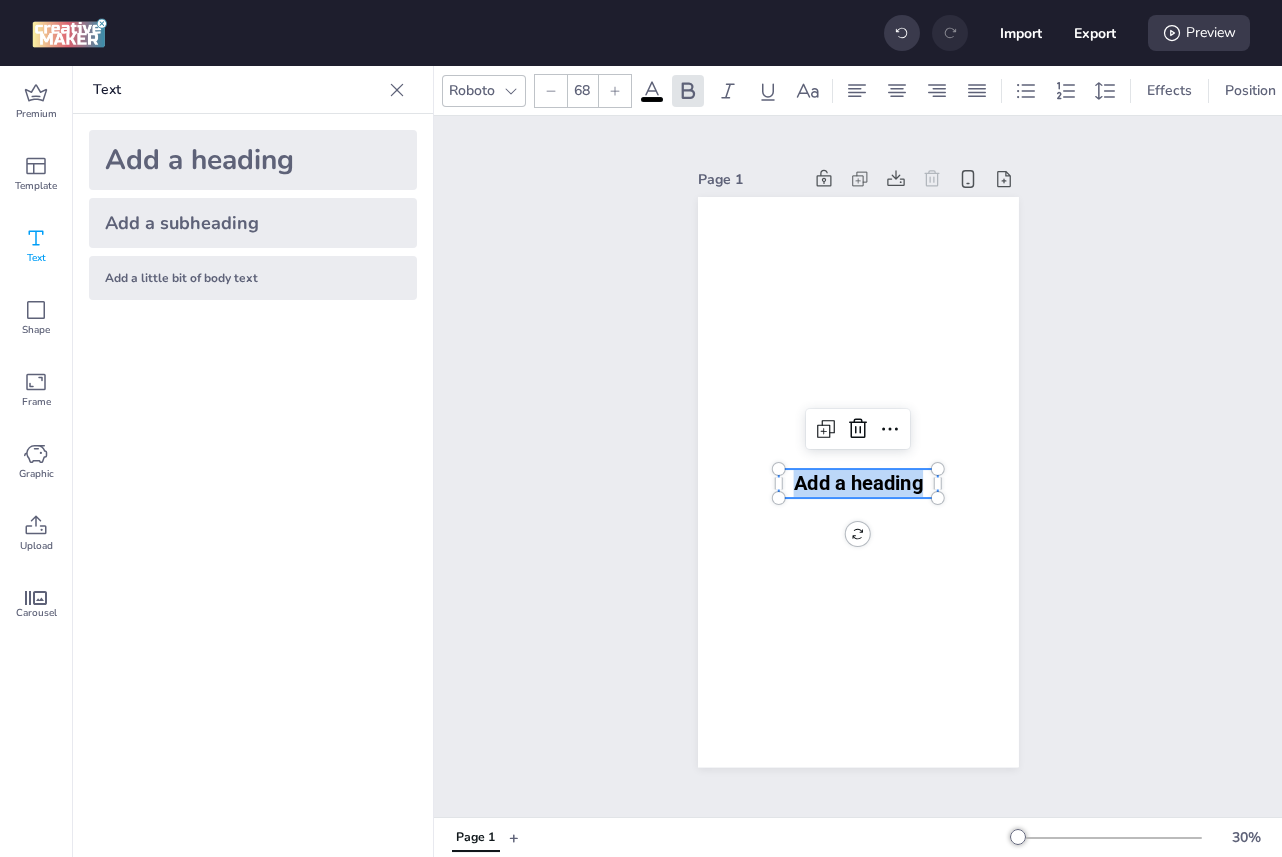 type 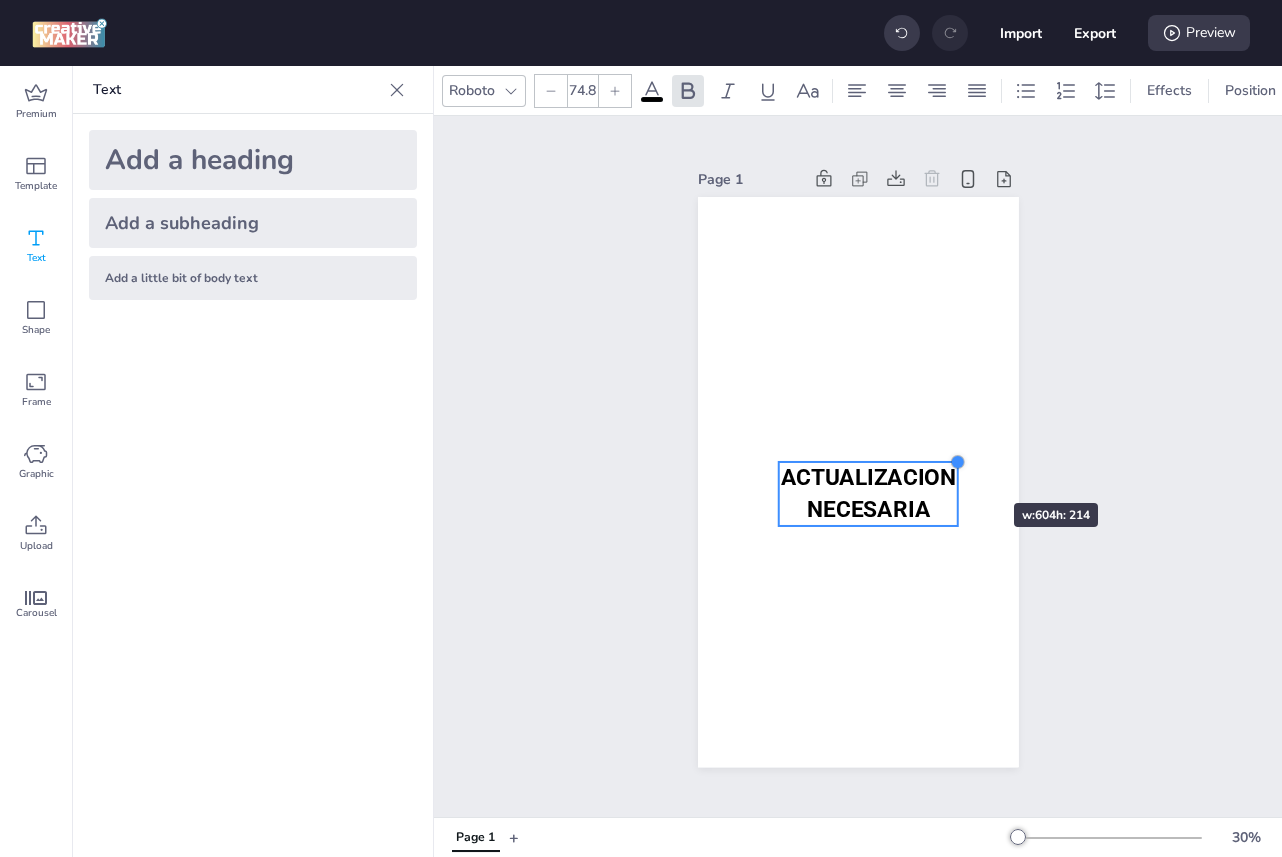 type on "74.4" 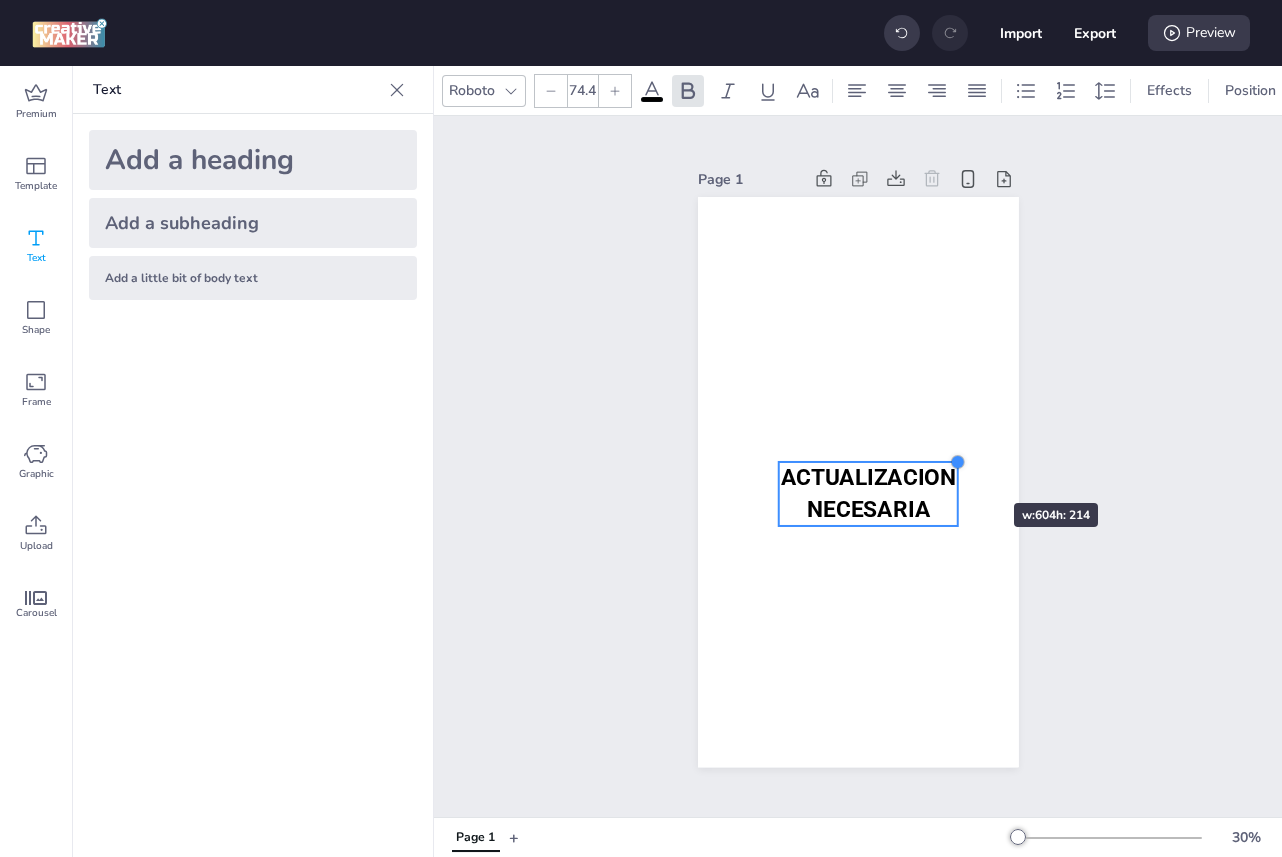 drag, startPoint x: 934, startPoint y: 466, endPoint x: 949, endPoint y: 468, distance: 15.132746 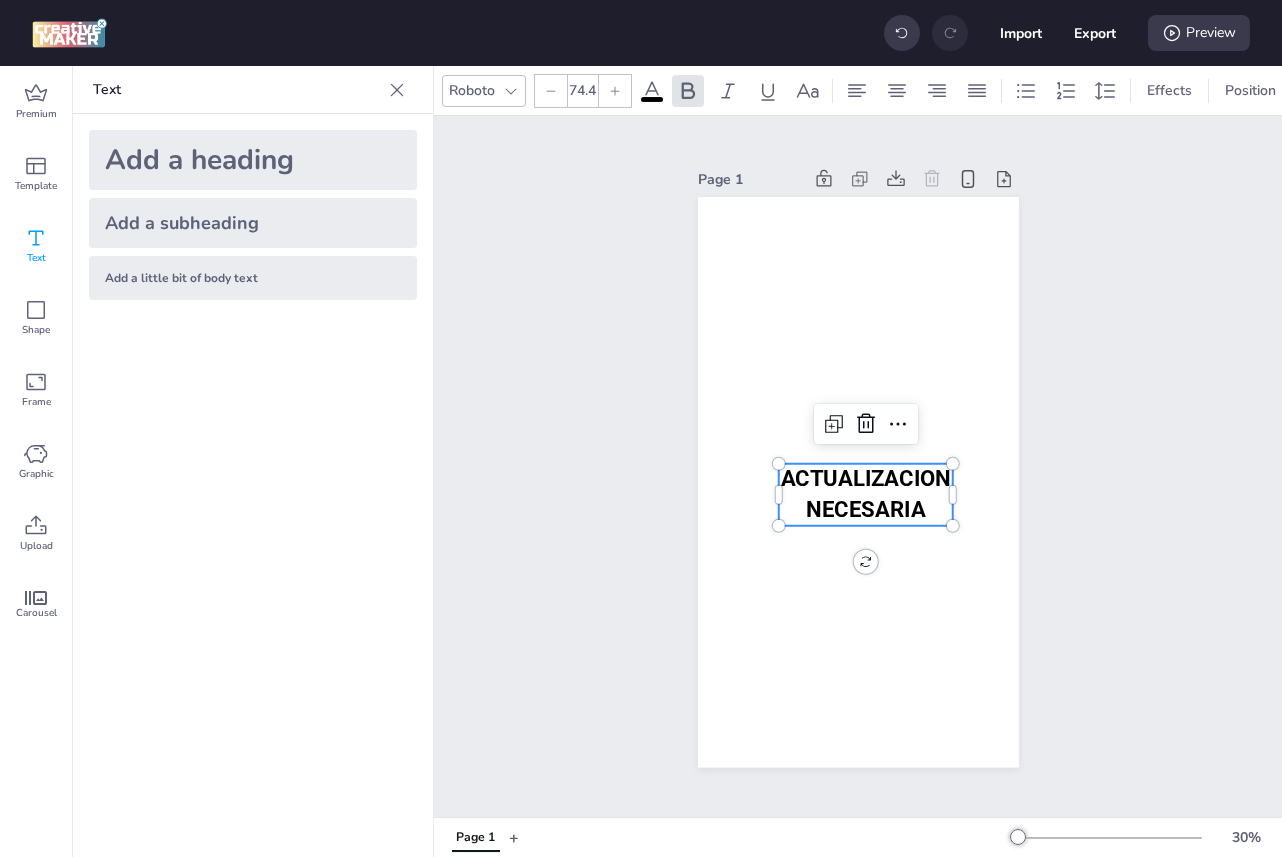 click on "ACTUALIZACION NECESARIA" at bounding box center (865, 494) 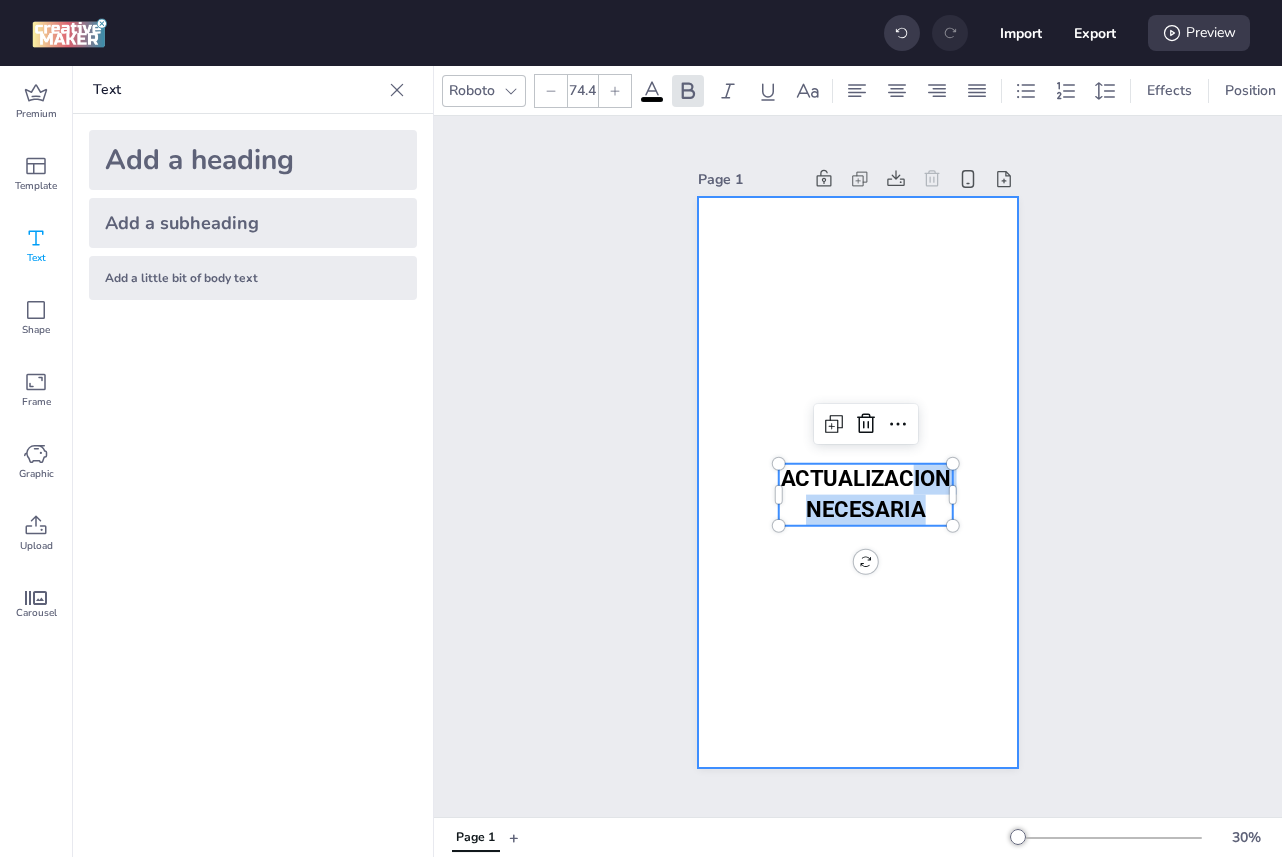 drag, startPoint x: 906, startPoint y: 467, endPoint x: 915, endPoint y: 352, distance: 115.35164 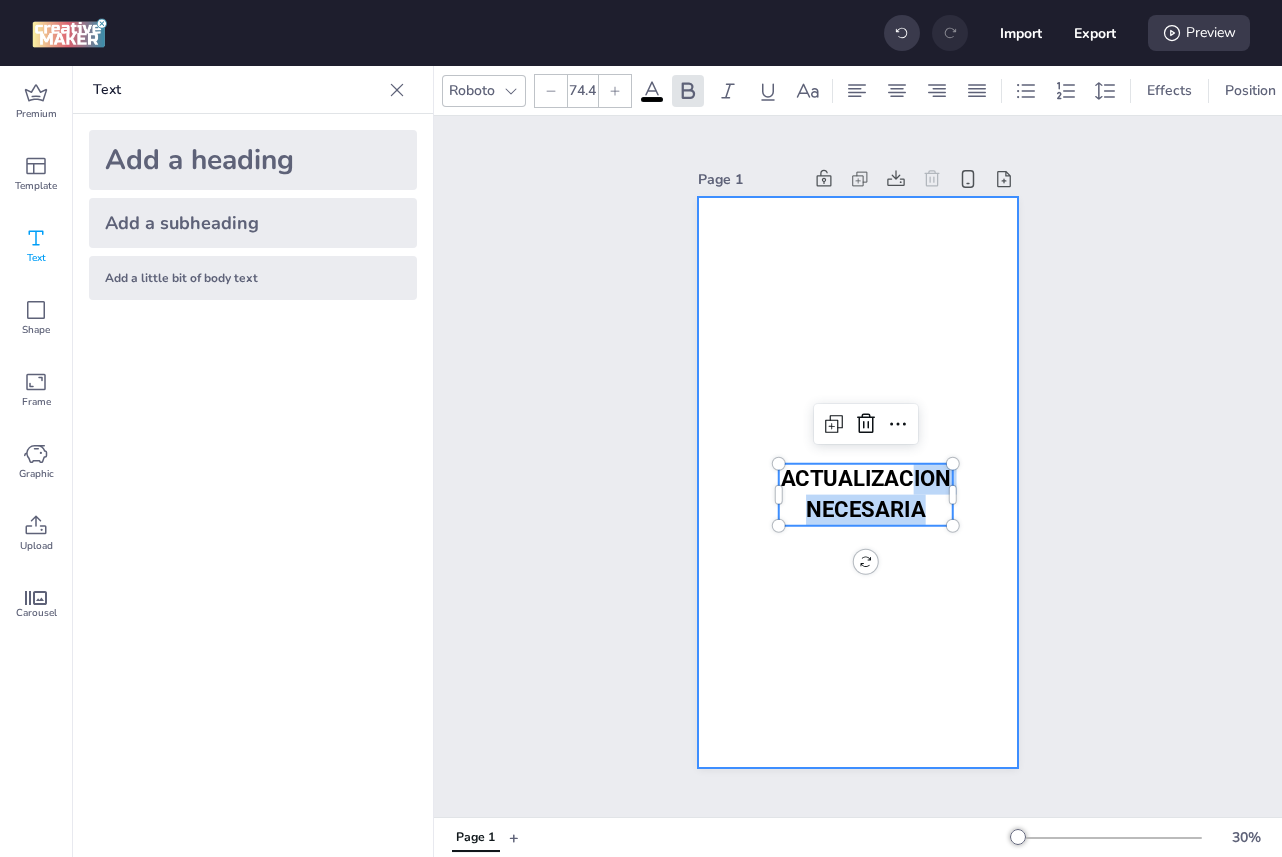 click on "ACTUALIZACION NECESARIA ACTUALIZACION NECESARIA" at bounding box center [858, 482] 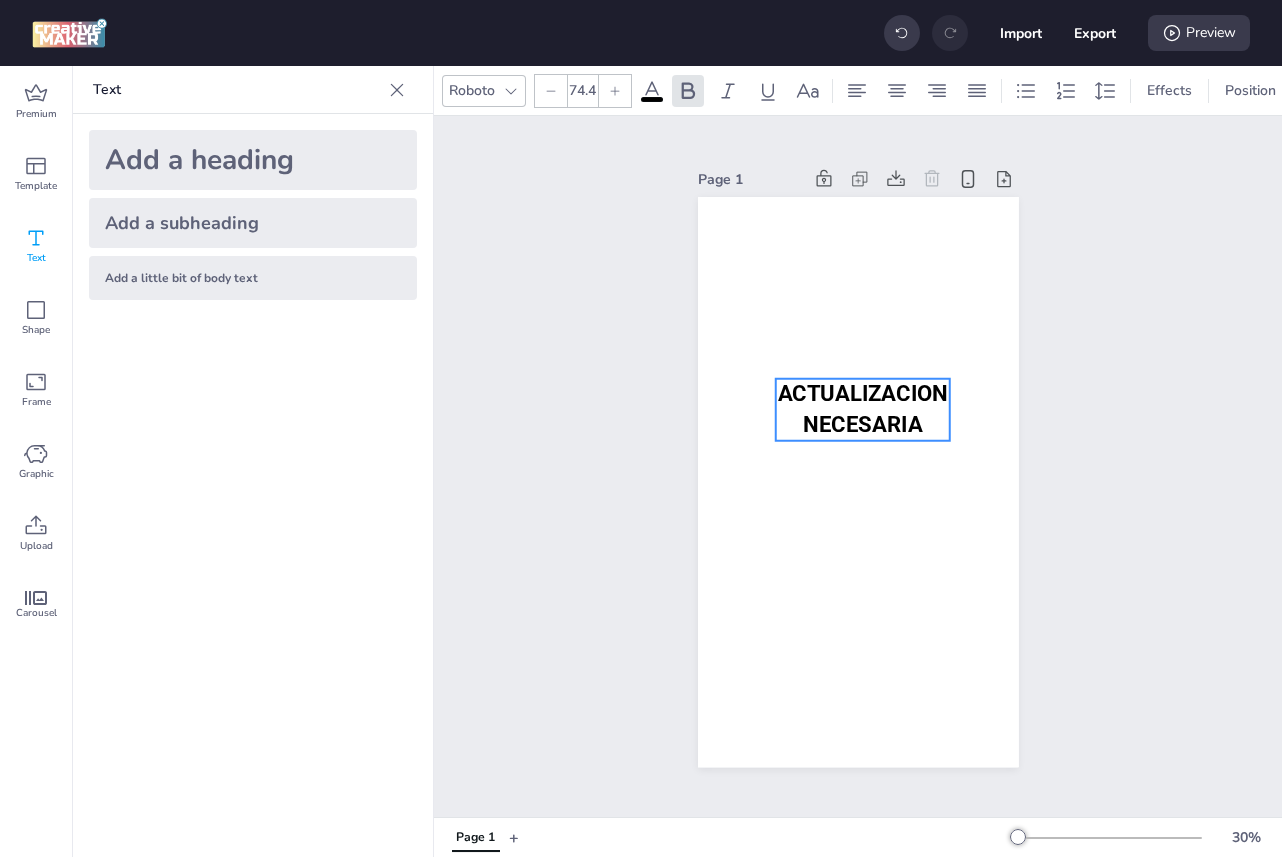drag, startPoint x: 840, startPoint y: 471, endPoint x: 836, endPoint y: 367, distance: 104.0769 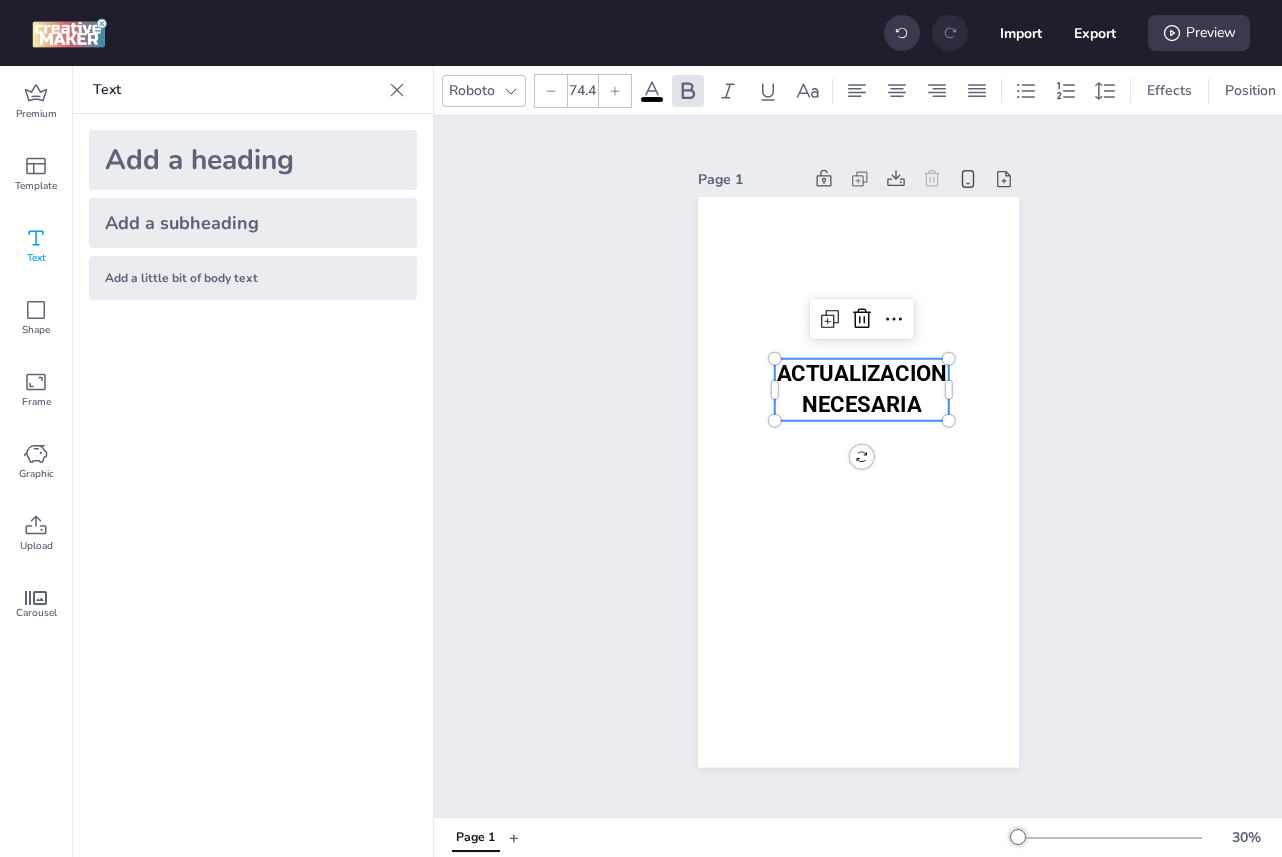 click on "ACTUALIZACION NECESARIA" at bounding box center [861, 389] 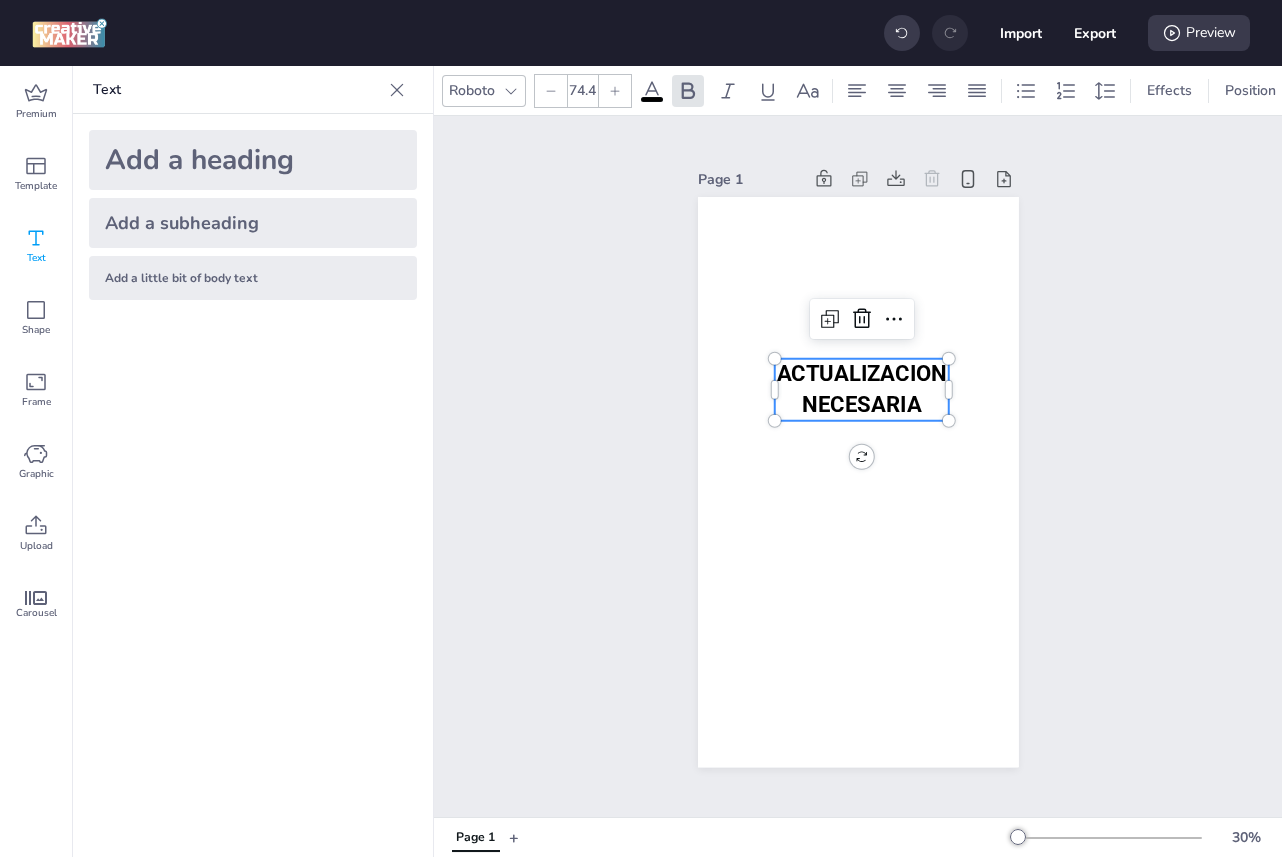 click on "ACTUALIZACION NECESARIA" at bounding box center (861, 389) 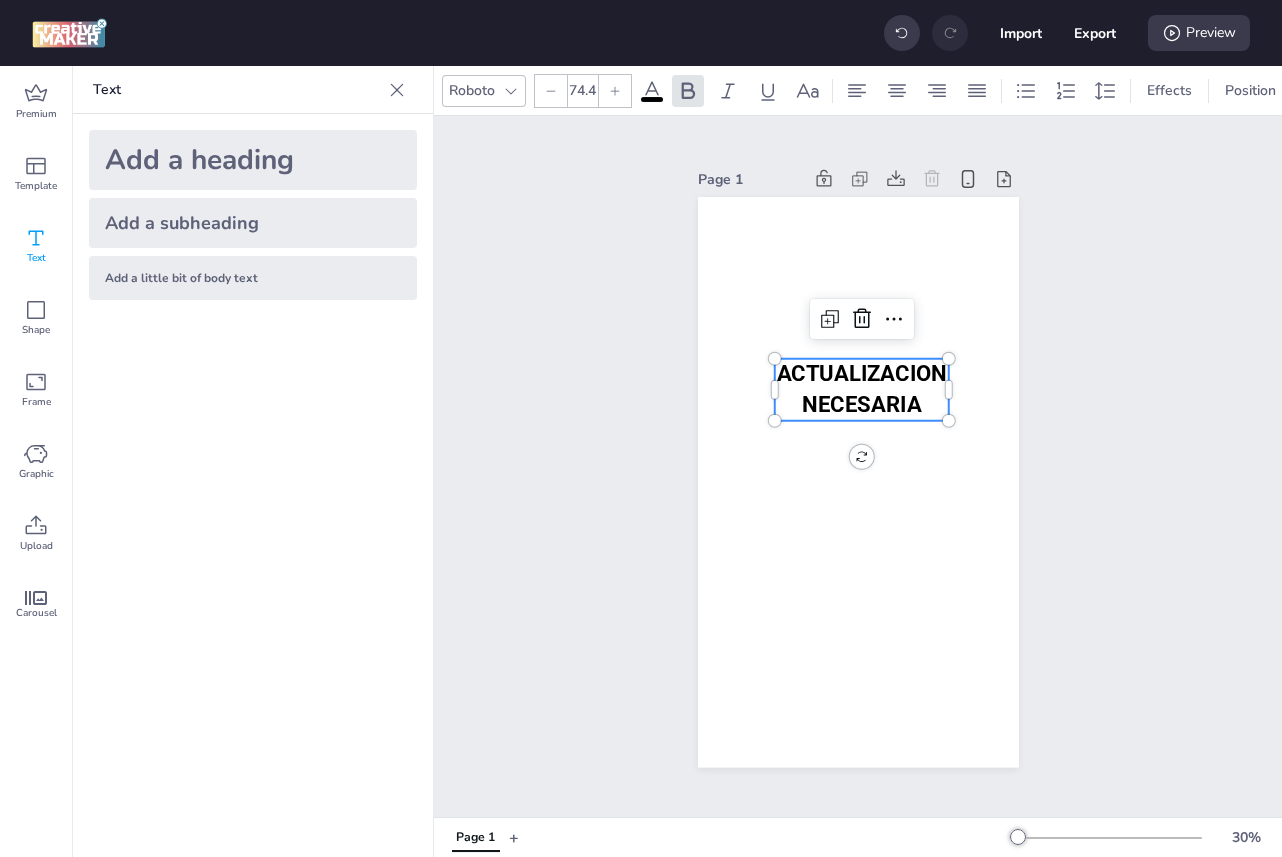 click on "ACTUALIZACION NECESARIA" at bounding box center [861, 389] 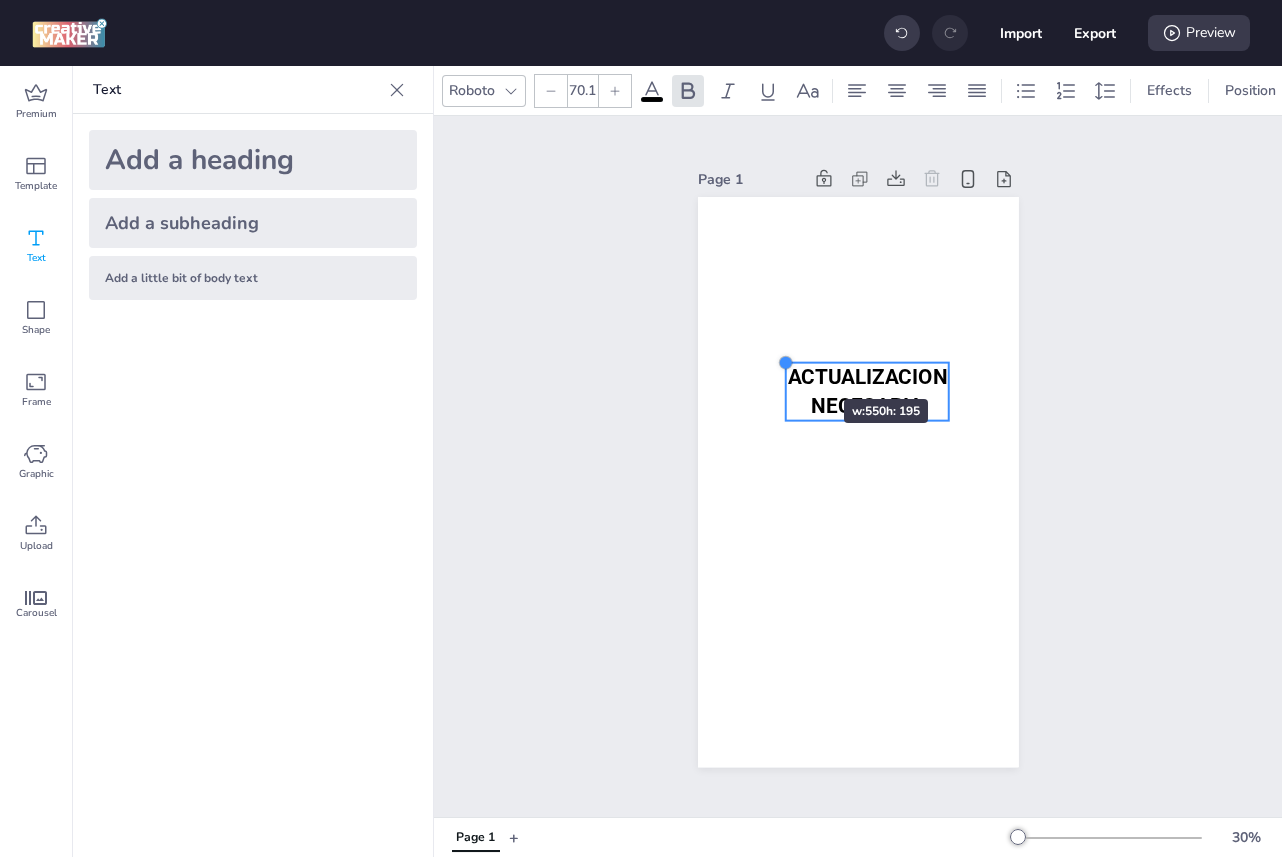 type on "70.6" 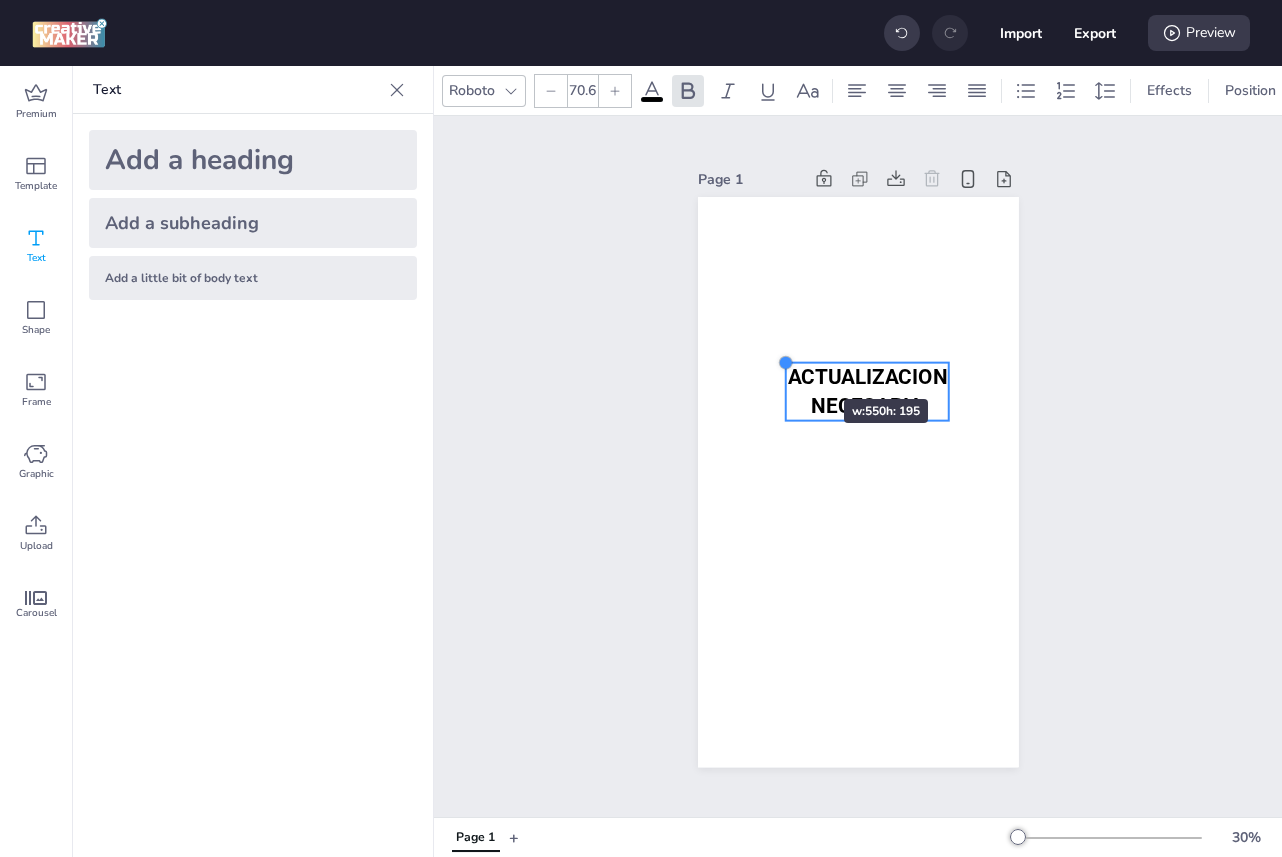 drag, startPoint x: 773, startPoint y: 356, endPoint x: 782, endPoint y: 363, distance: 11.401754 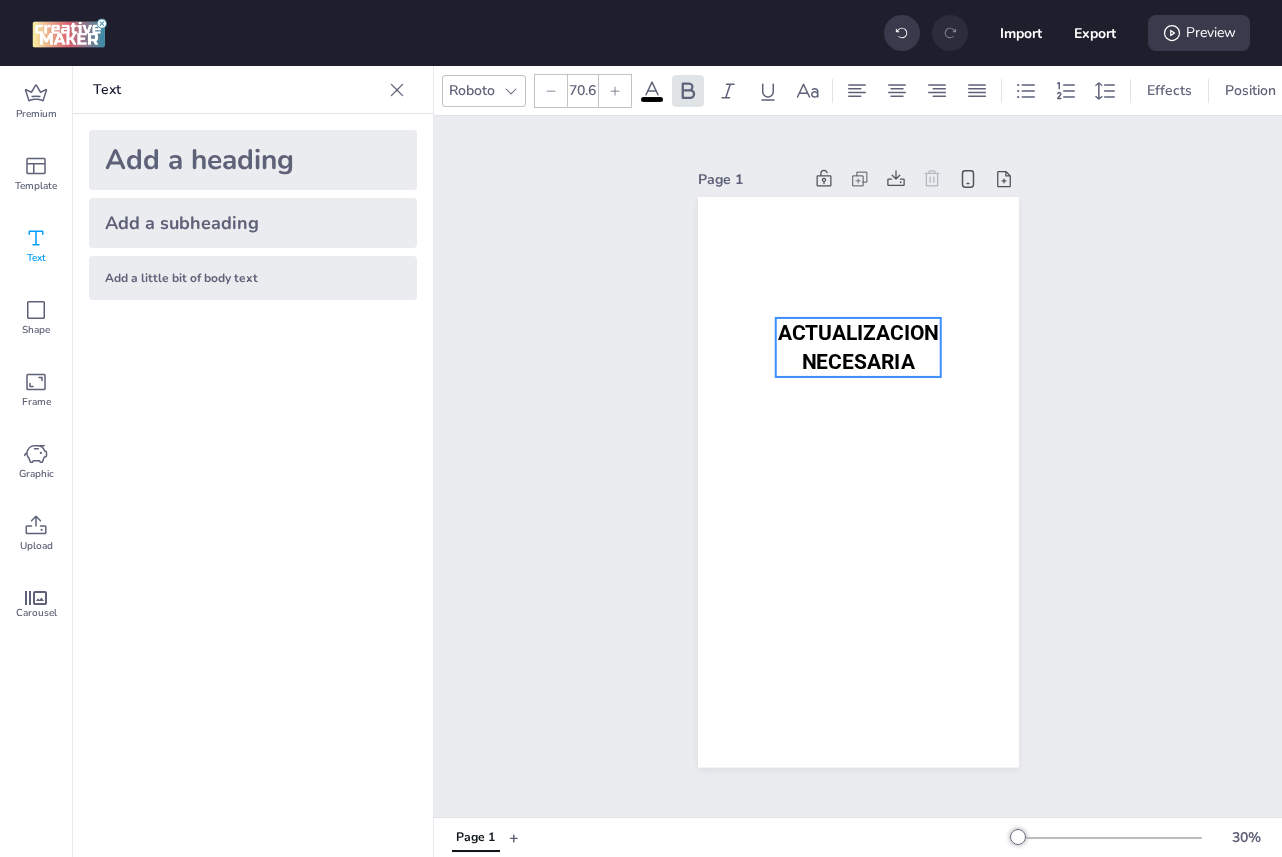 drag, startPoint x: 827, startPoint y: 370, endPoint x: 818, endPoint y: 326, distance: 44.911022 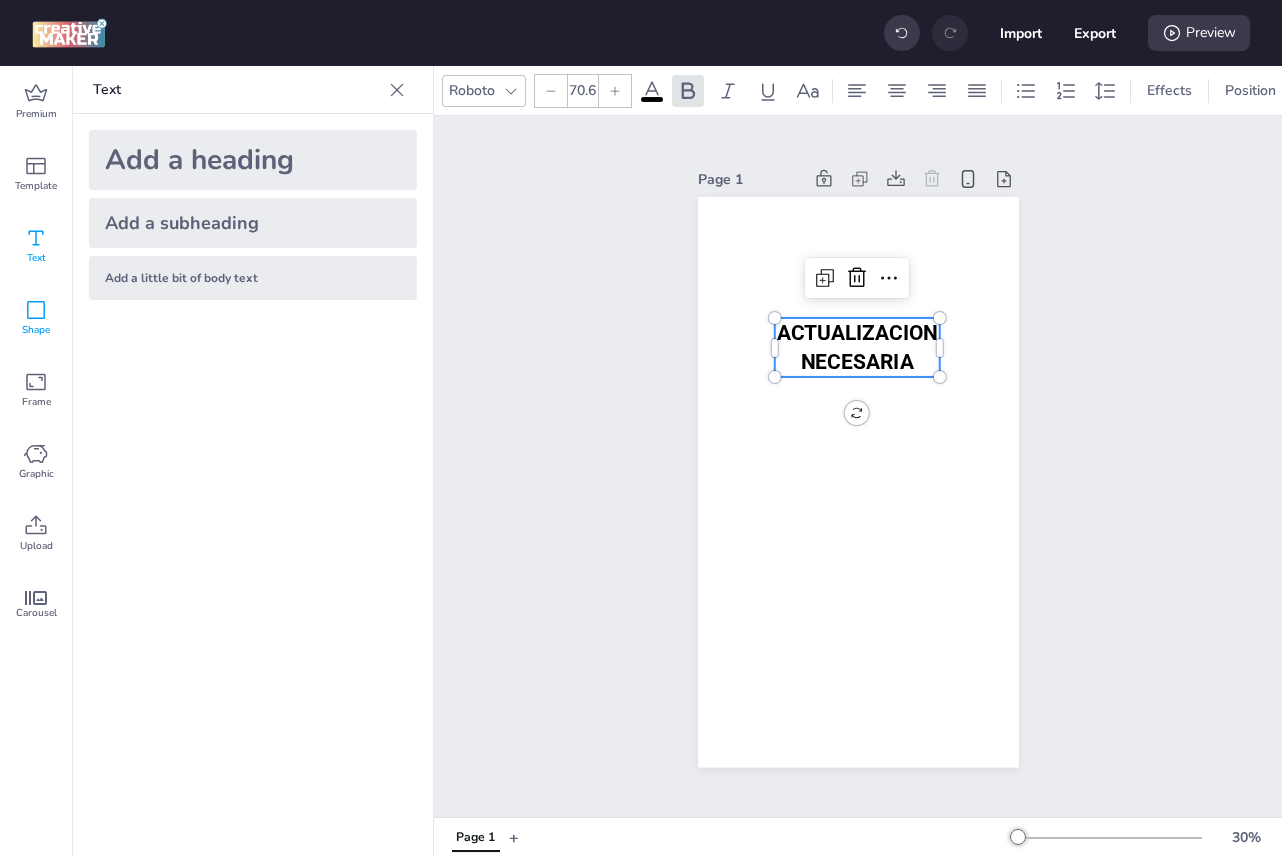 click 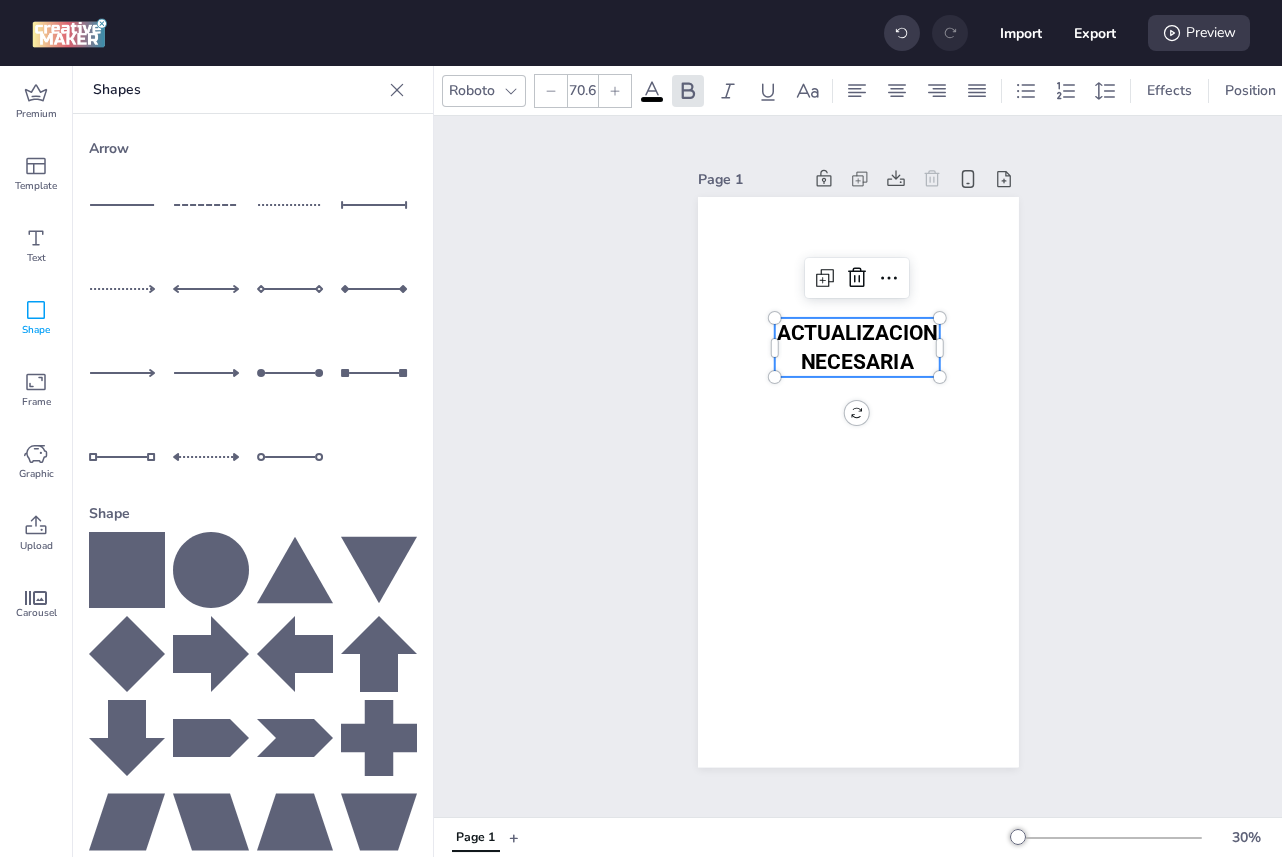 click 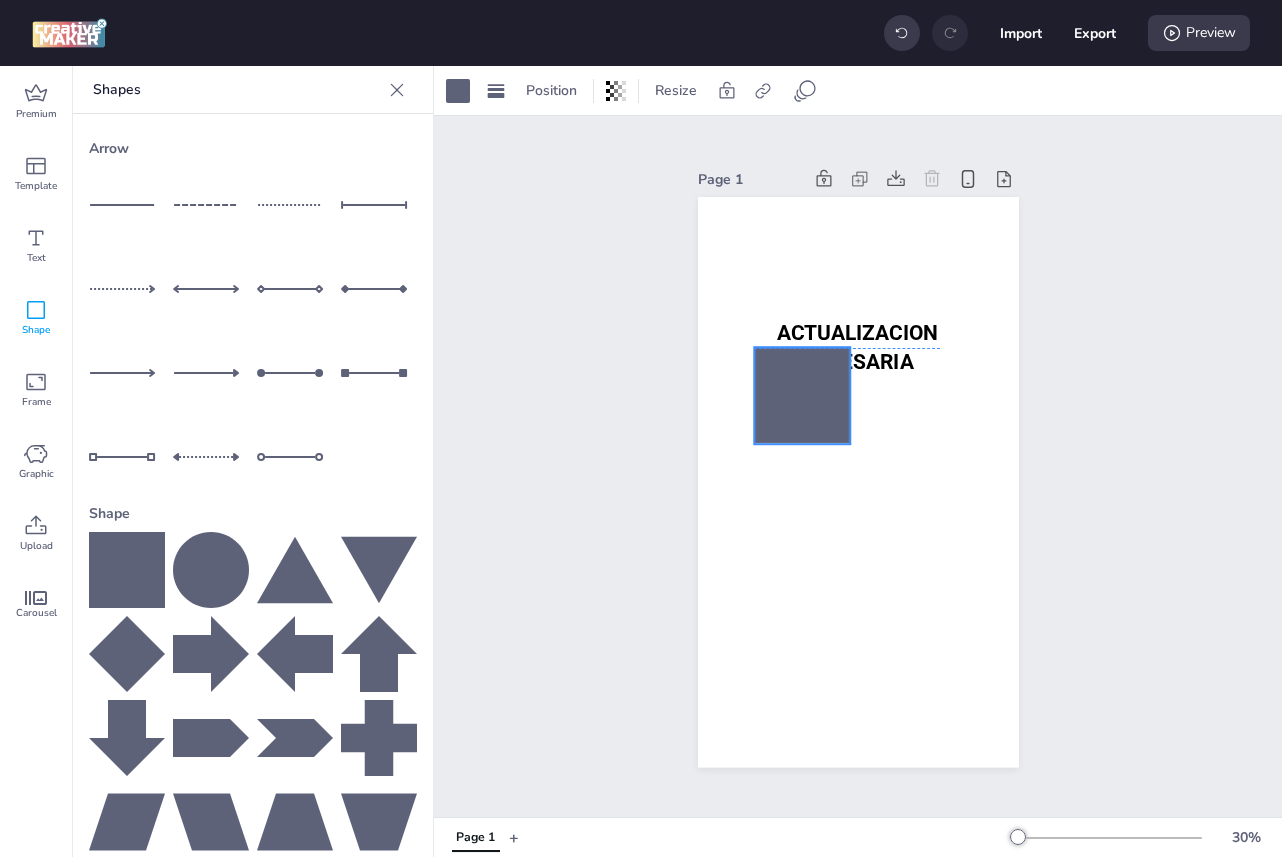 drag, startPoint x: 862, startPoint y: 481, endPoint x: 804, endPoint y: 392, distance: 106.23088 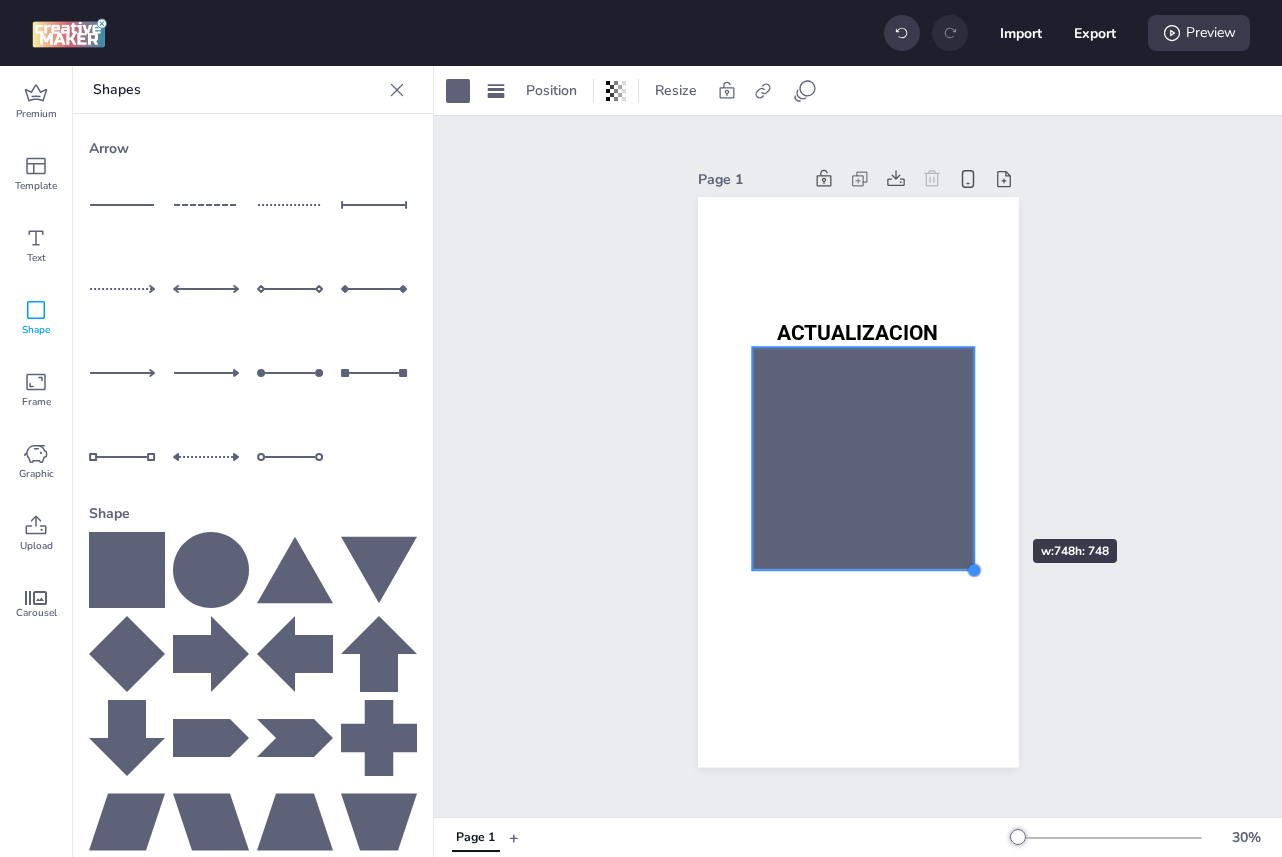 drag, startPoint x: 847, startPoint y: 446, endPoint x: 973, endPoint y: 503, distance: 138.29317 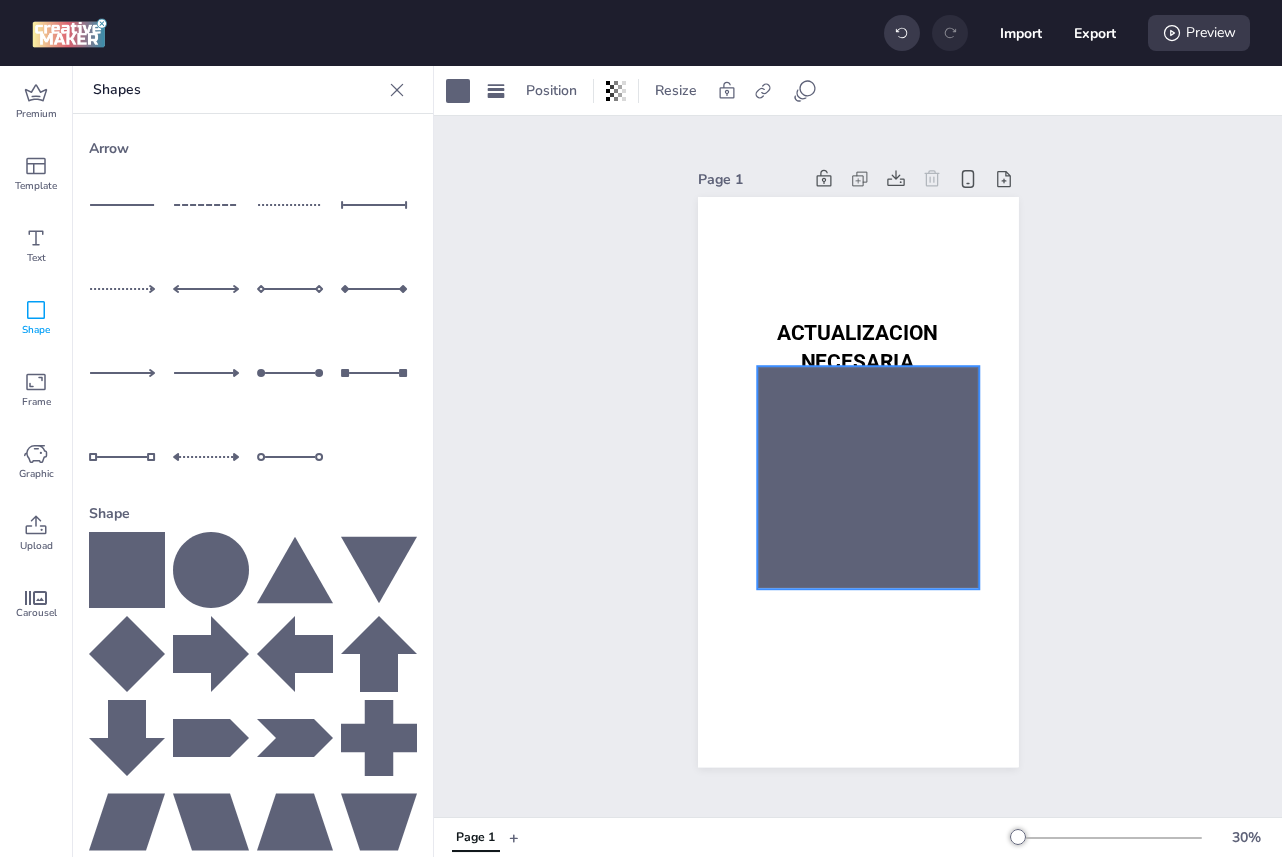 drag, startPoint x: 899, startPoint y: 412, endPoint x: 904, endPoint y: 427, distance: 15.811388 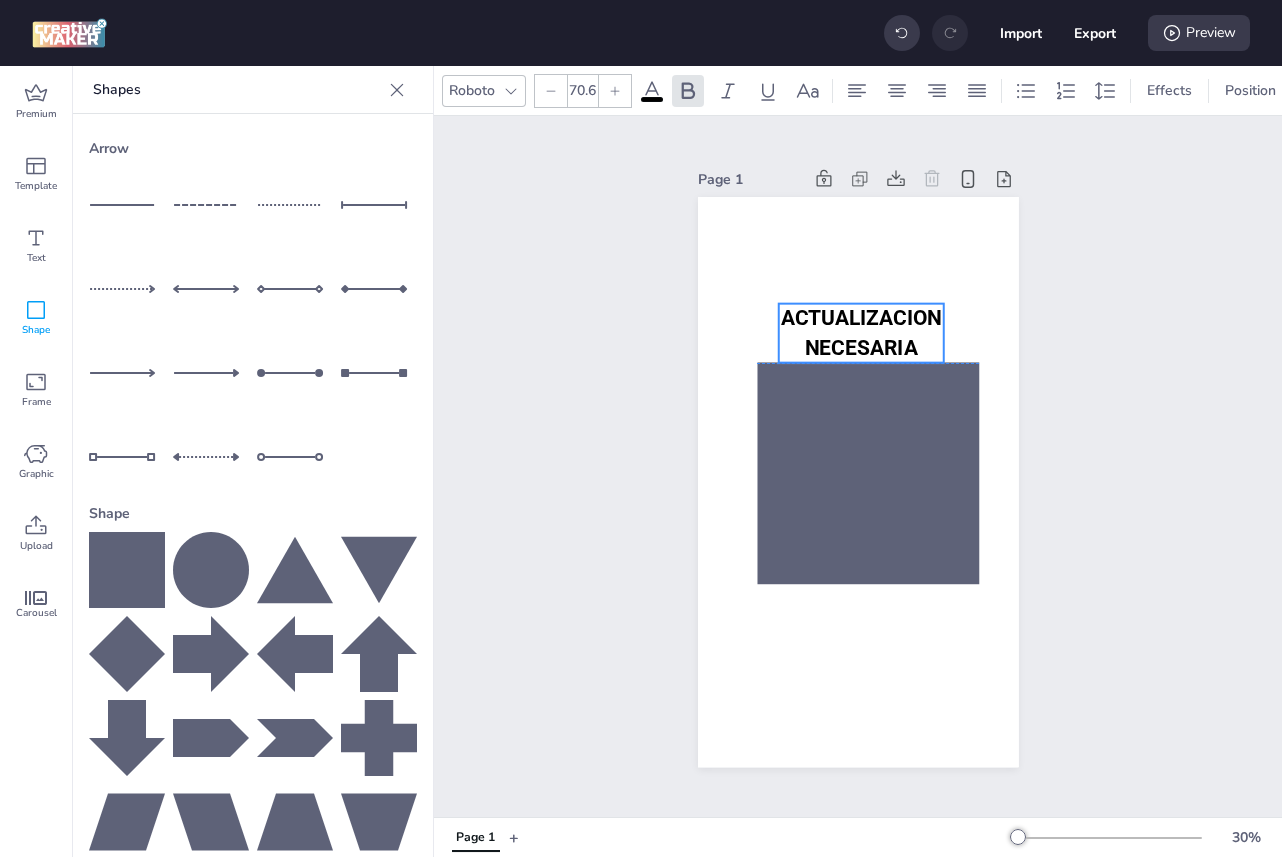 drag, startPoint x: 810, startPoint y: 340, endPoint x: 814, endPoint y: 328, distance: 12.649111 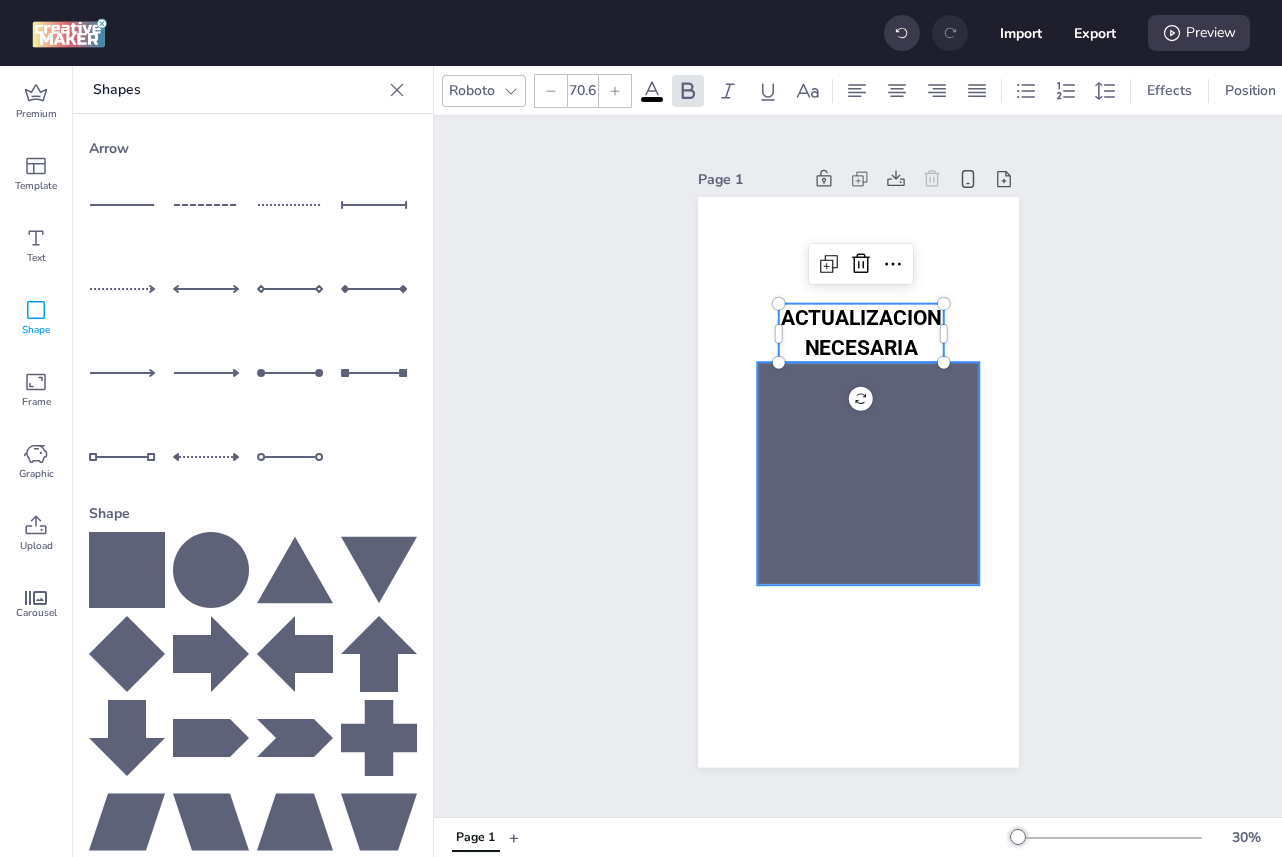 click at bounding box center [868, 474] 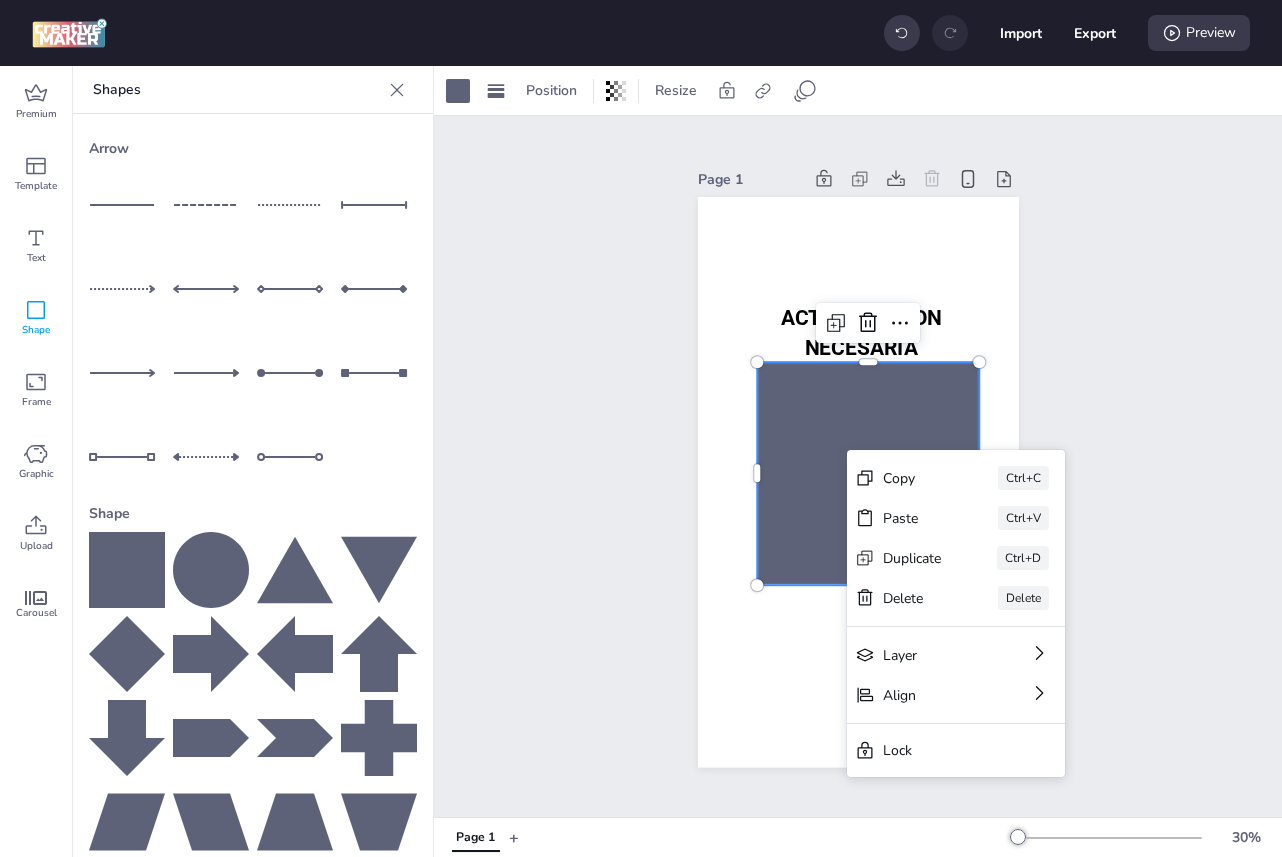 click at bounding box center (868, 474) 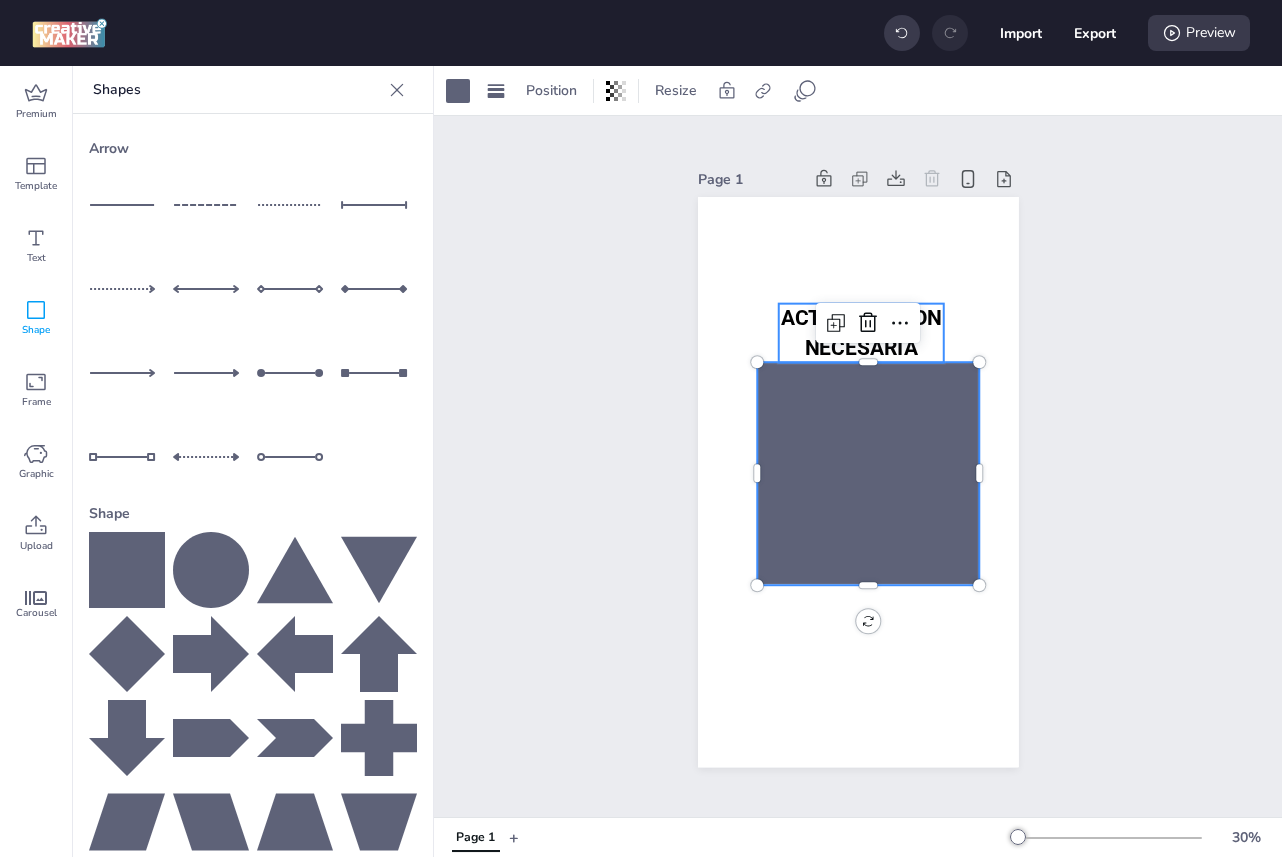click on "ACTUALIZACION NECESARIA" at bounding box center [860, 333] 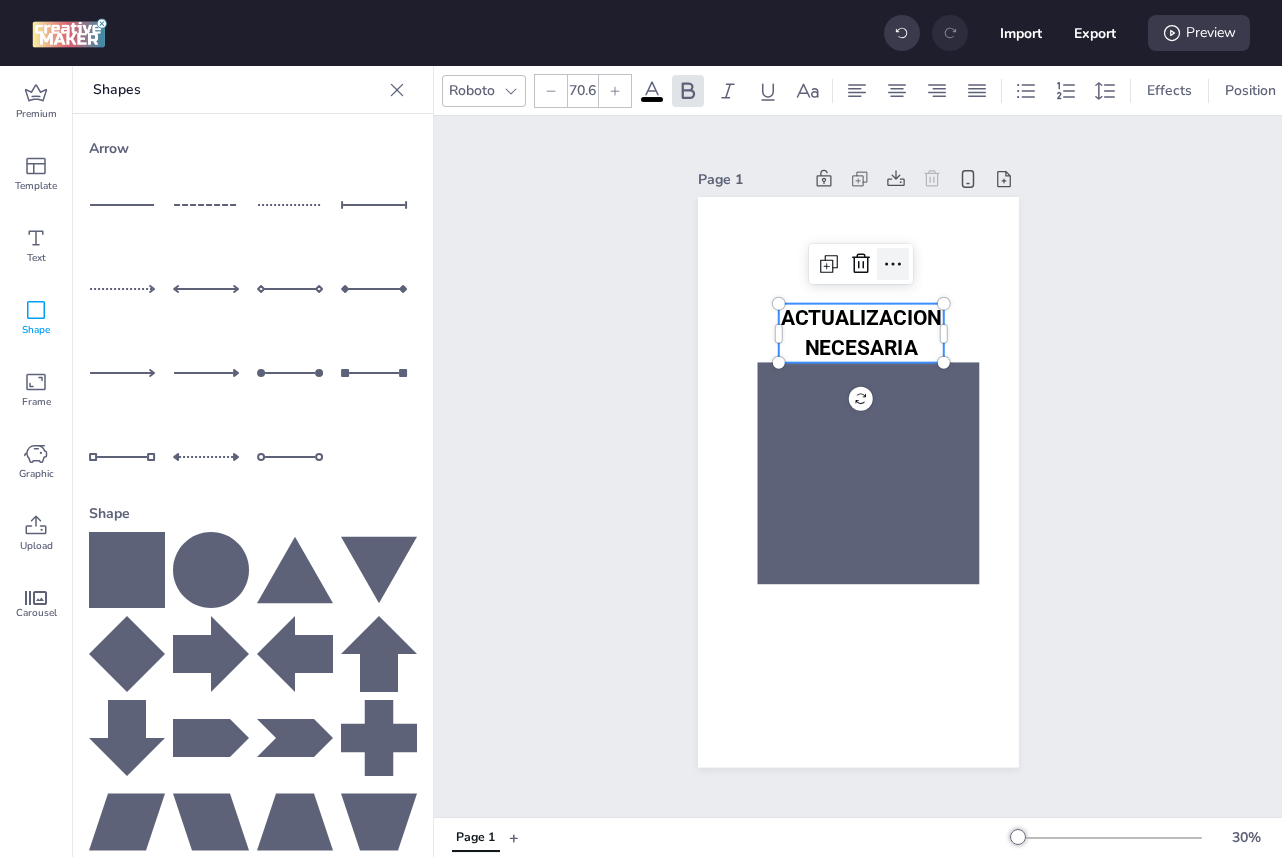 click 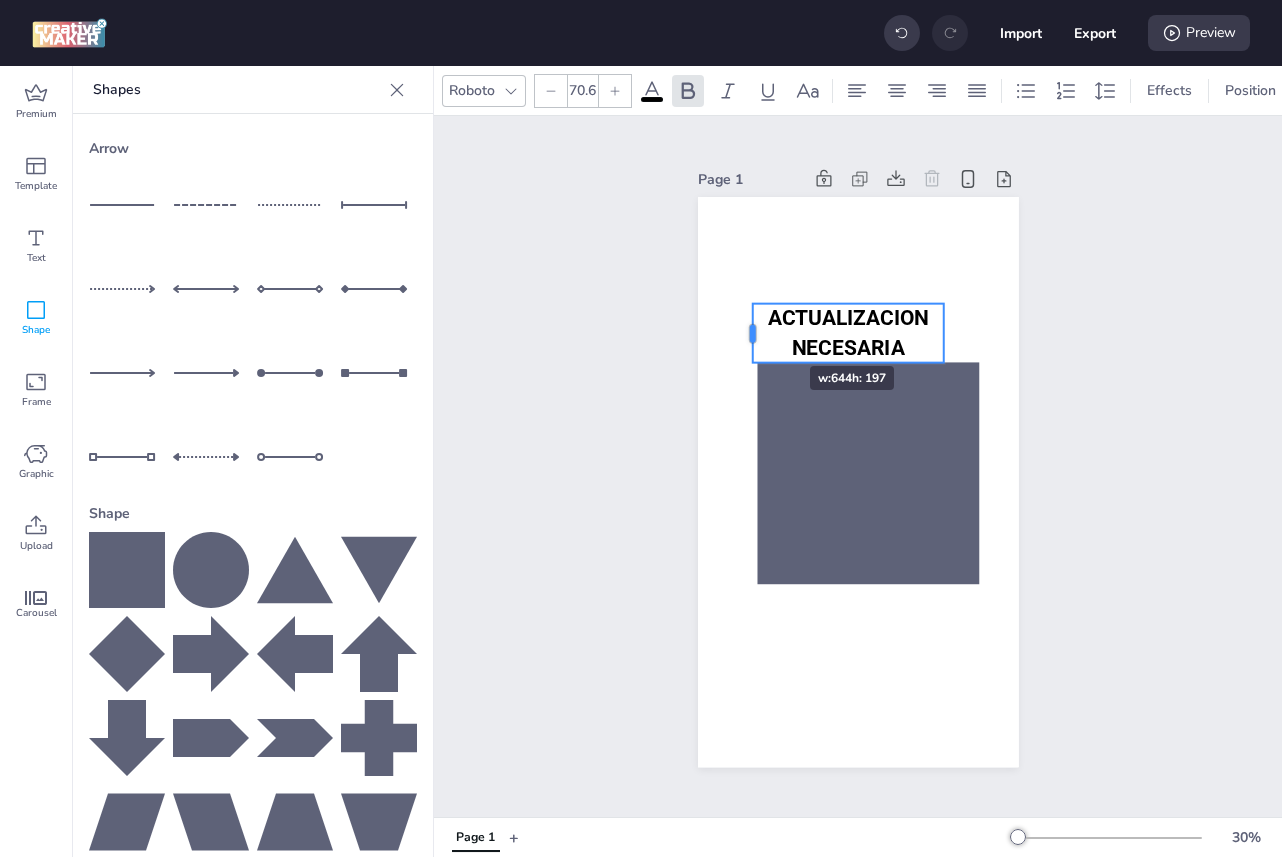 drag, startPoint x: 776, startPoint y: 332, endPoint x: 750, endPoint y: 330, distance: 26.076809 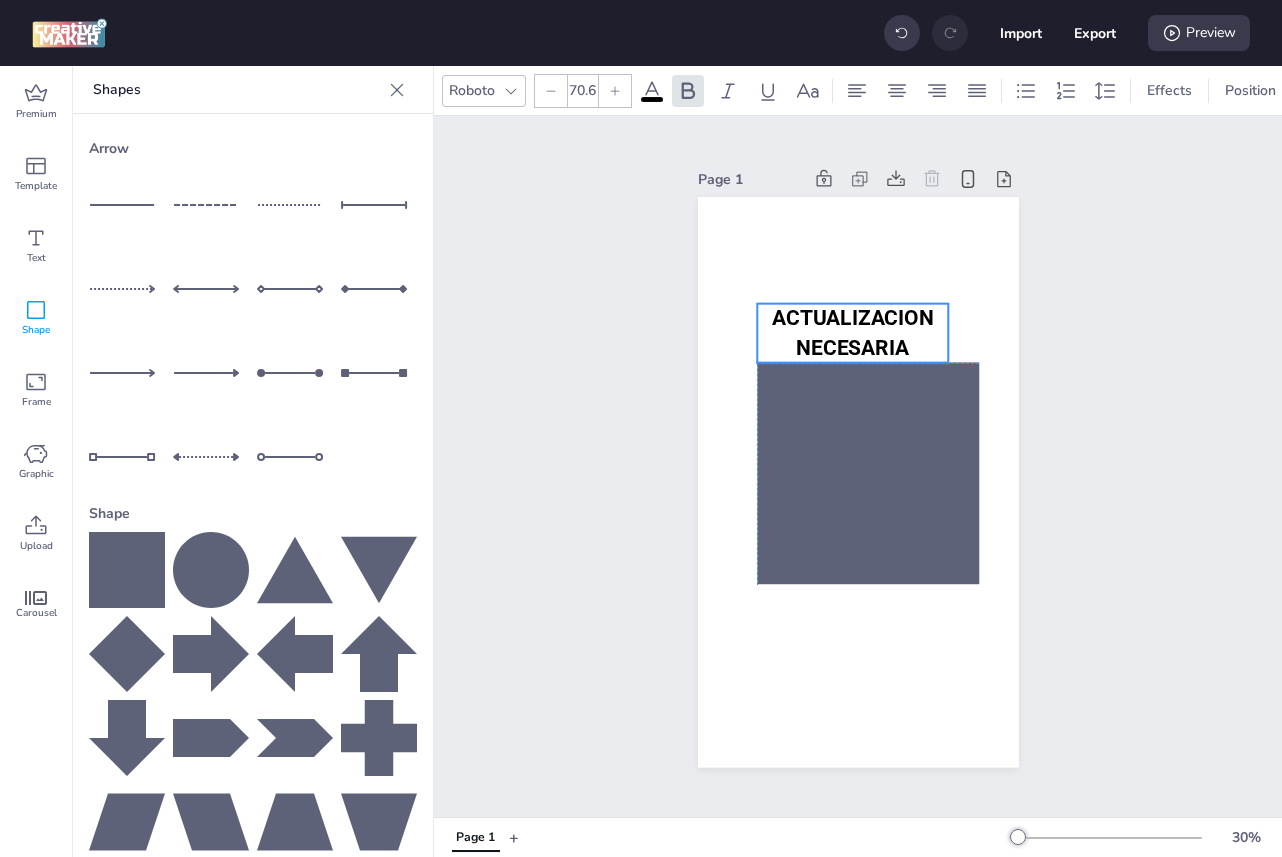 click on "ACTUALIZACION NECESARIA" at bounding box center (852, 333) 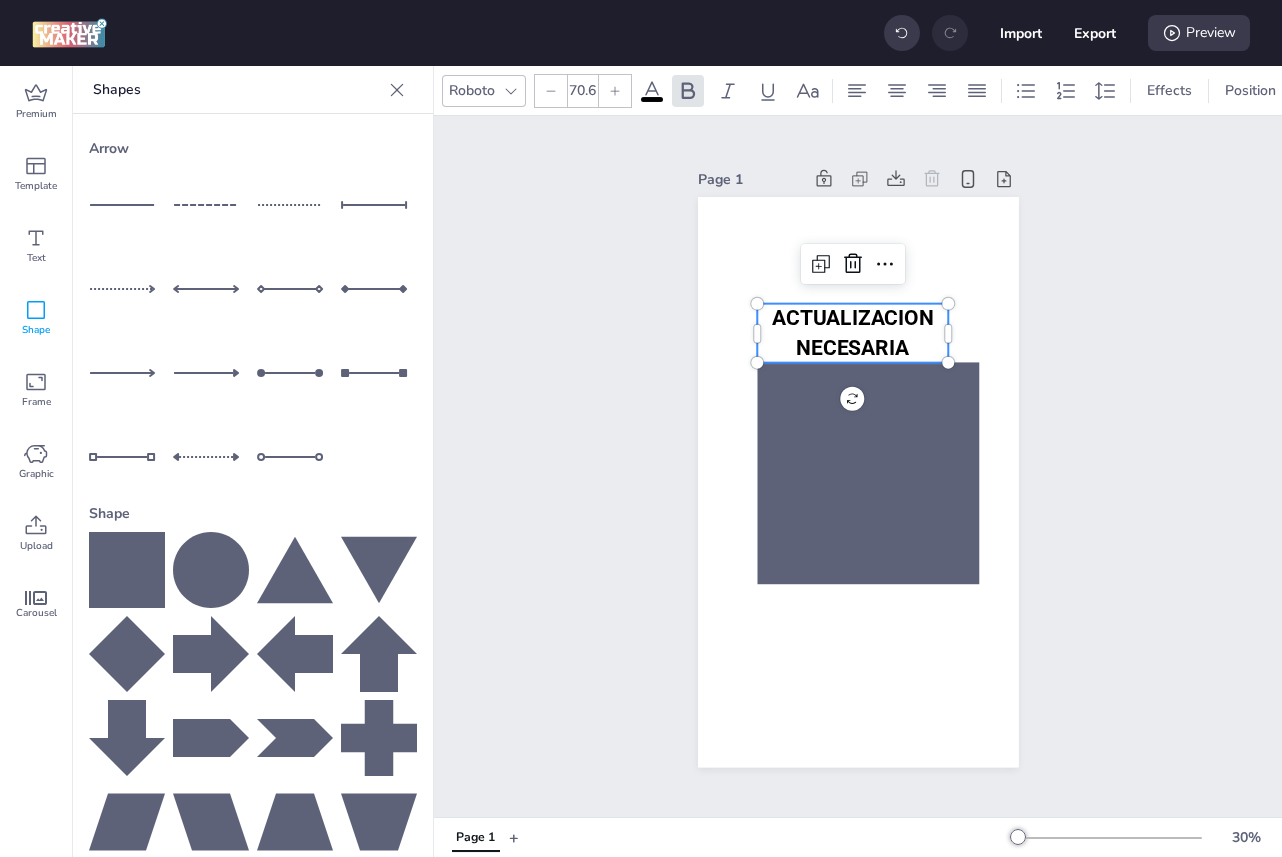 click 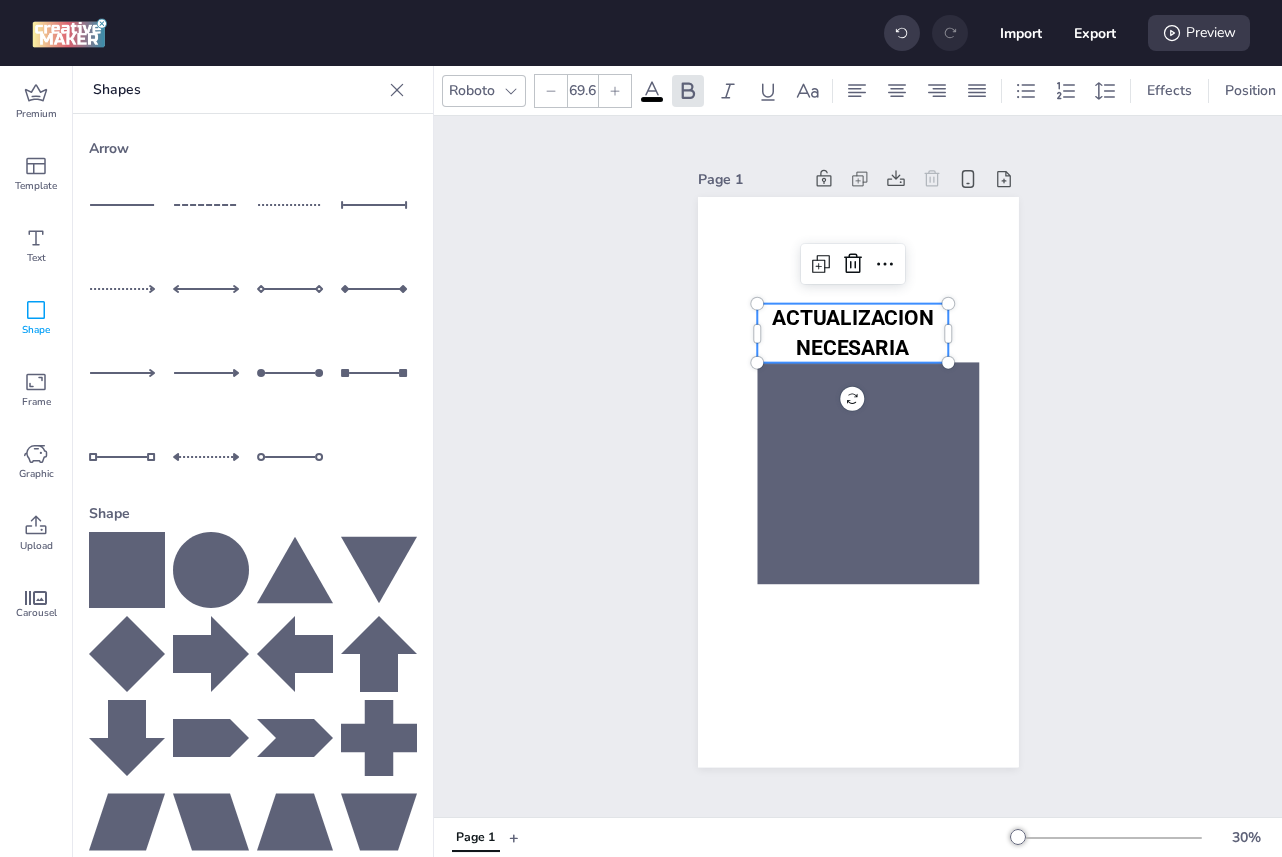click 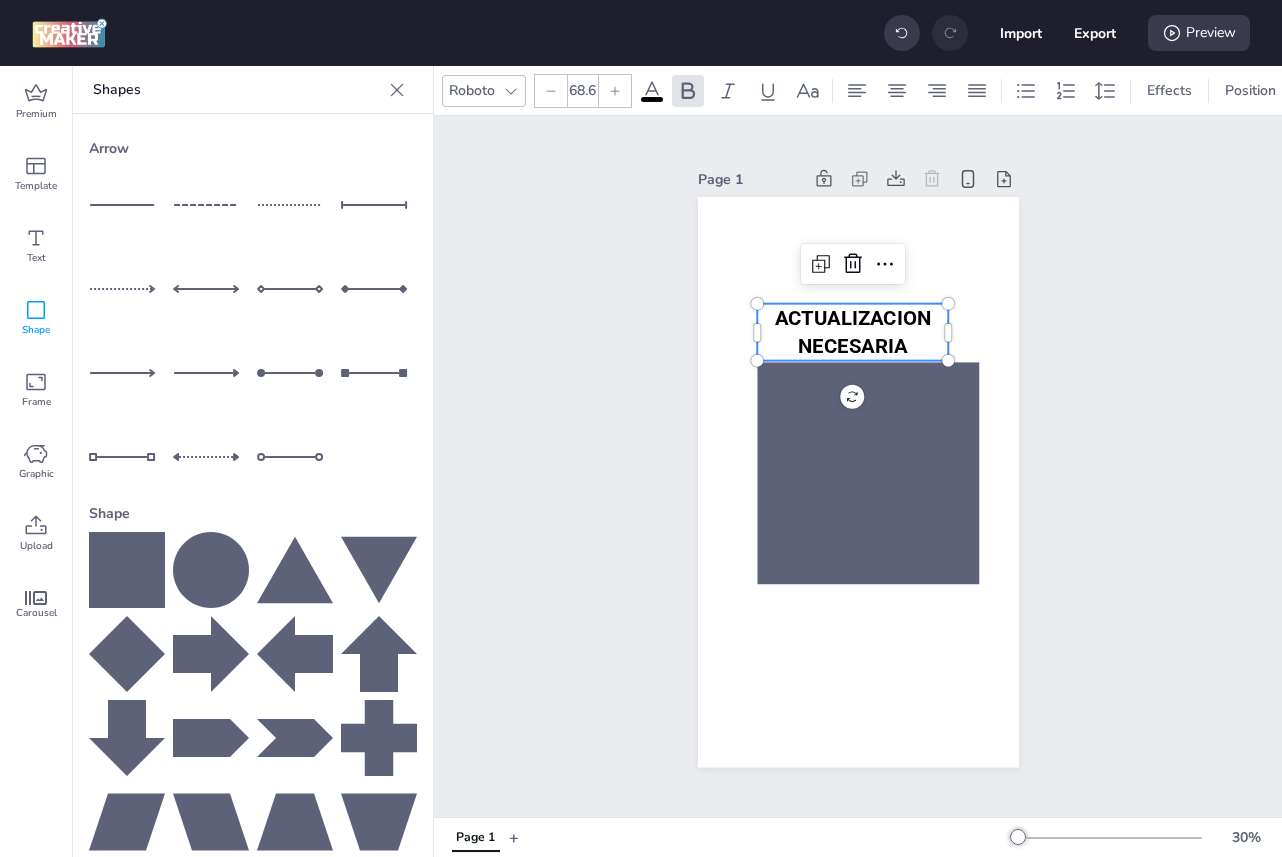 click on "68.6" at bounding box center [582, 91] 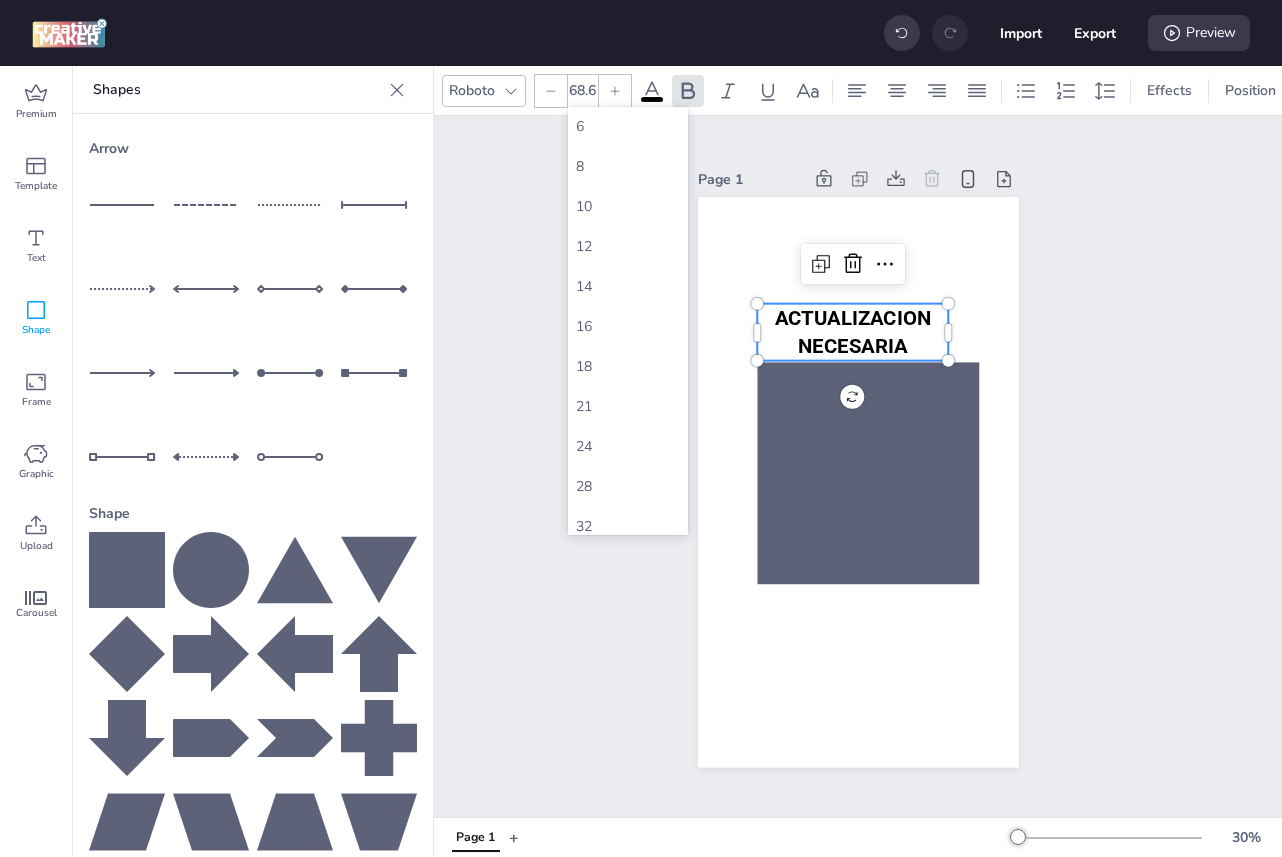 click on "68.6" at bounding box center (582, 91) 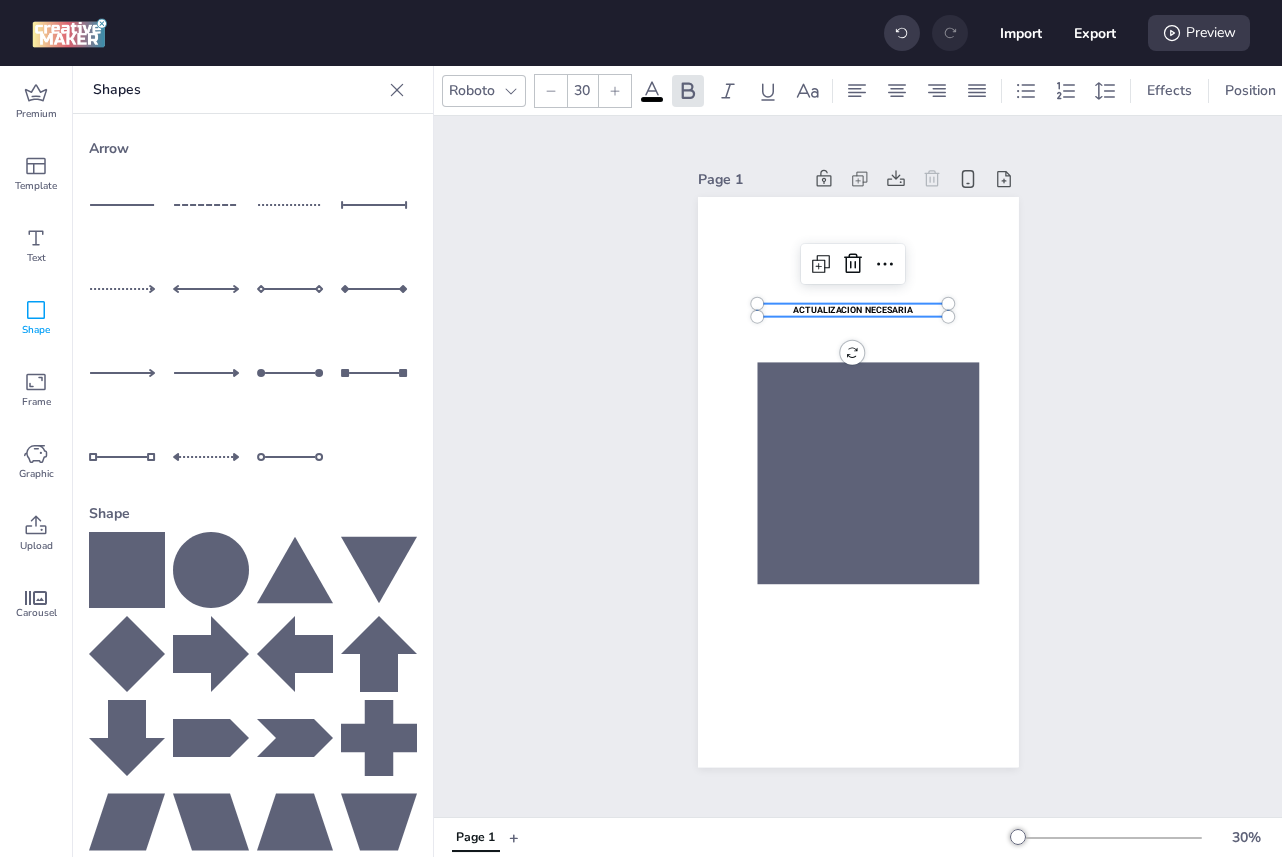 click 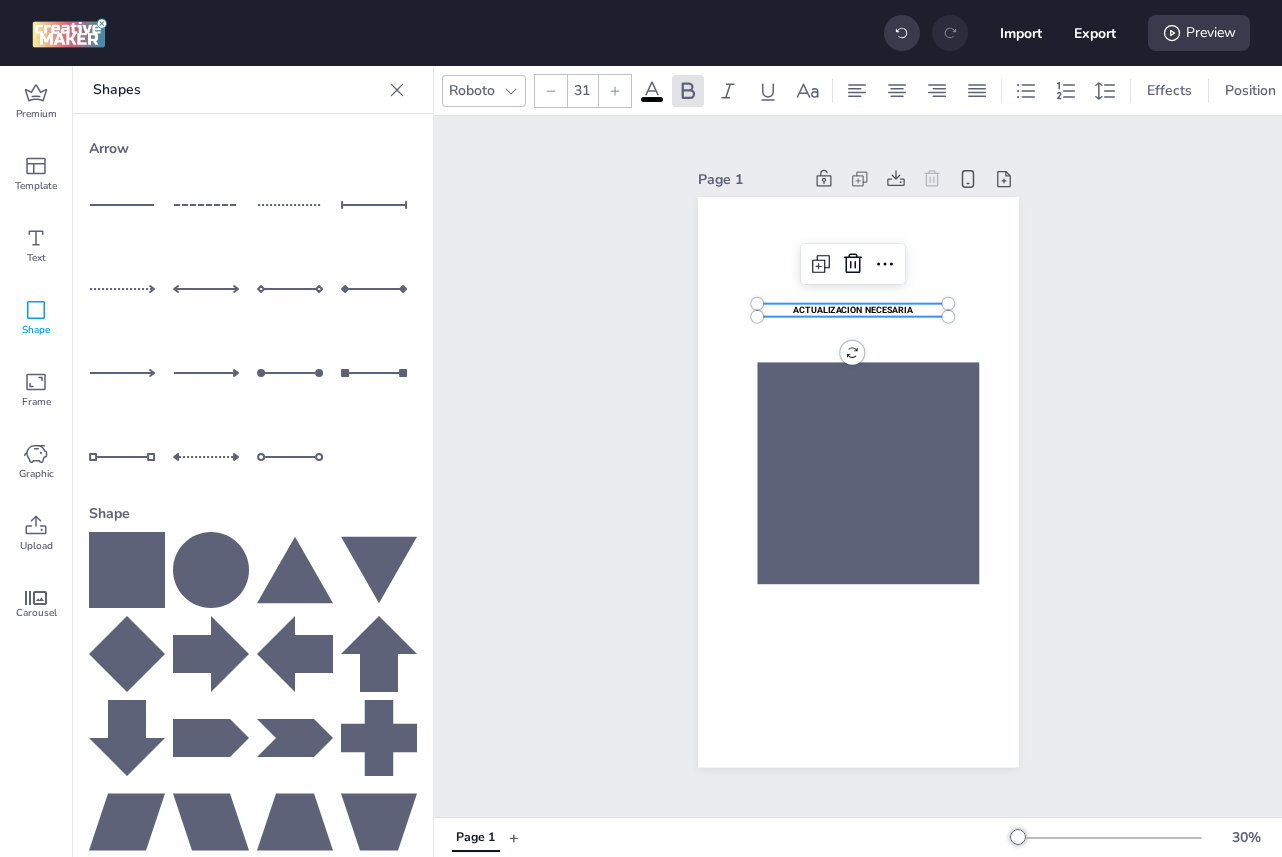 click 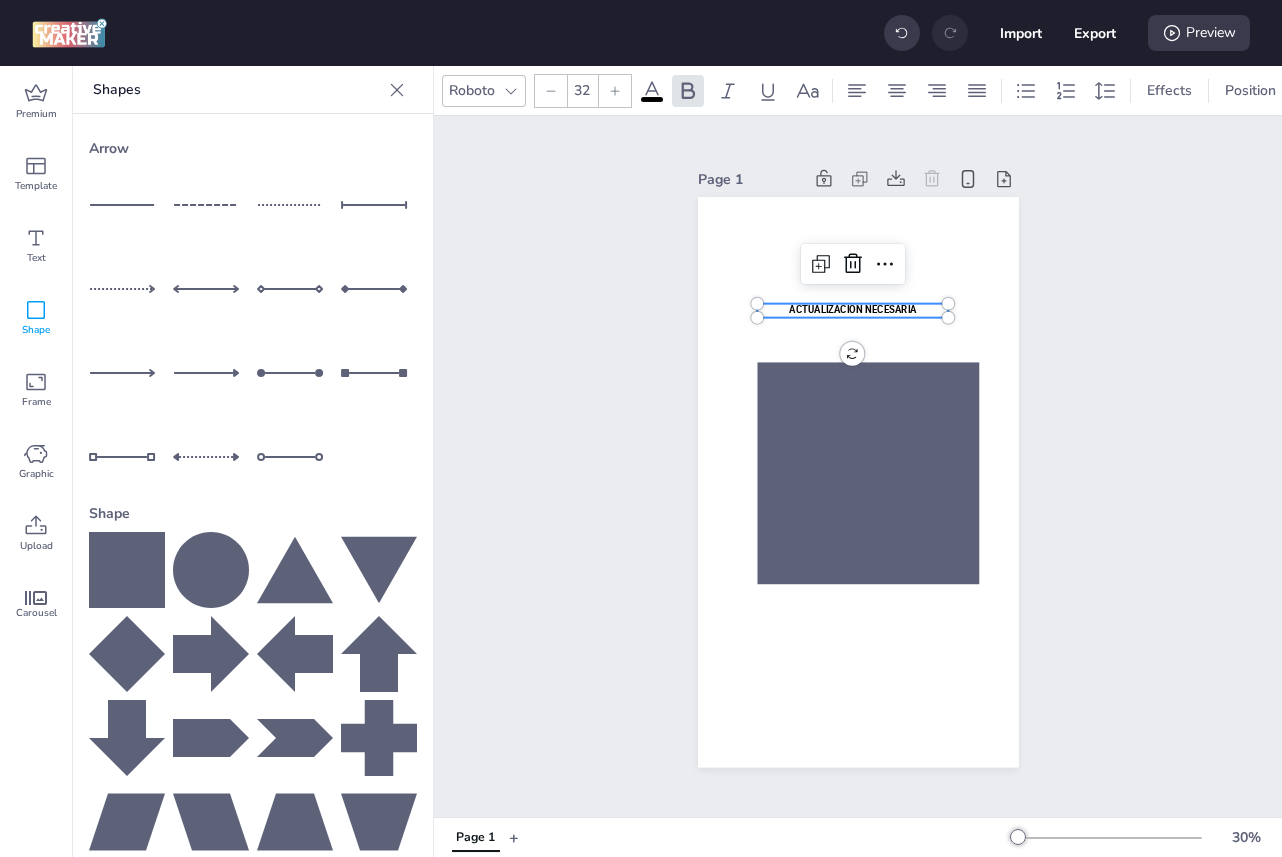 click 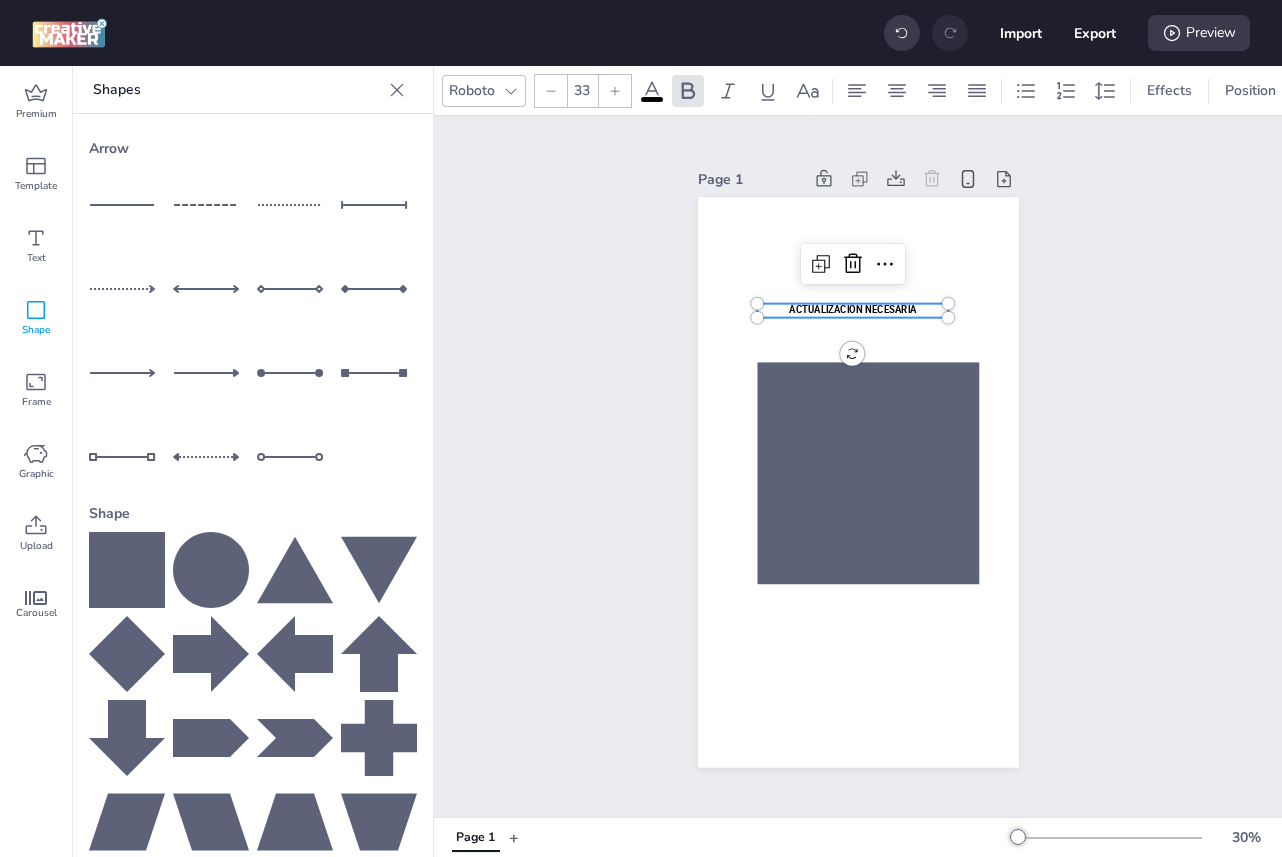 click 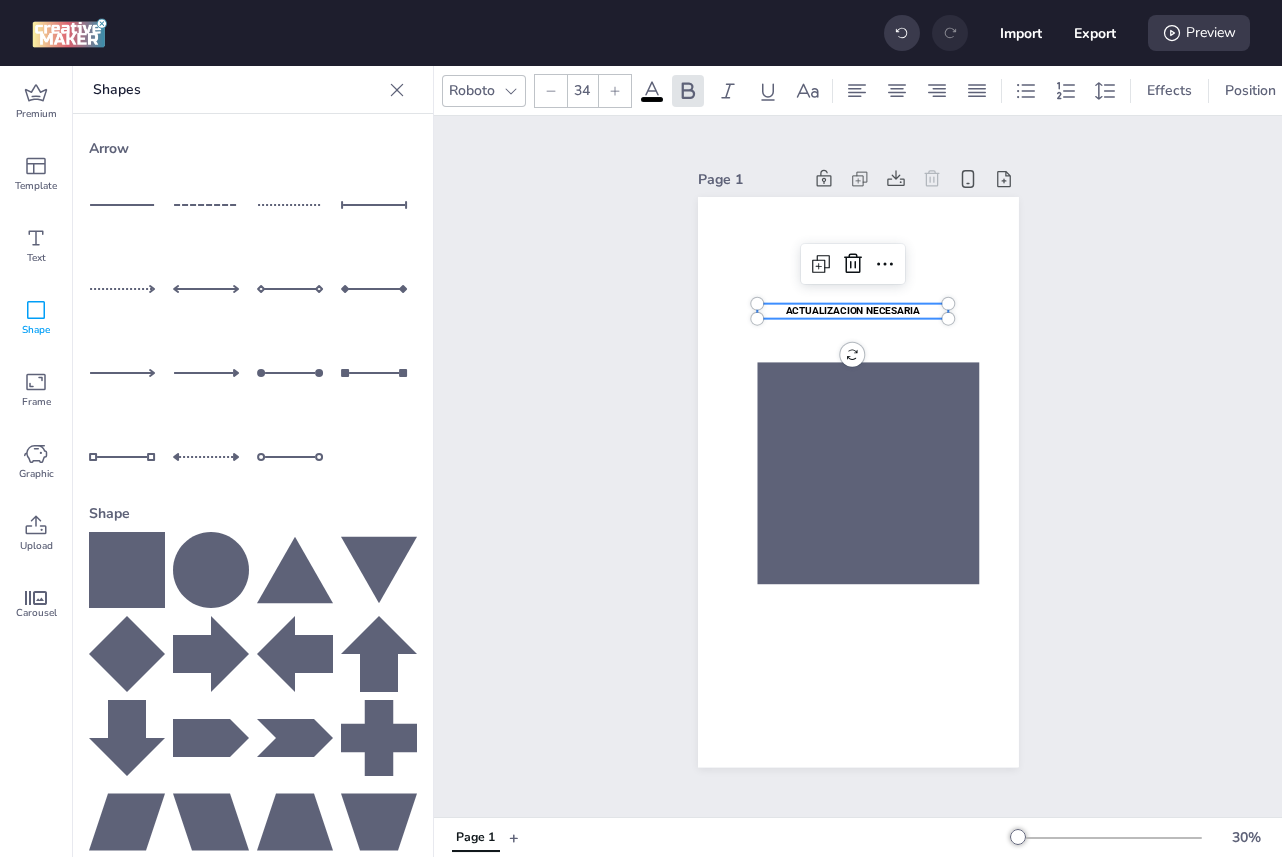 click 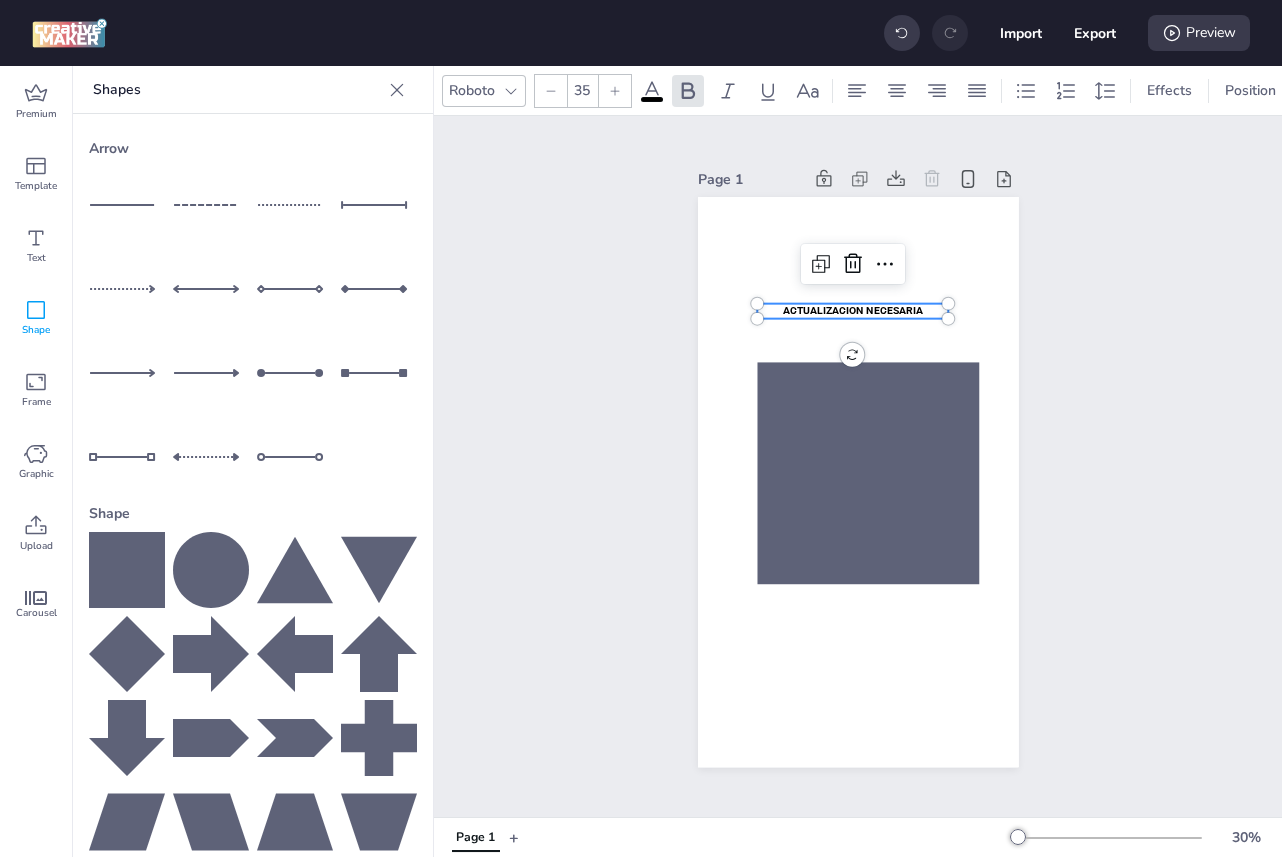 click 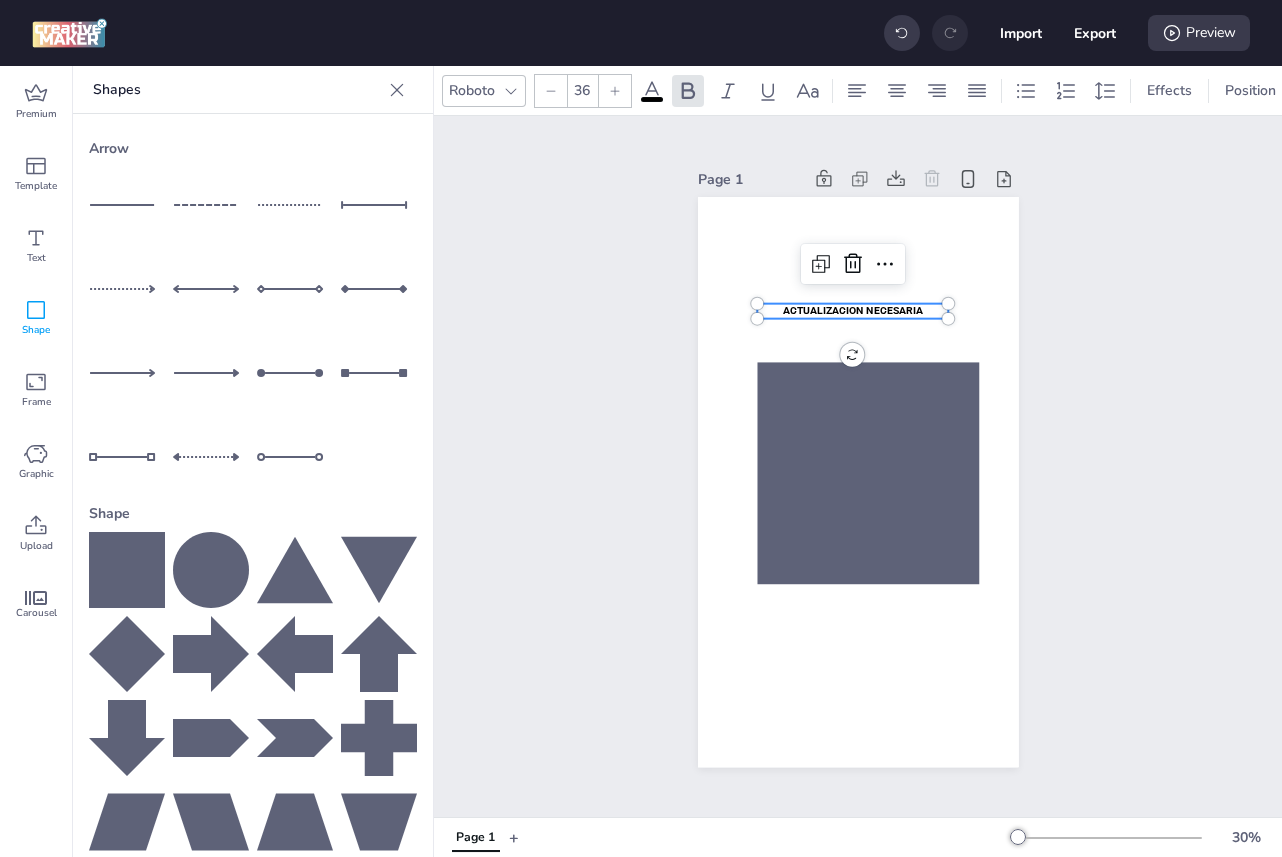 click 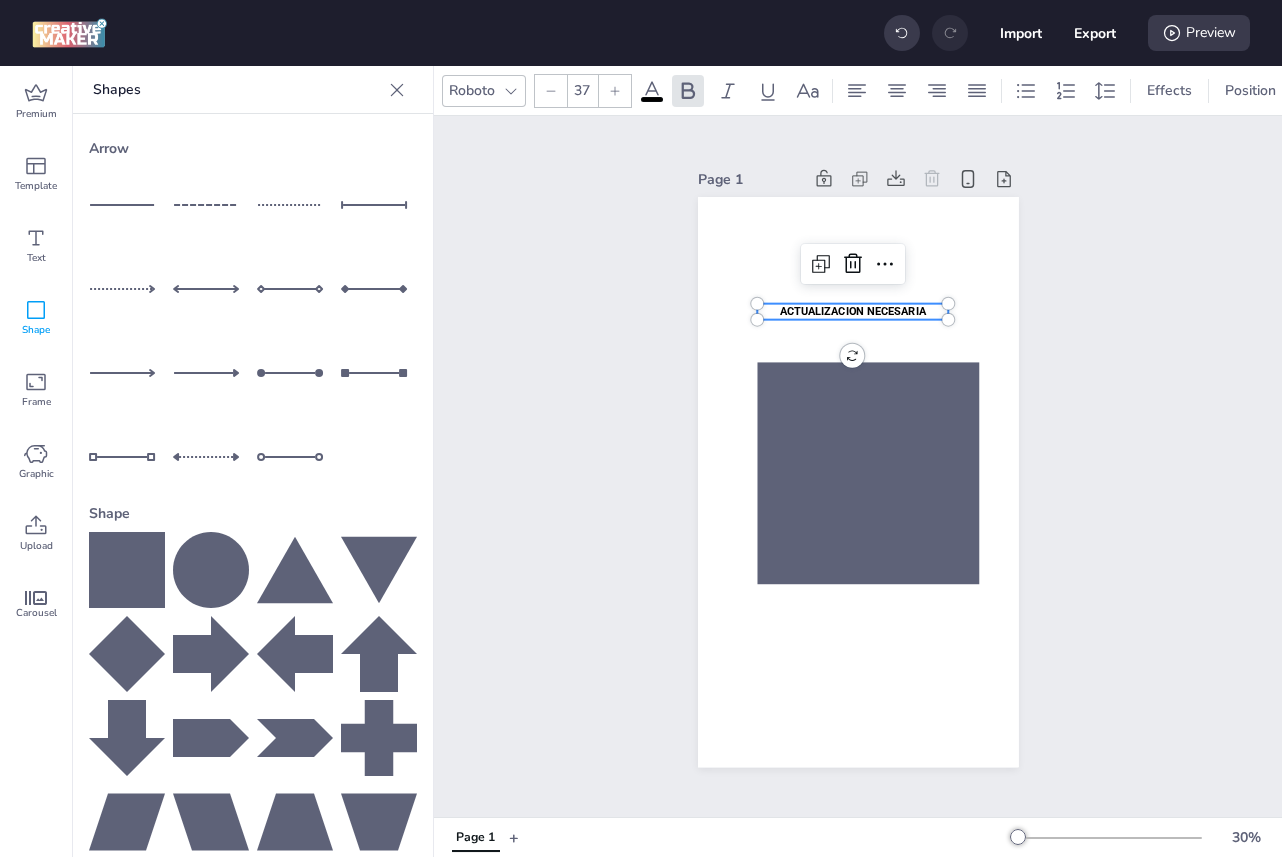 click 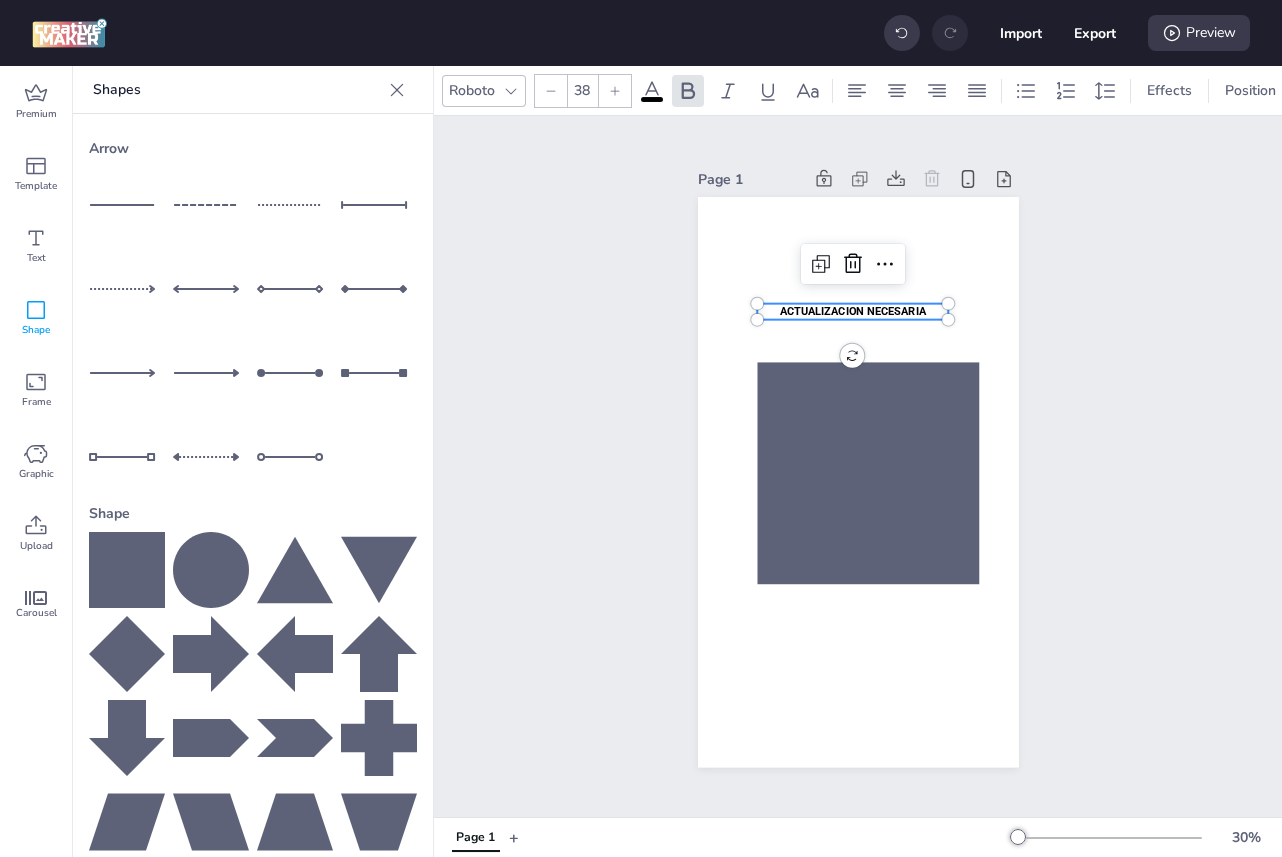 click 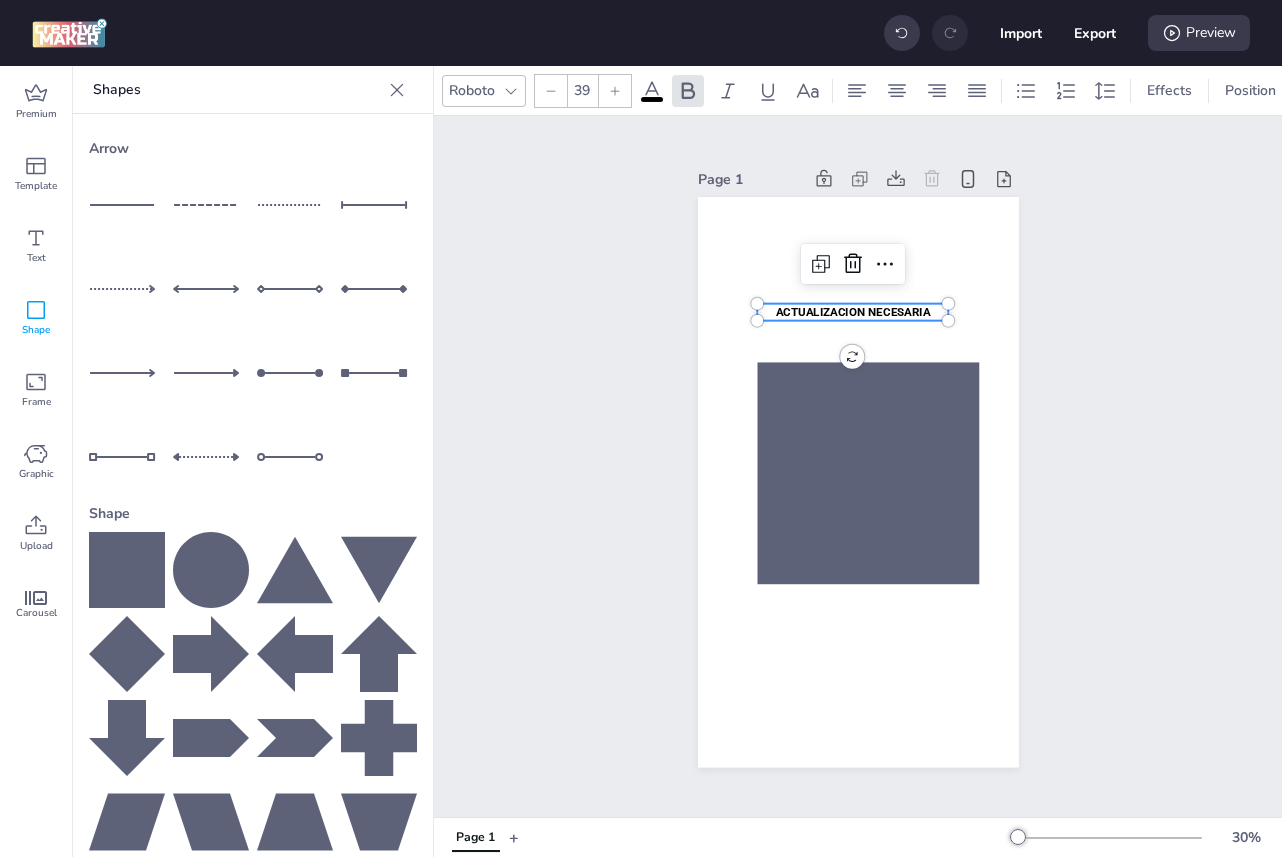 click 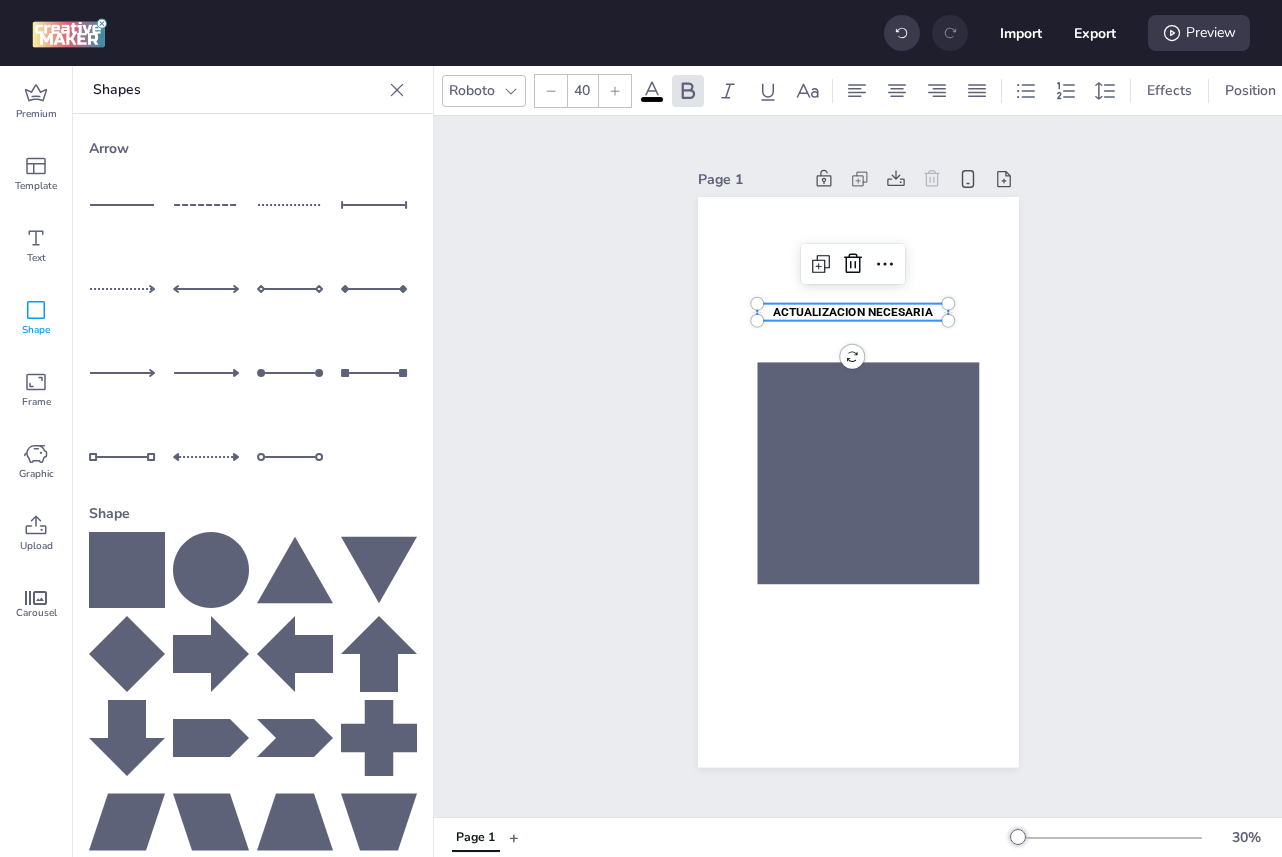 click 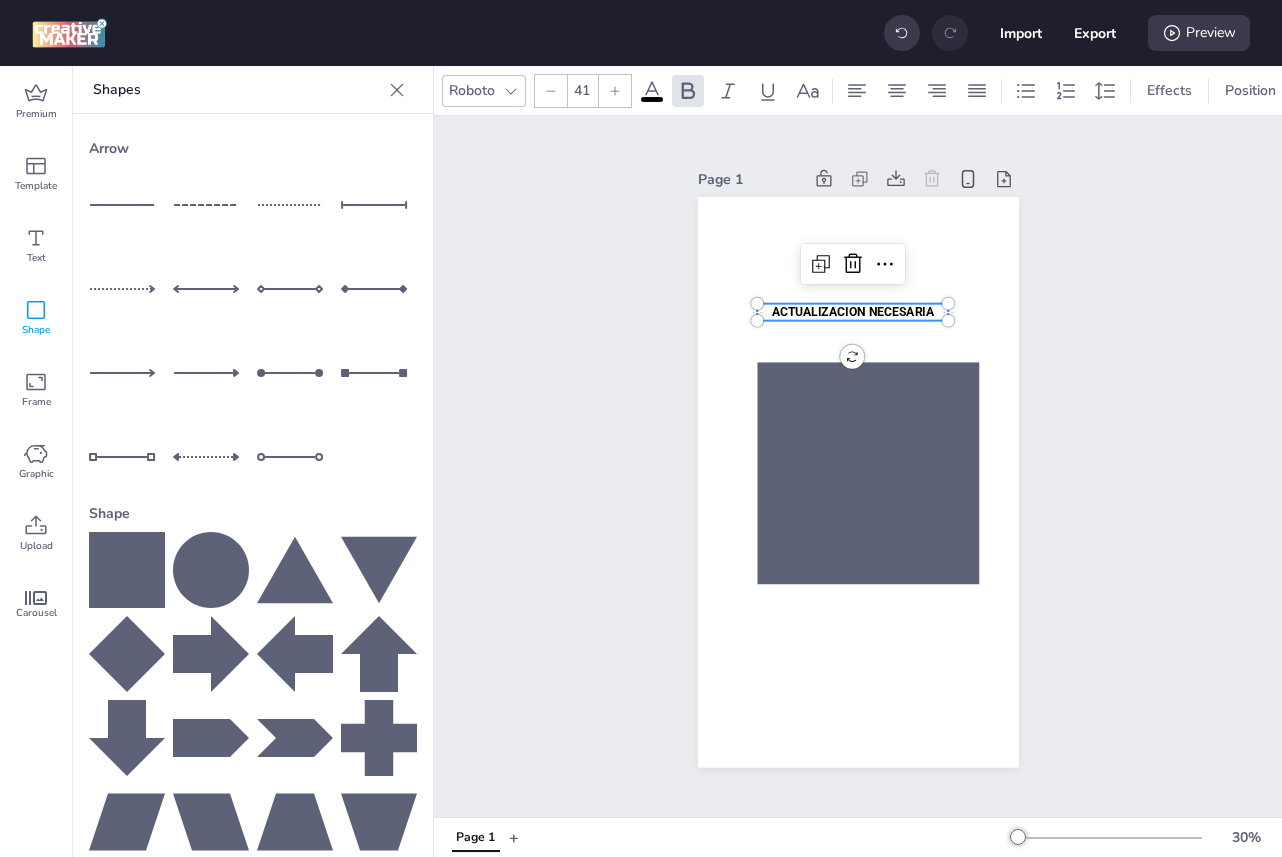 click 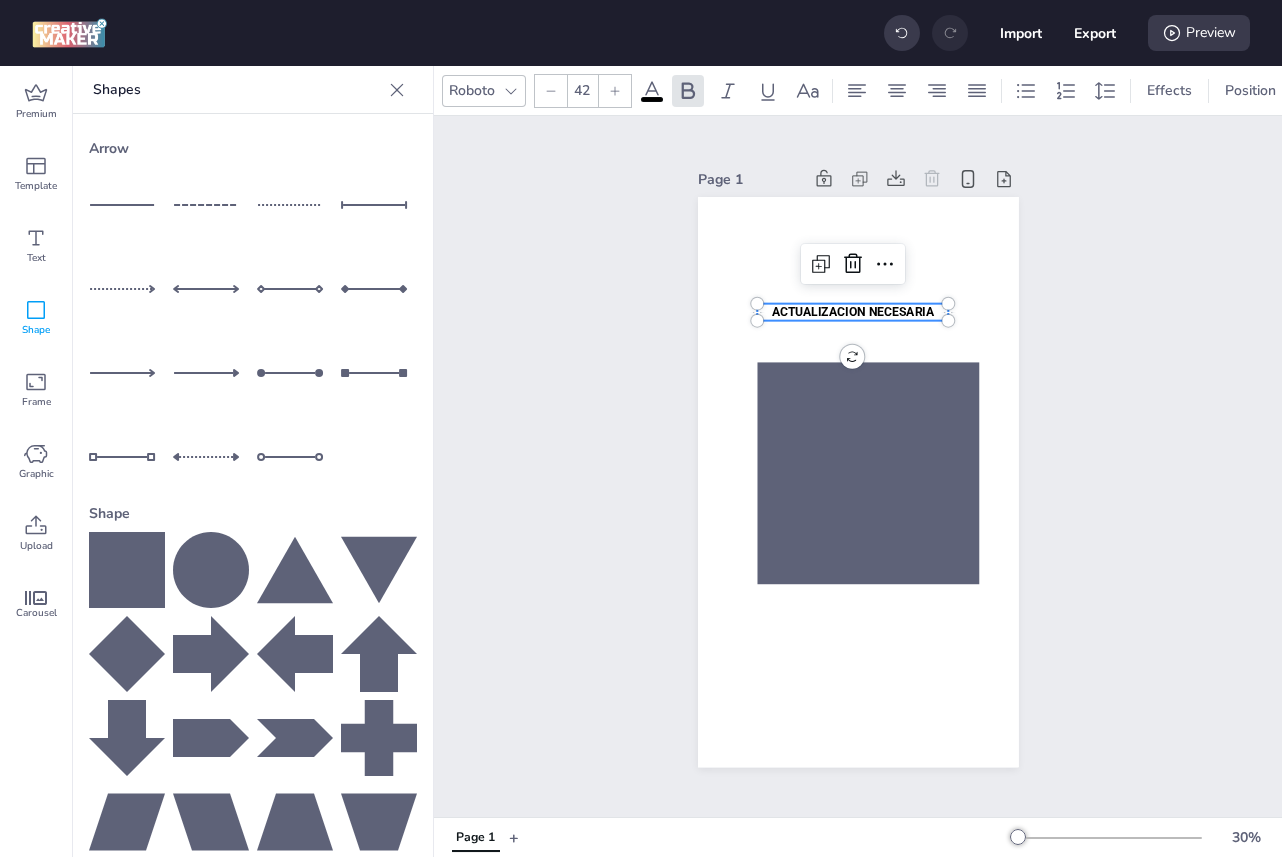 click 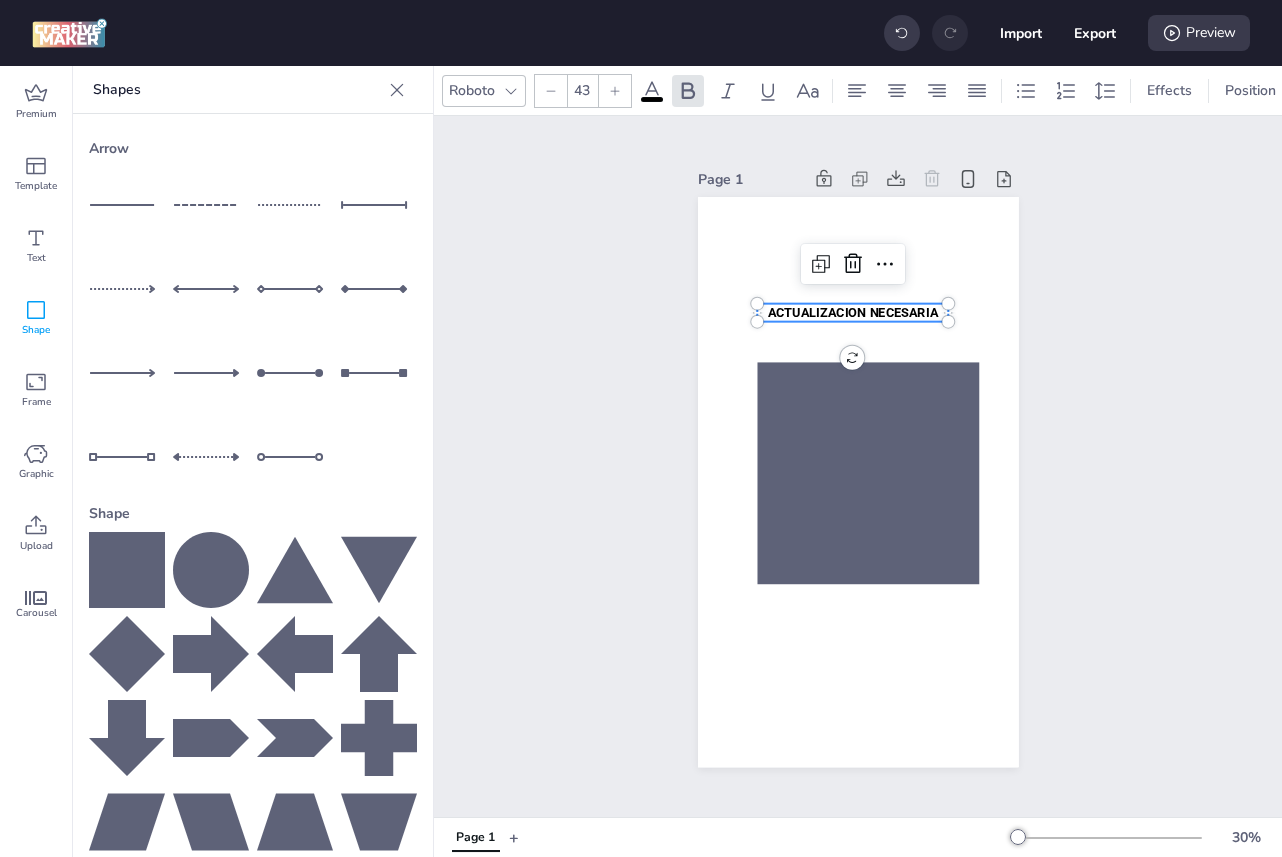 click 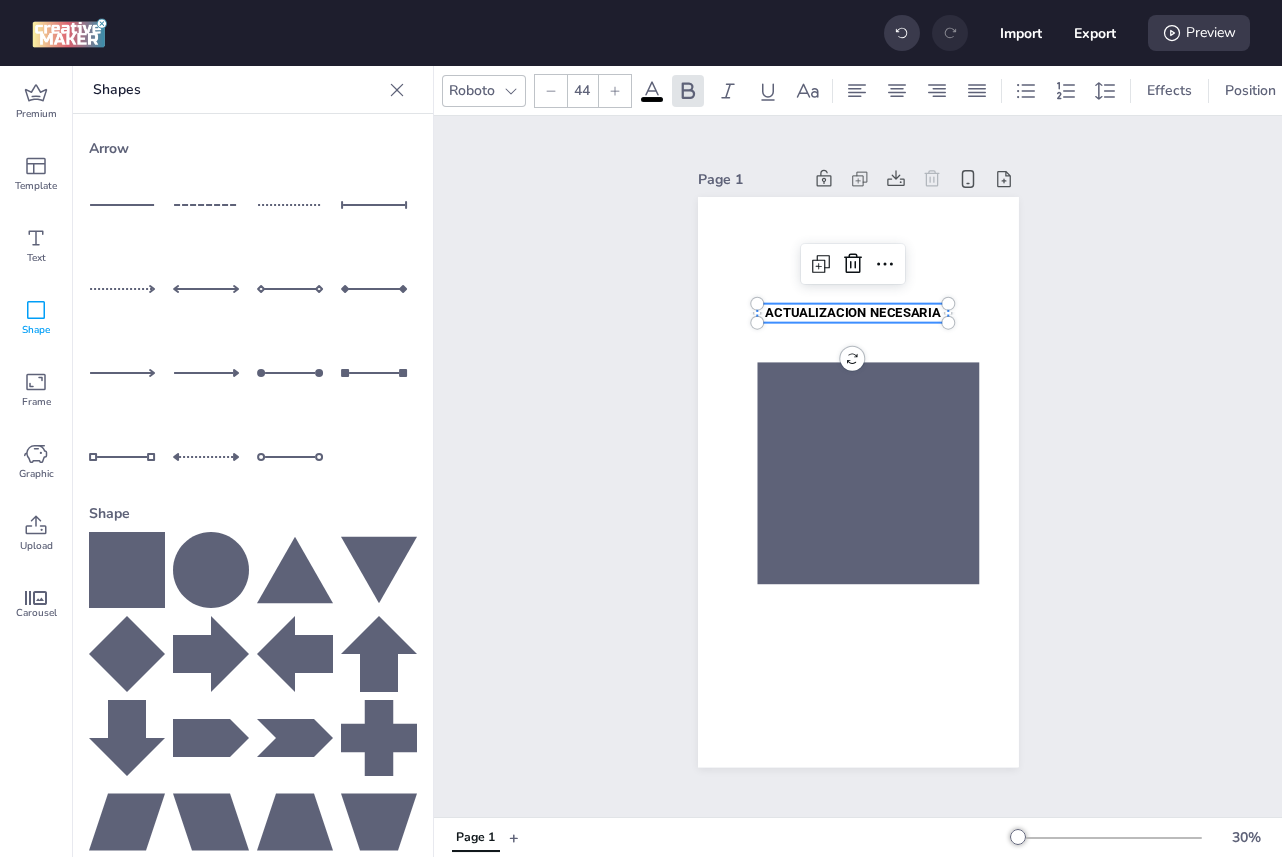 click 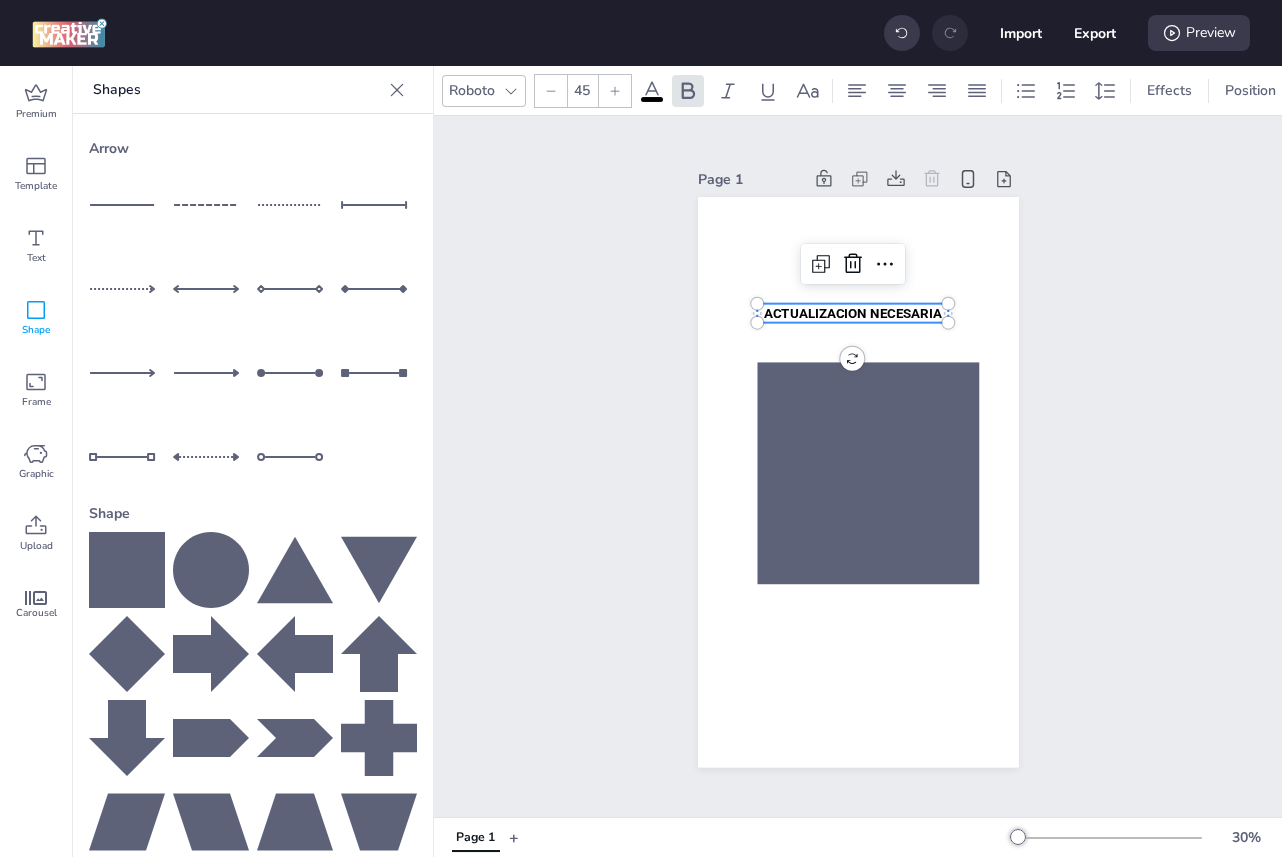 click 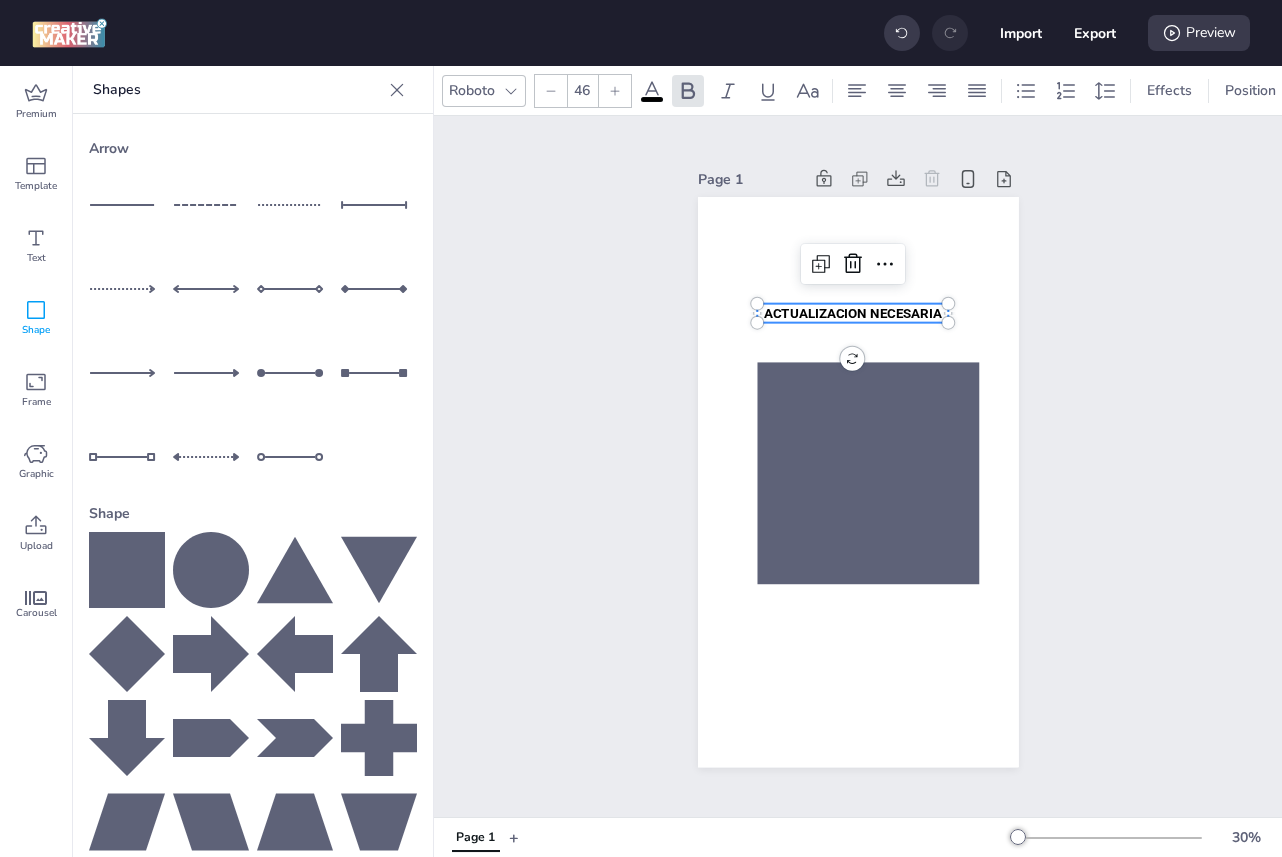 click 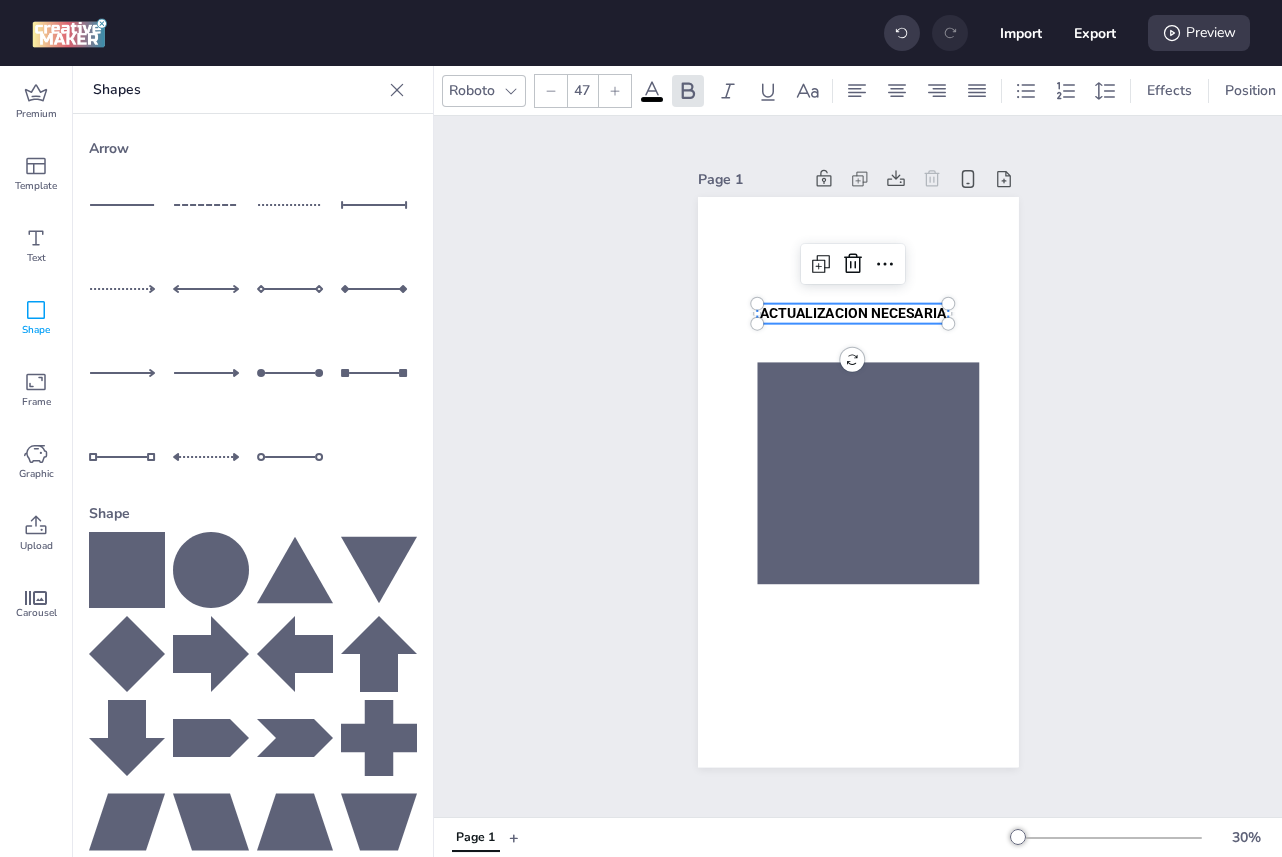 click 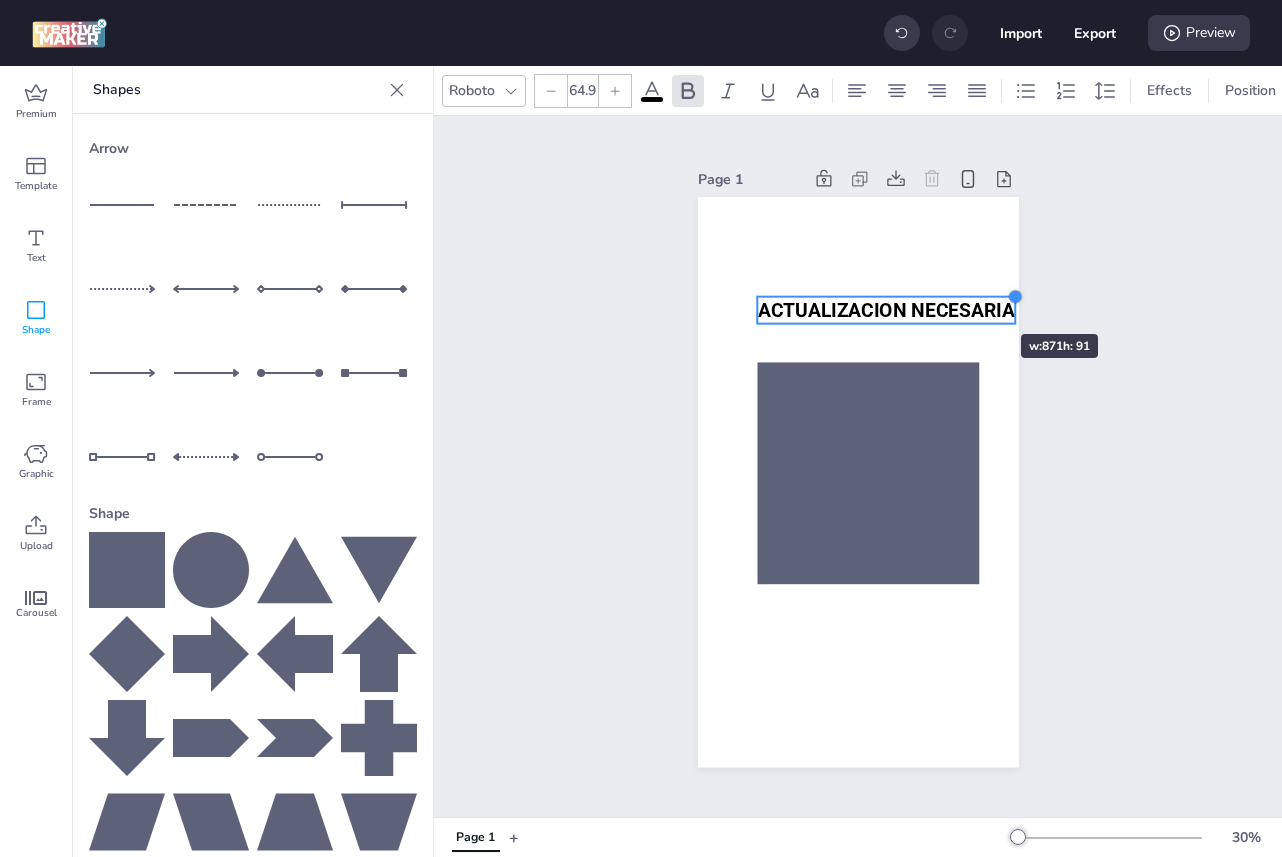 type on "67.3" 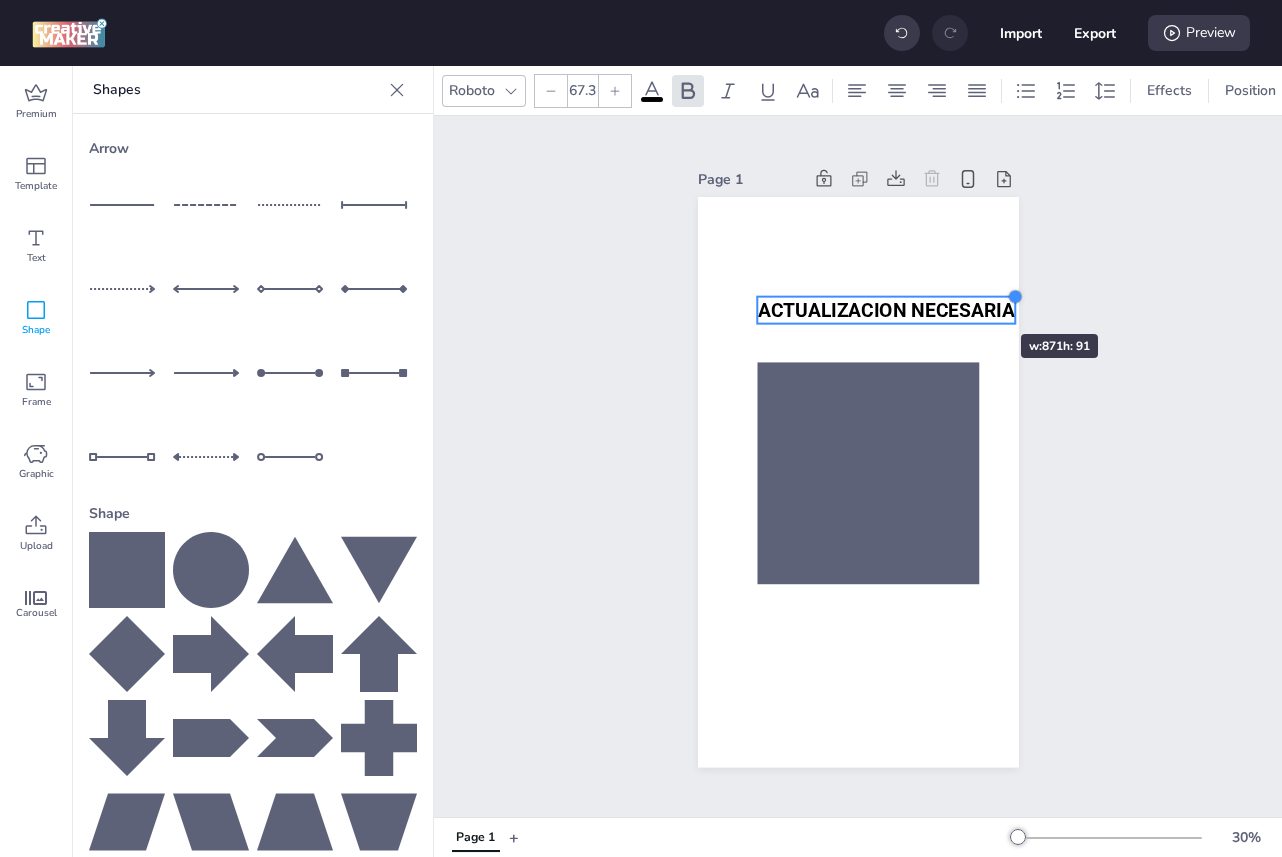 drag, startPoint x: 948, startPoint y: 305, endPoint x: 961, endPoint y: 297, distance: 15.264338 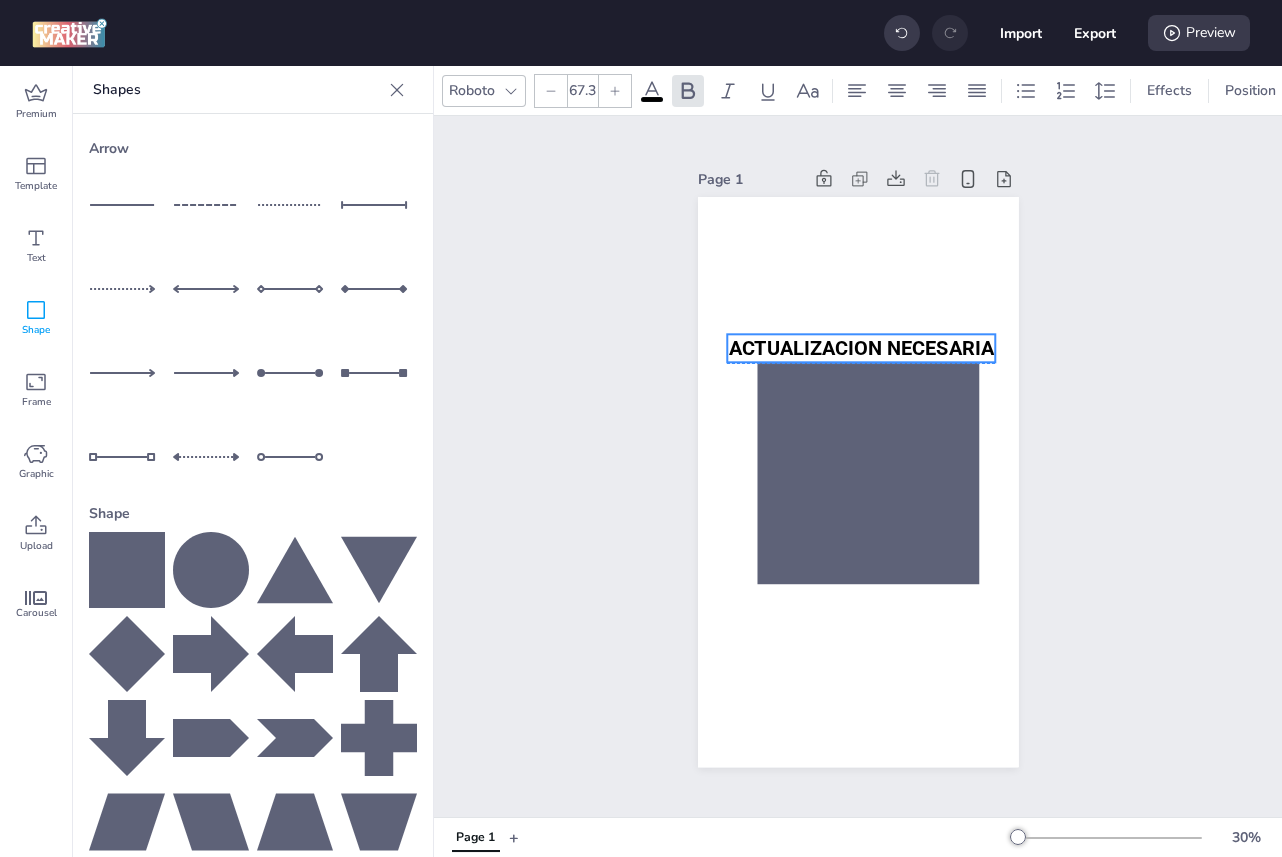 drag, startPoint x: 951, startPoint y: 307, endPoint x: 921, endPoint y: 342, distance: 46.09772 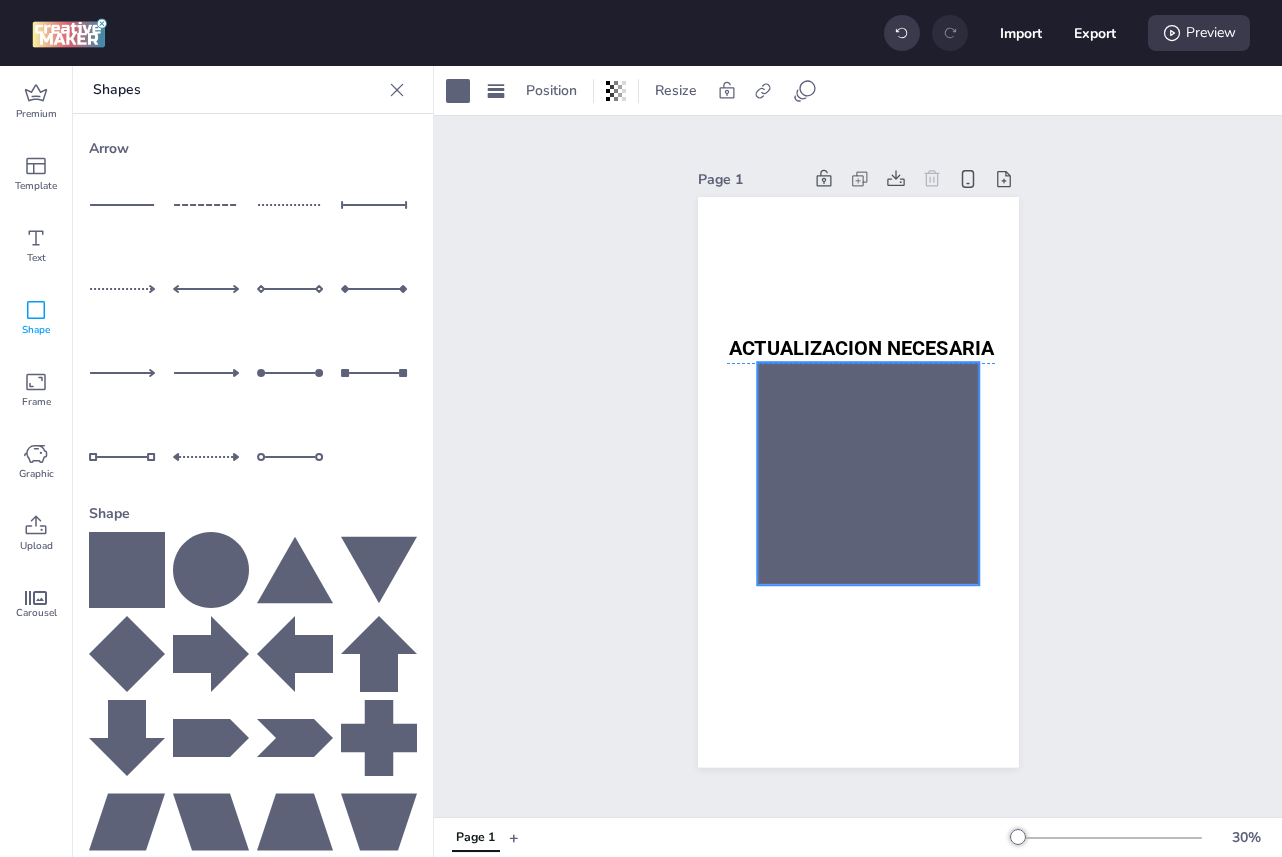 click at bounding box center (868, 474) 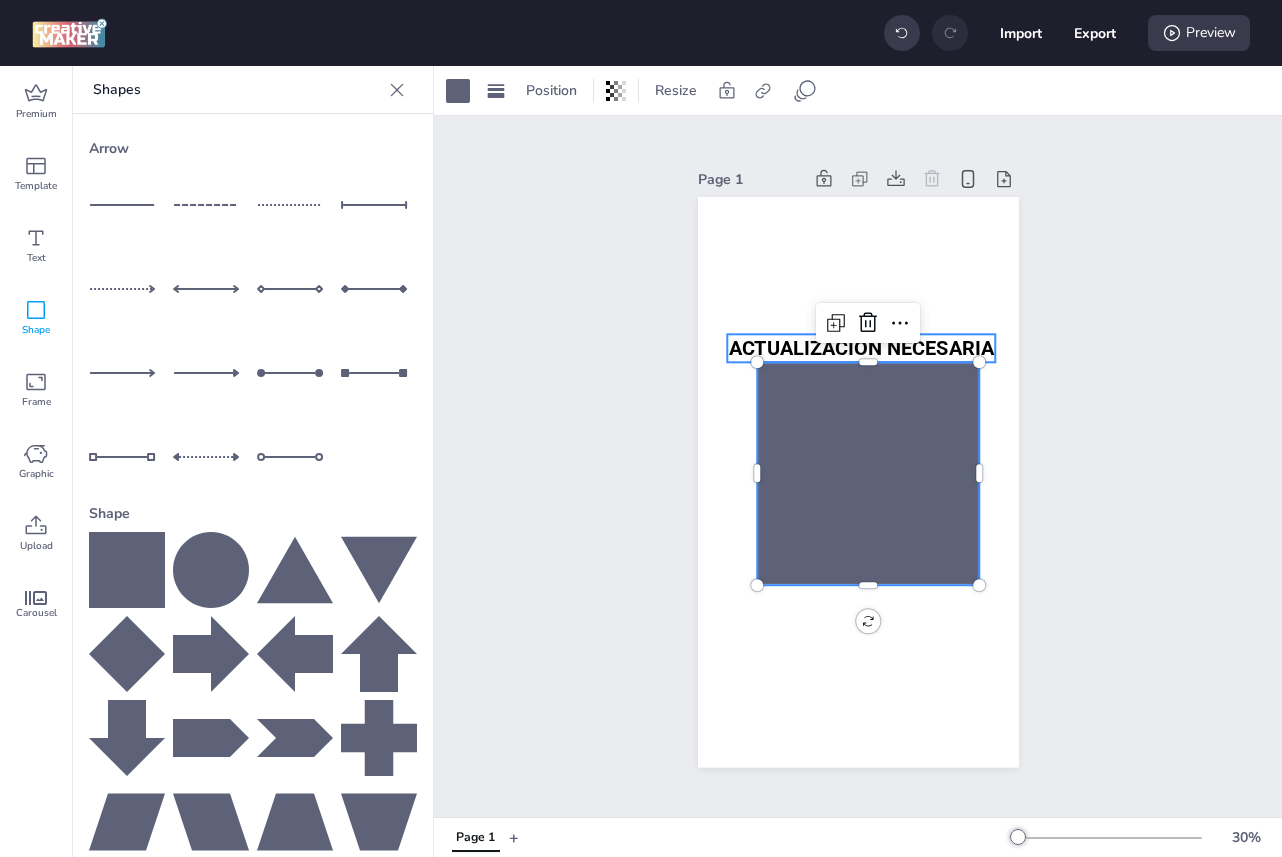 click on "ACTUALIZACION NECESARIA" at bounding box center (861, 349) 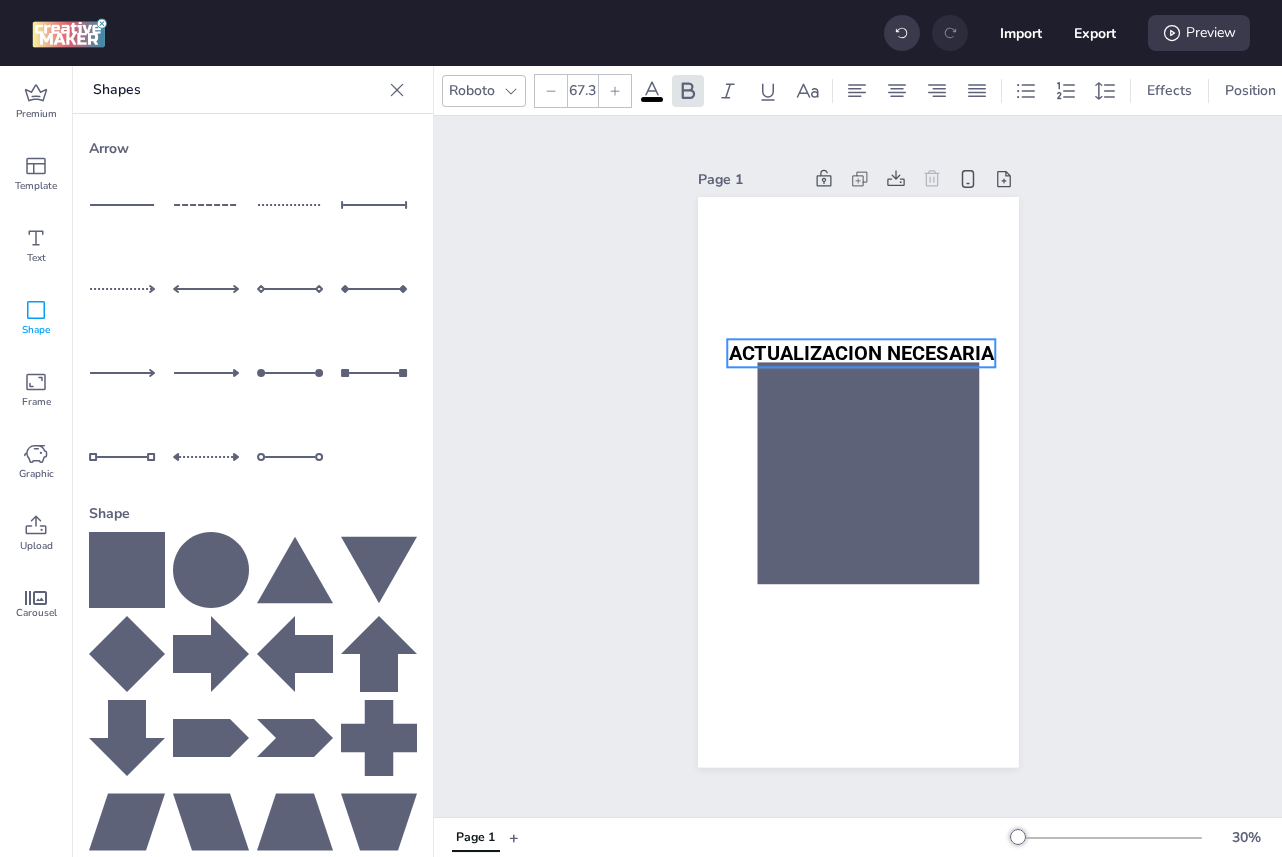 click on "ACTUALIZACION NECESARIA" at bounding box center (861, 354) 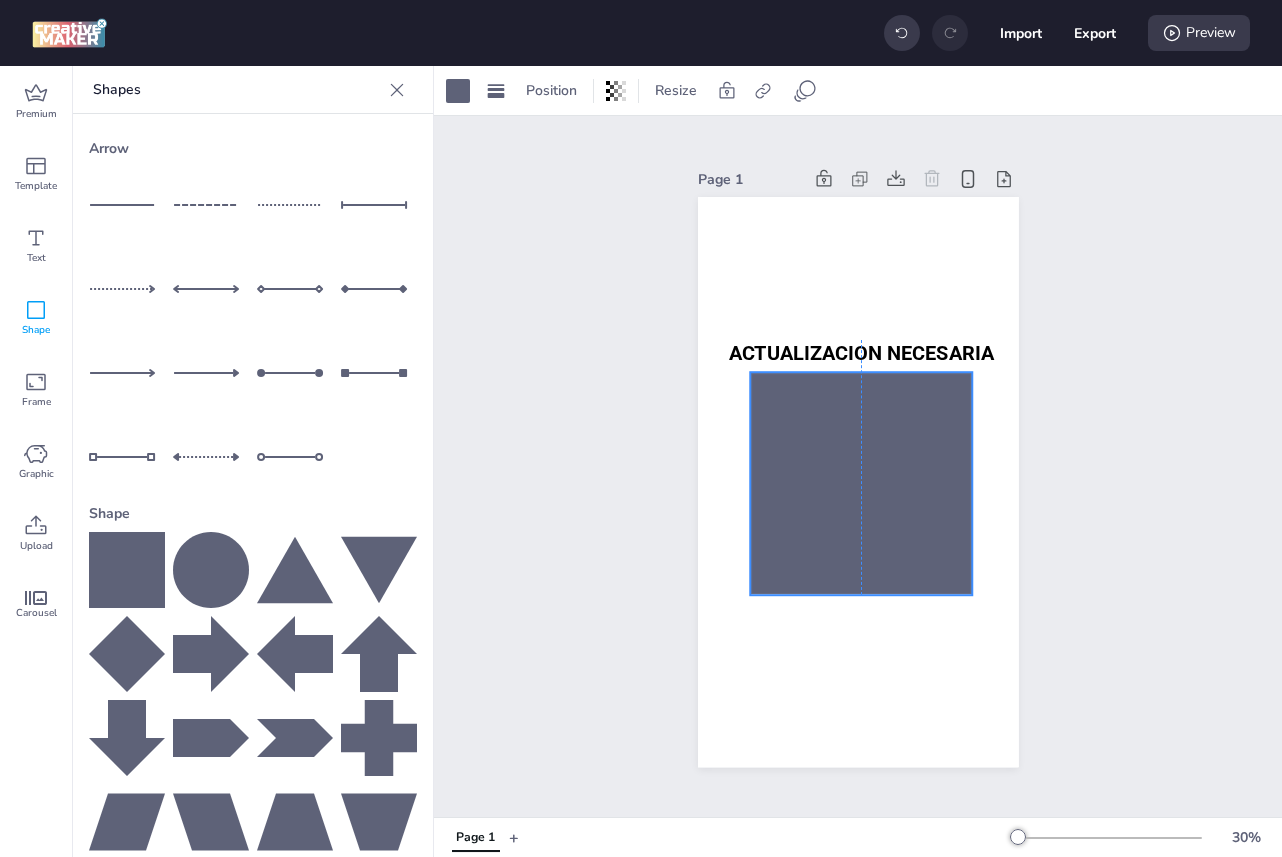 drag, startPoint x: 842, startPoint y: 439, endPoint x: 836, endPoint y: 449, distance: 11.661903 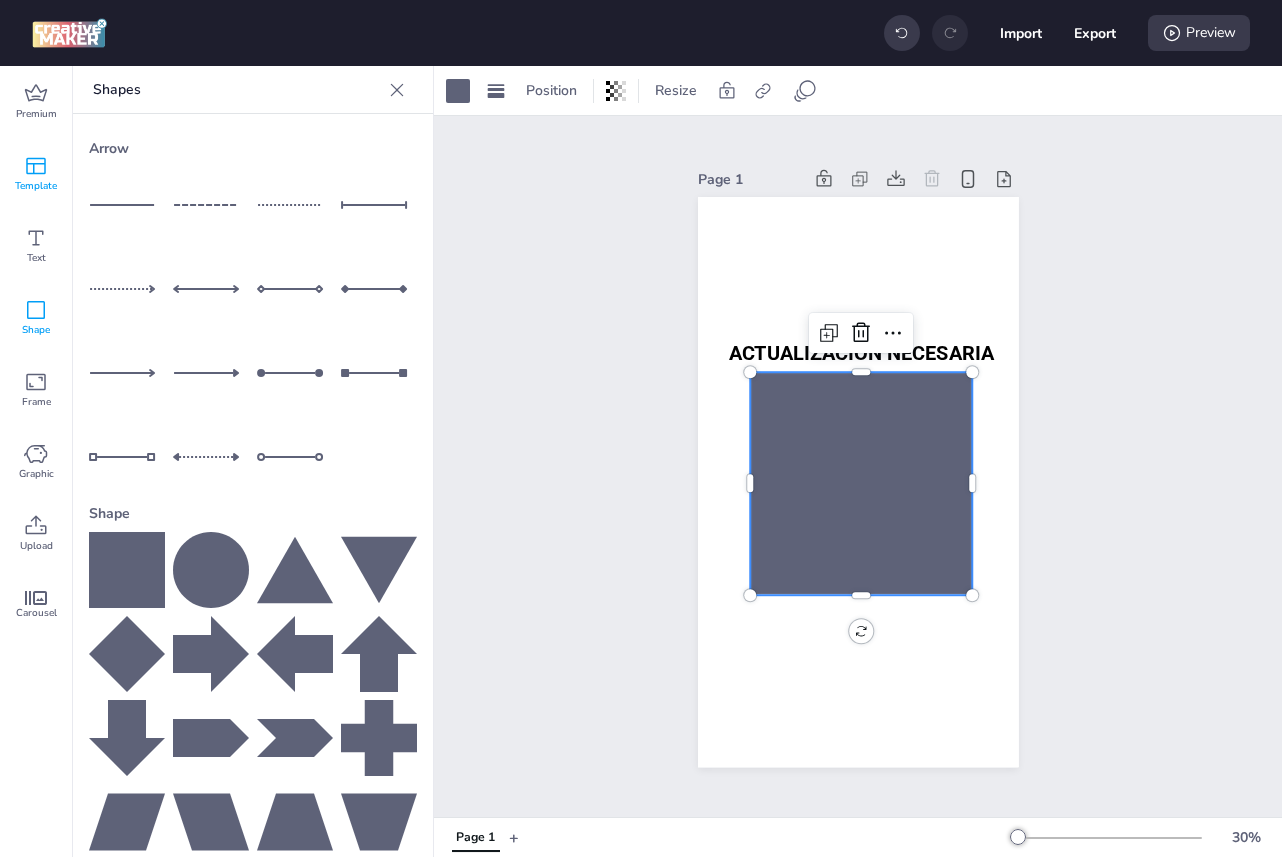 click on "Template" at bounding box center (36, 174) 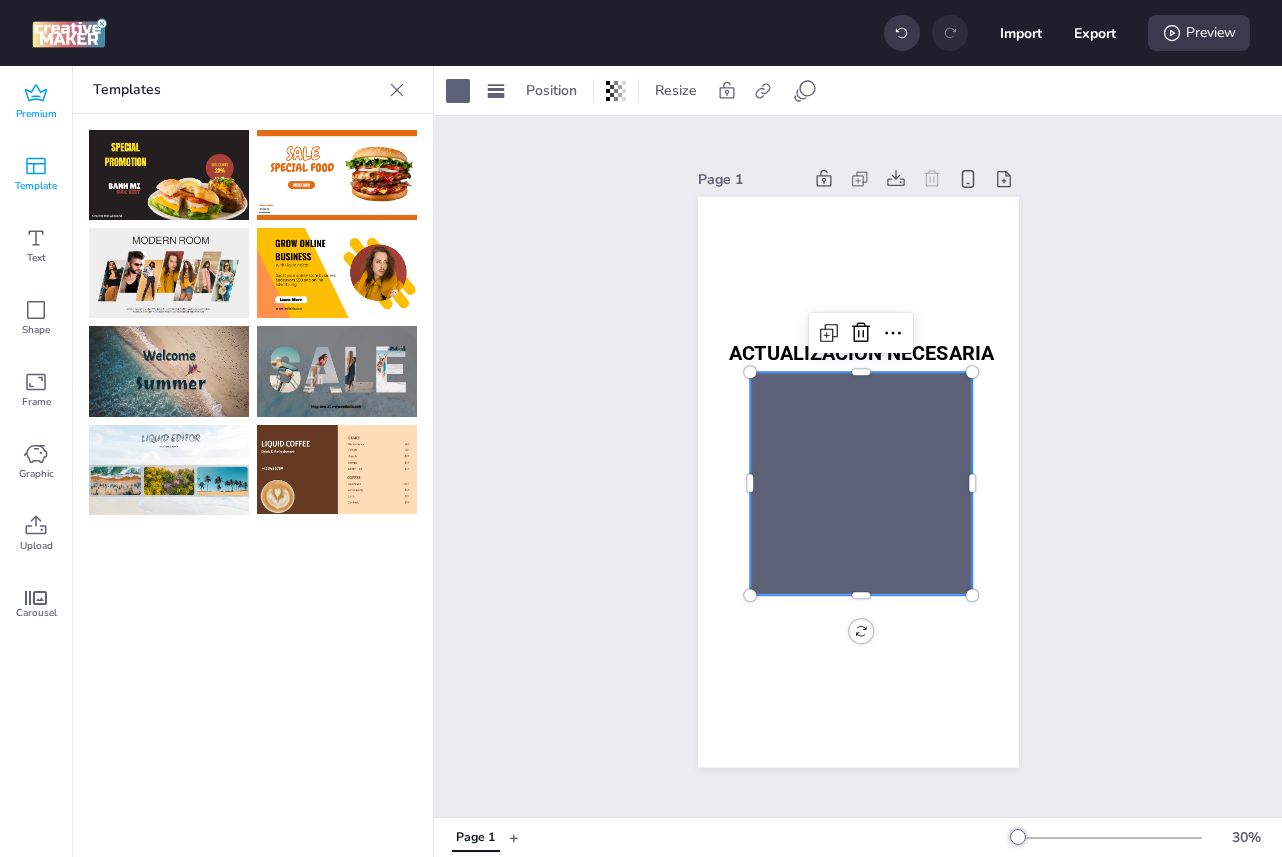 click on "Premium" at bounding box center [36, 114] 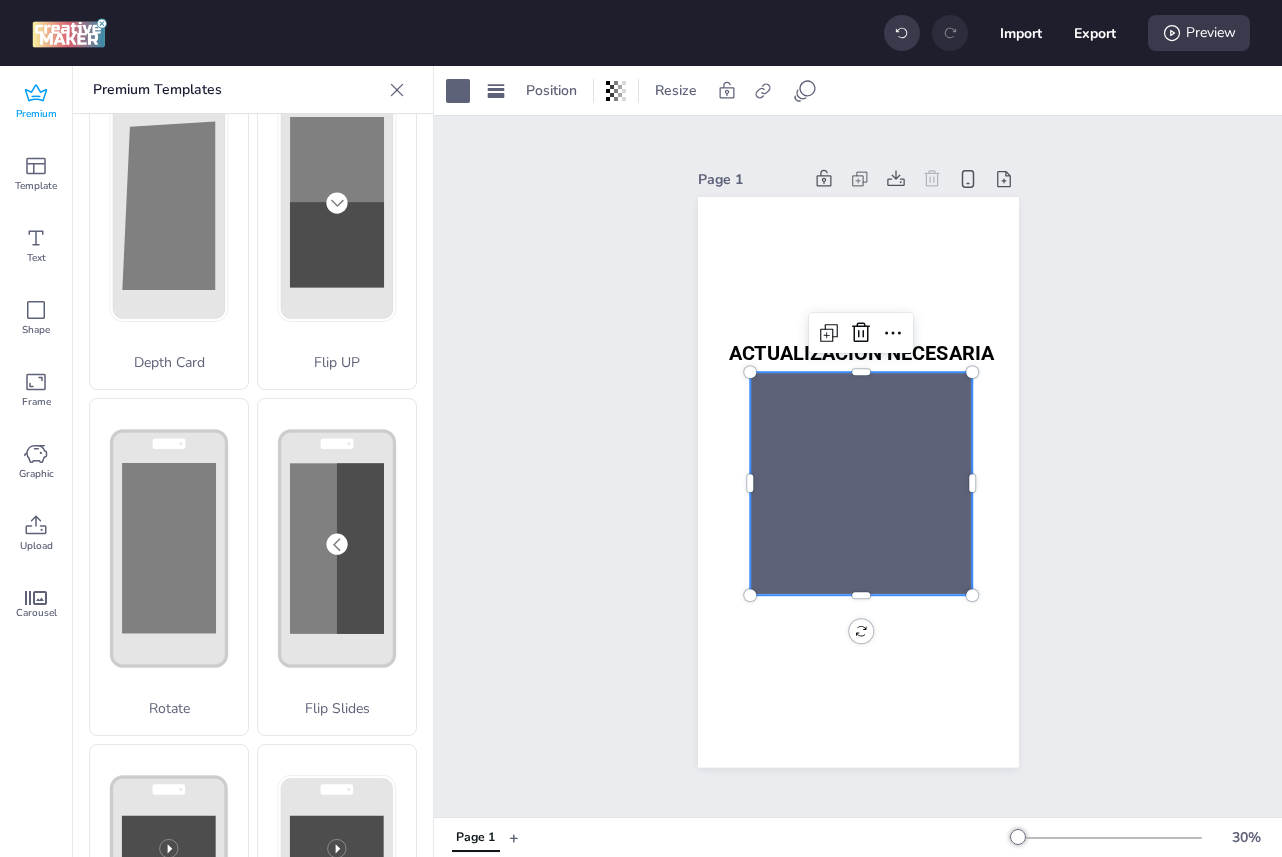 scroll, scrollTop: 0, scrollLeft: 0, axis: both 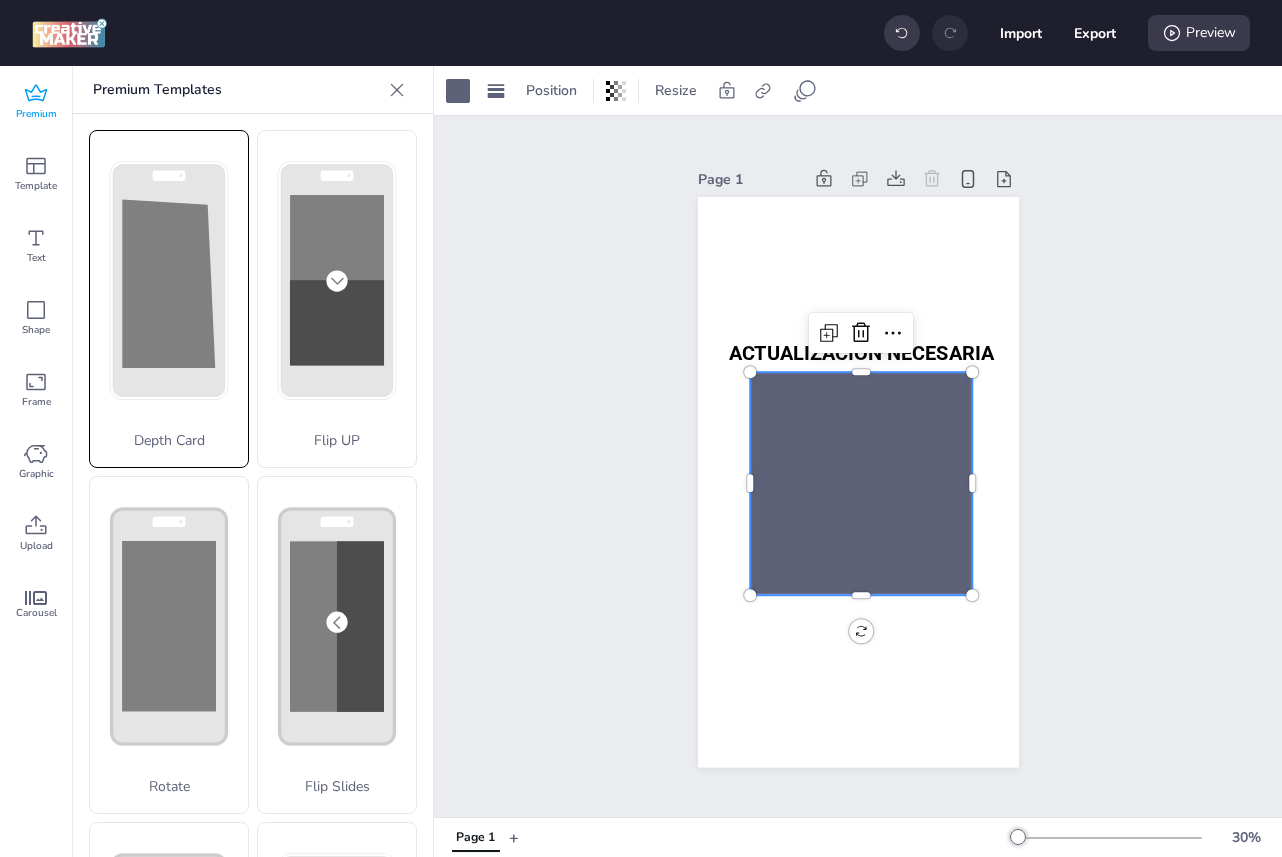 click on "Depth Card" at bounding box center (169, 299) 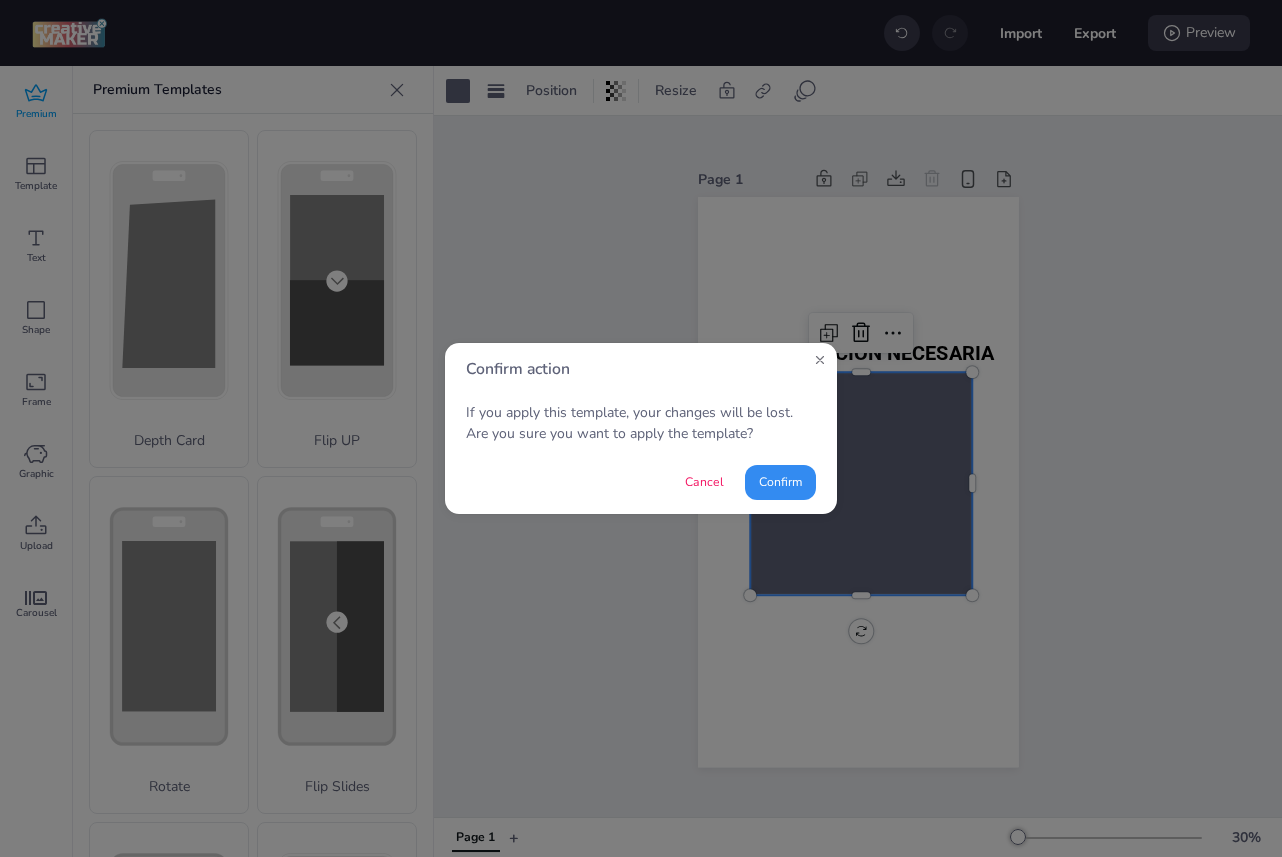 click on "Confirm" at bounding box center [780, 482] 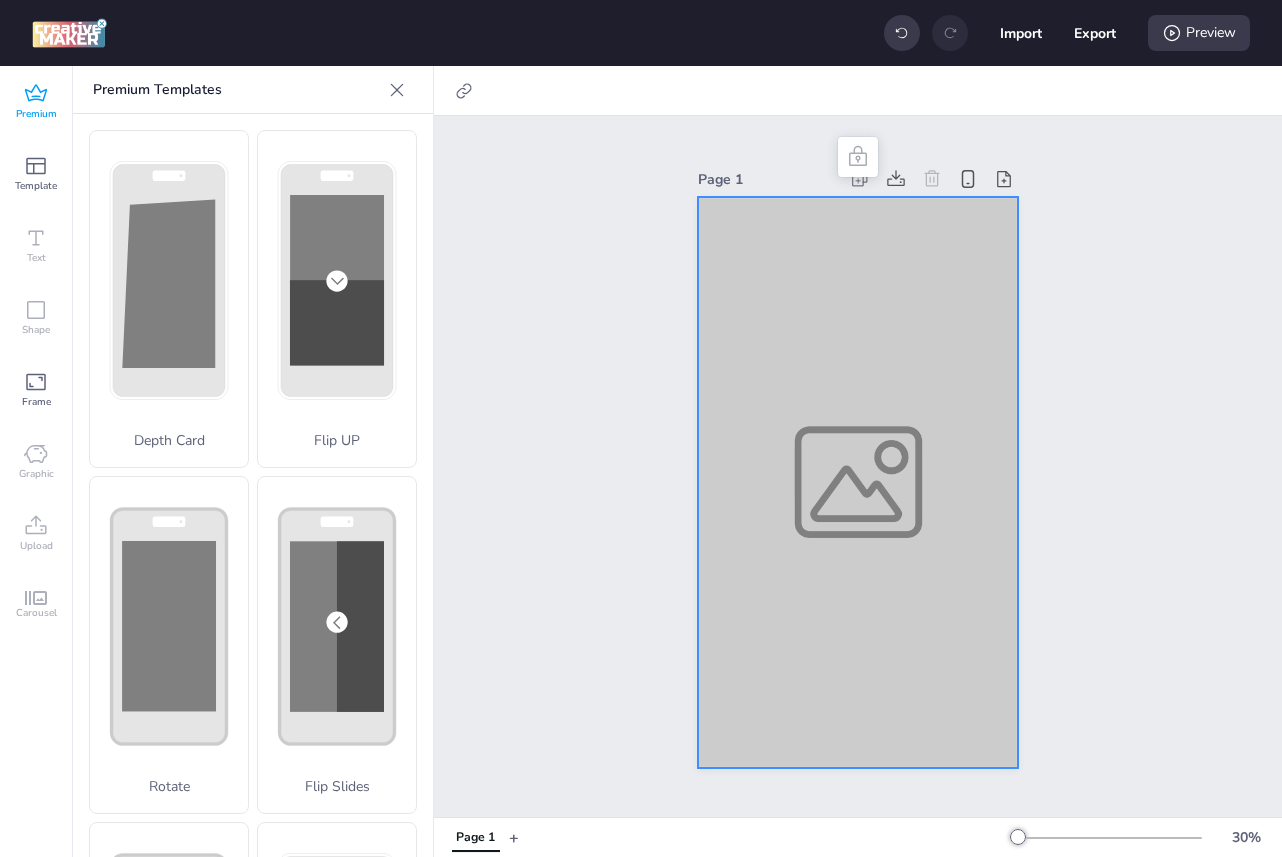 click at bounding box center (858, 482) 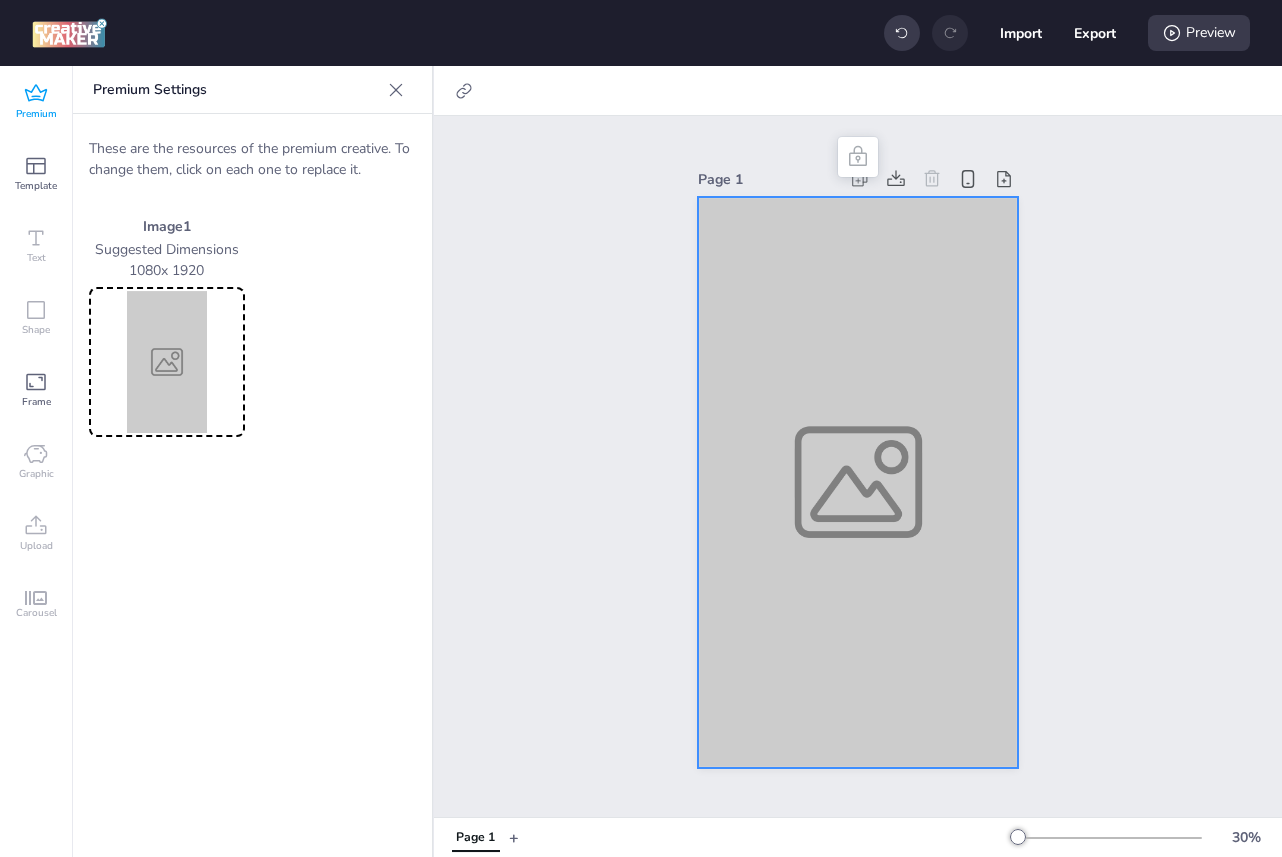 click at bounding box center [858, 482] 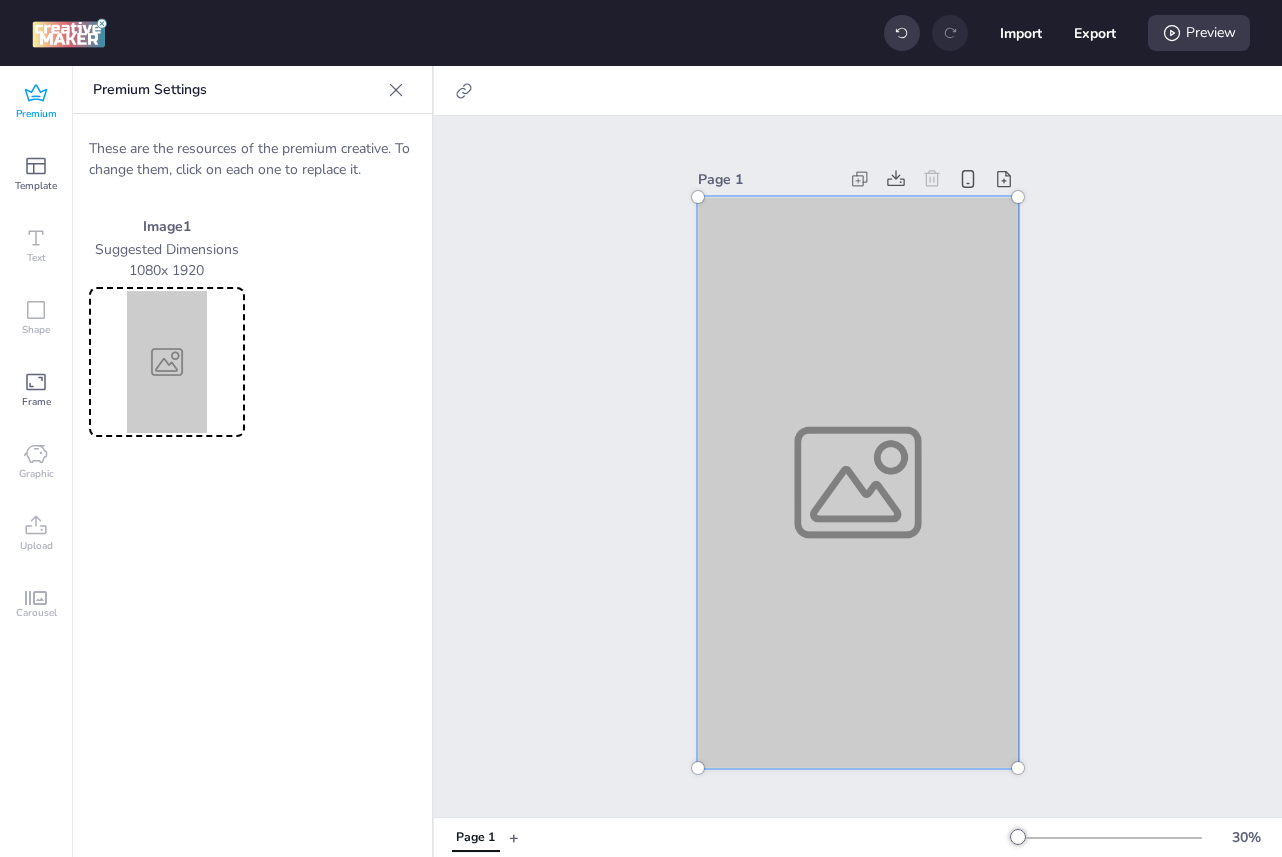 click at bounding box center [858, 482] 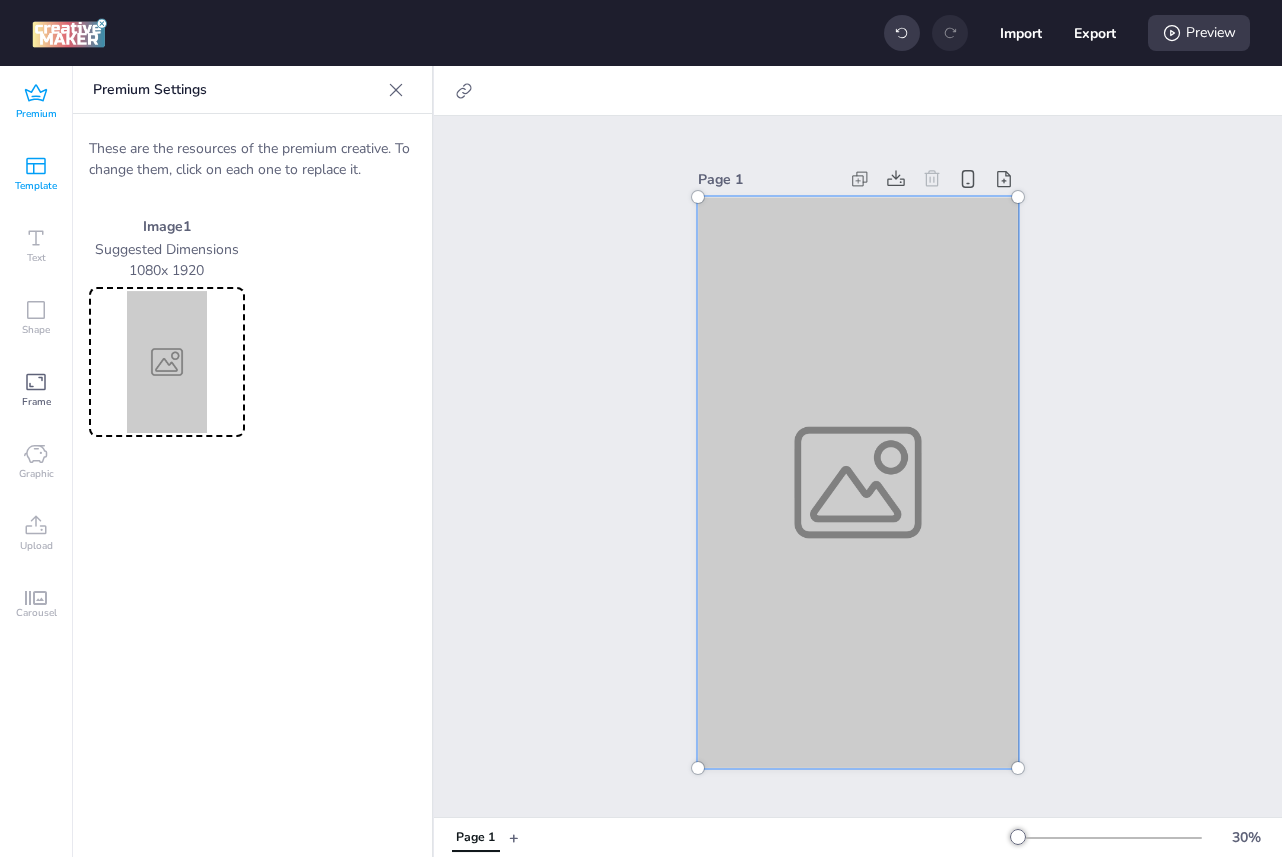 click on "Template" at bounding box center (36, 186) 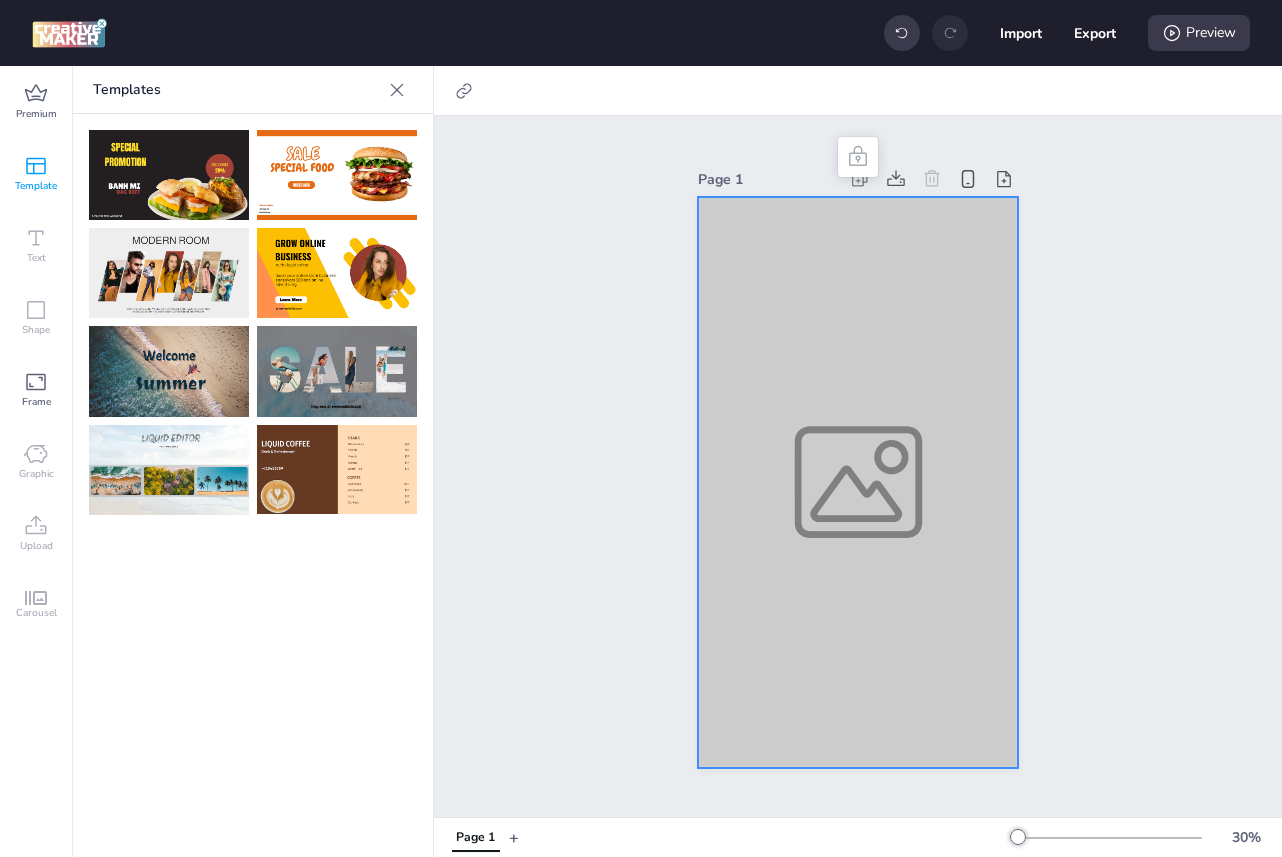 click 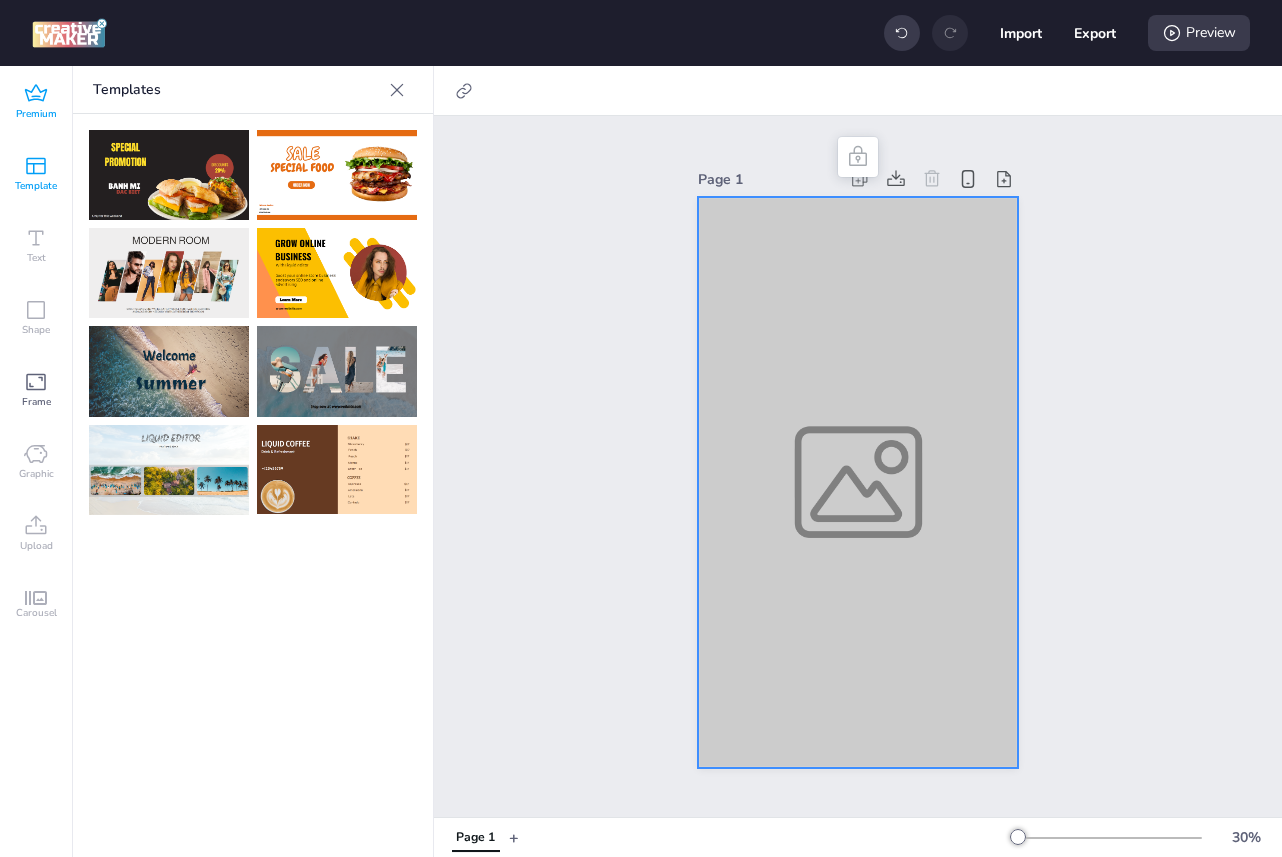 click 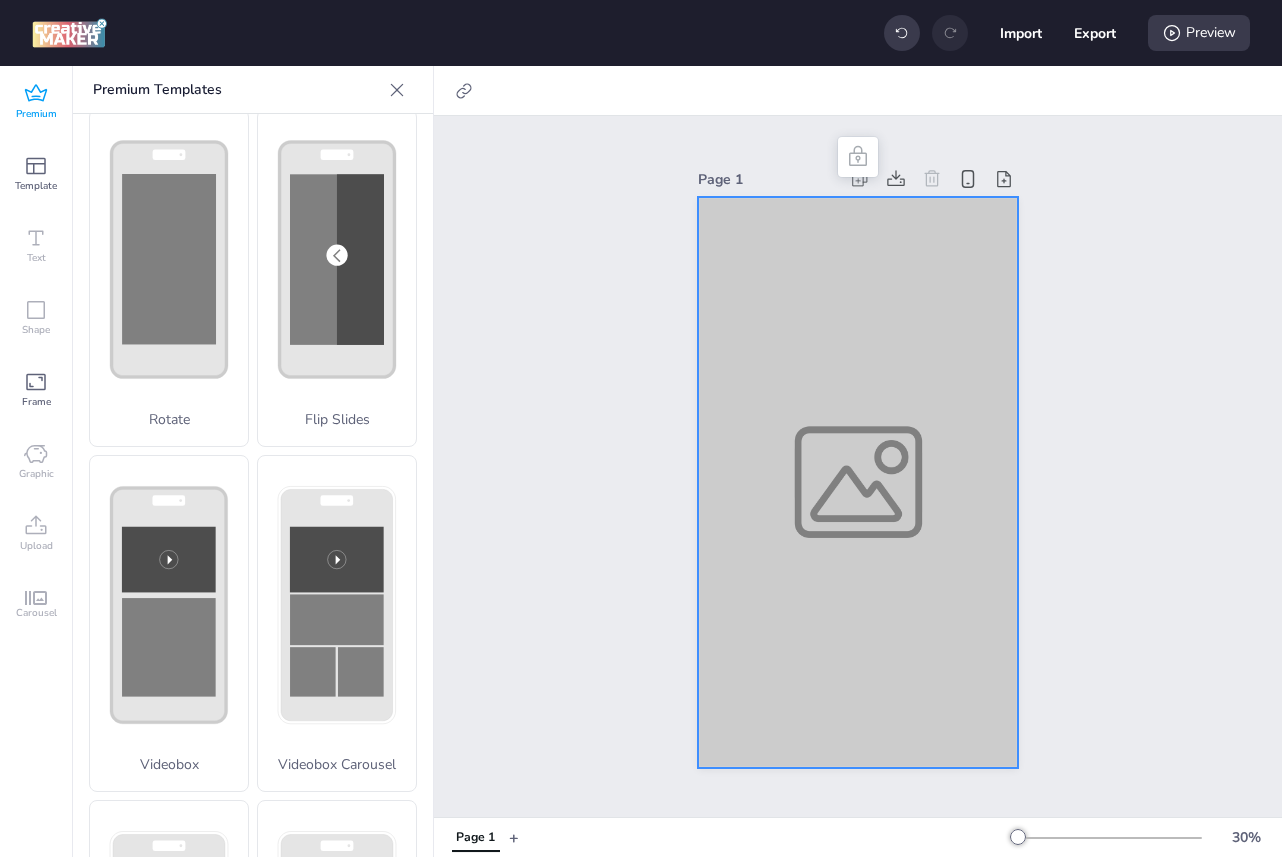 scroll, scrollTop: 664, scrollLeft: 0, axis: vertical 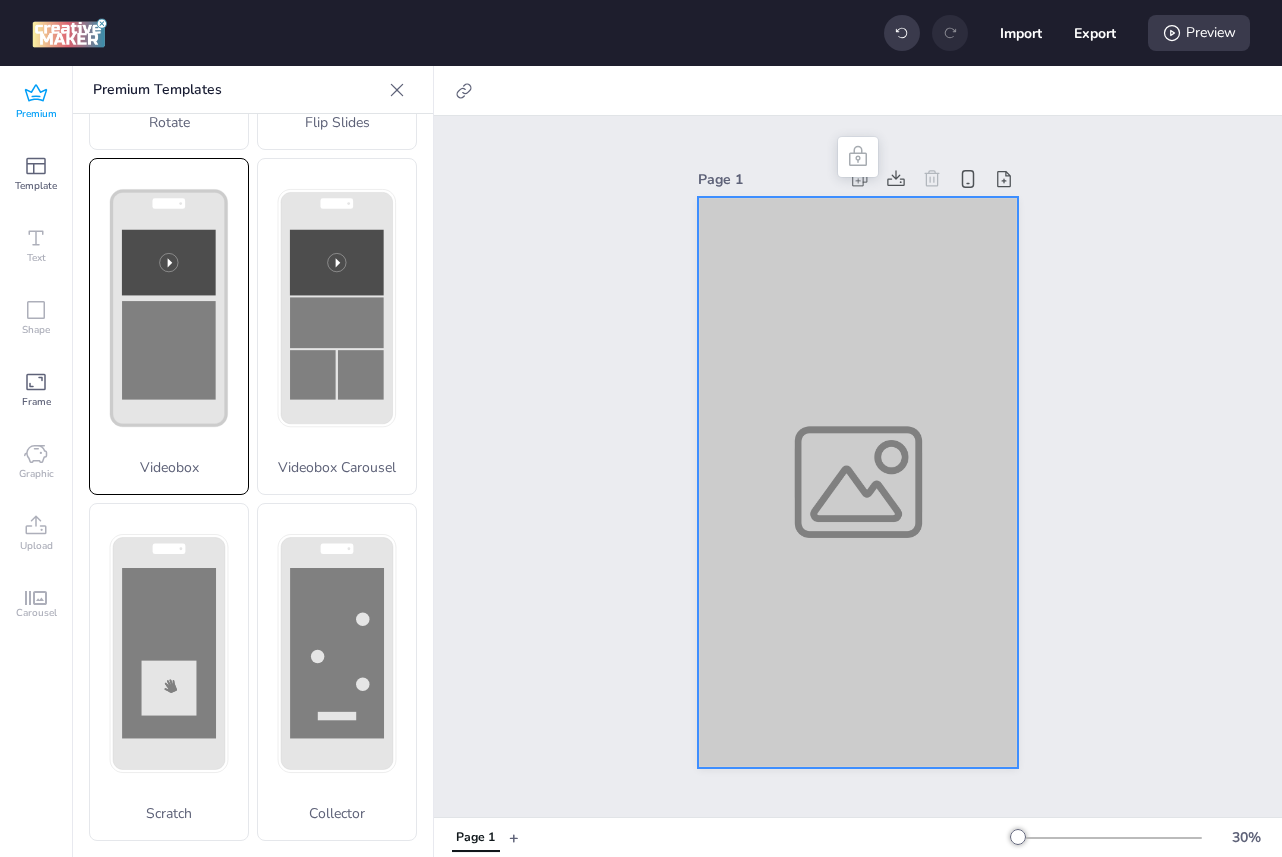 click 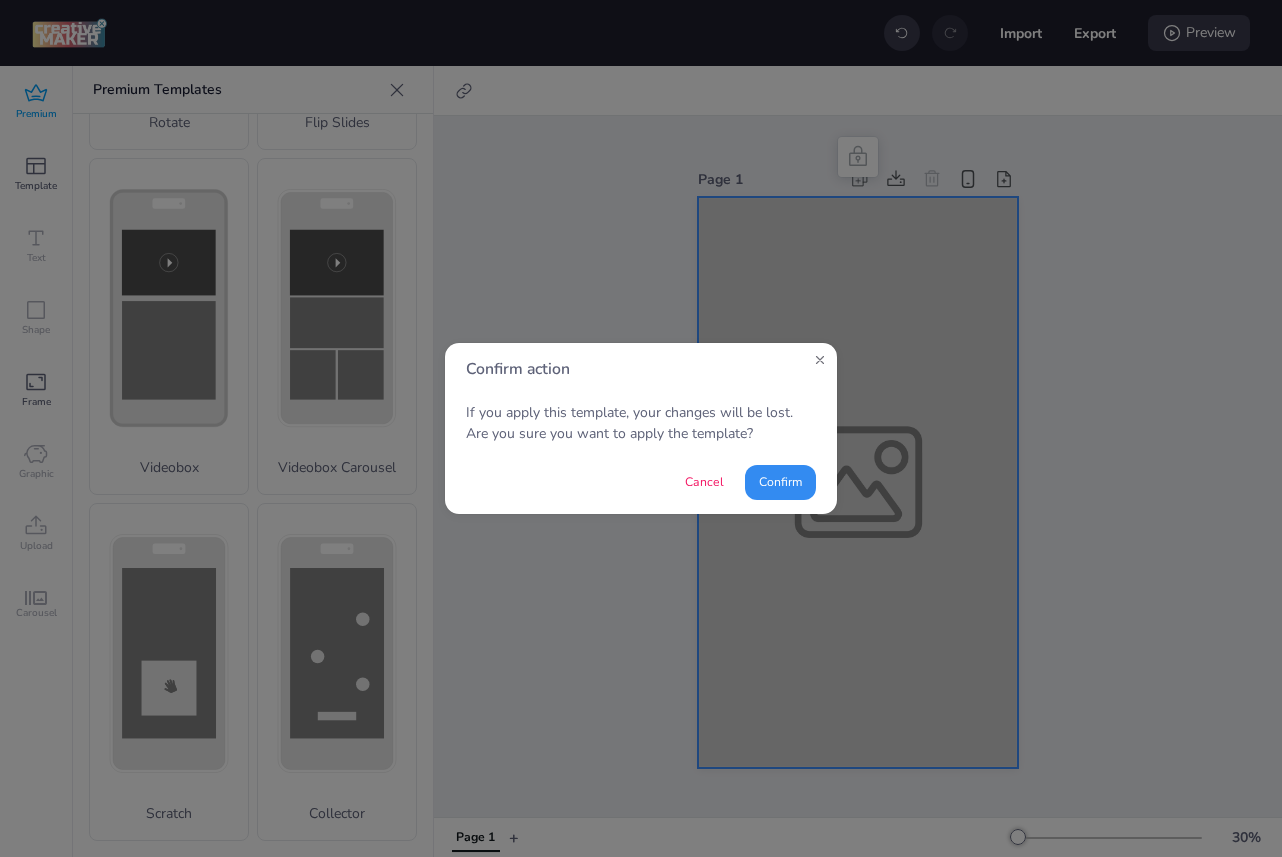 click on "Confirm" at bounding box center (780, 482) 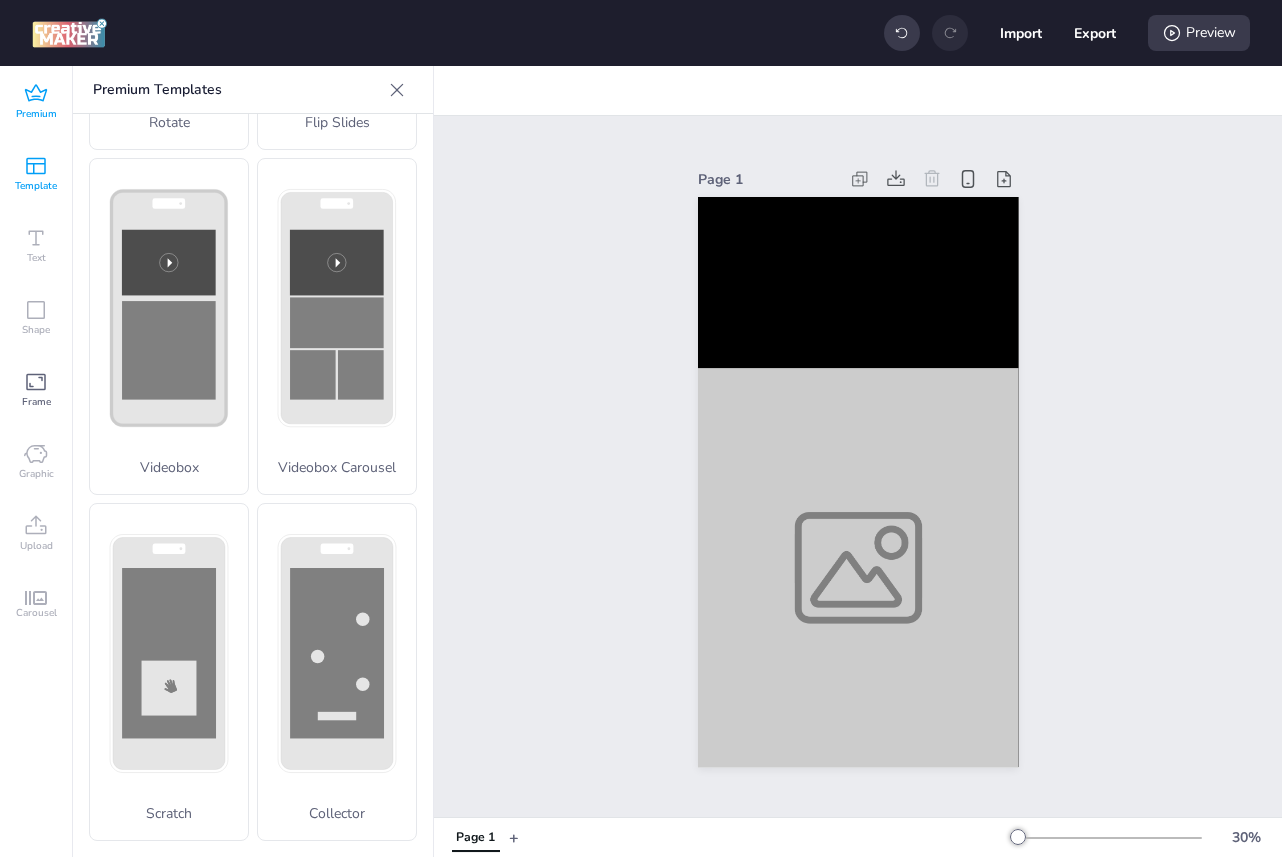 click on "Template" at bounding box center [36, 186] 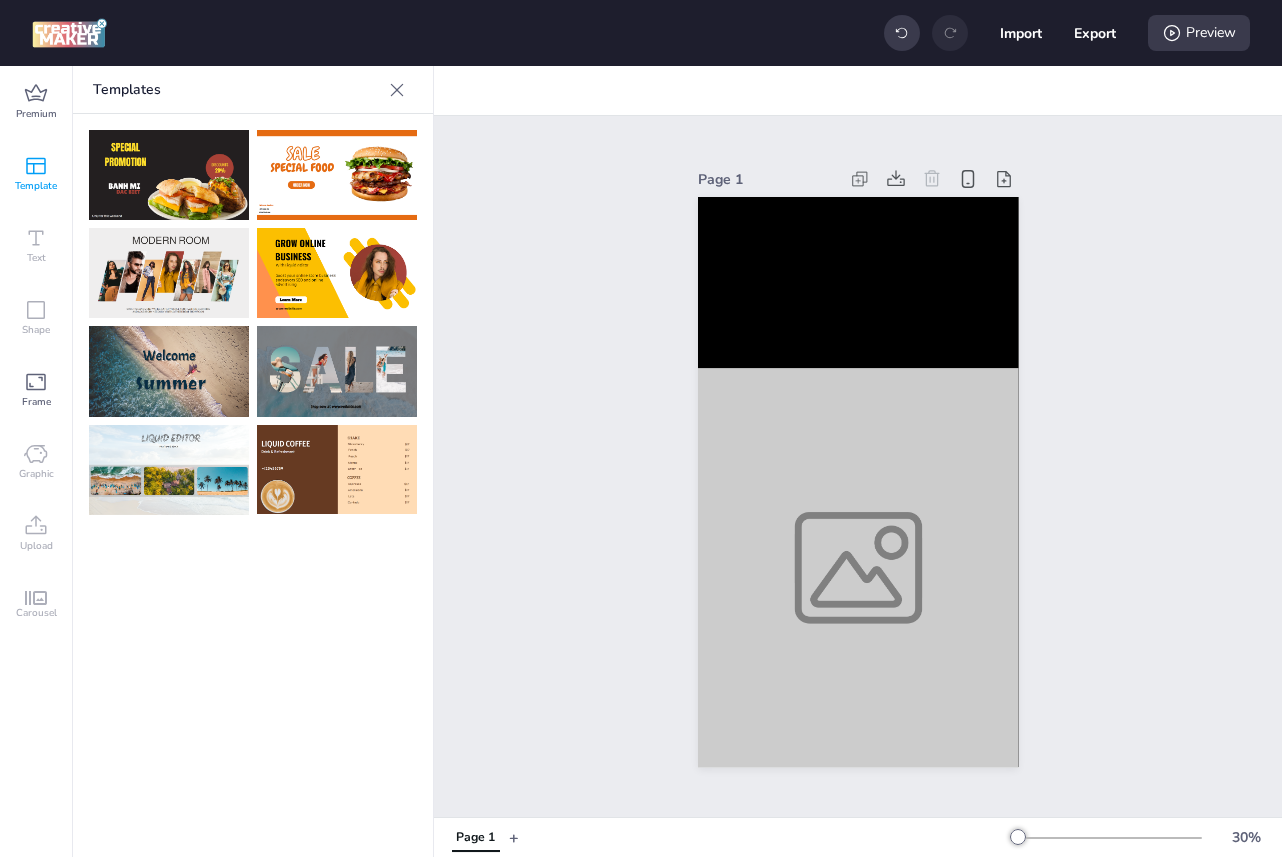 click on "Text" at bounding box center [36, 258] 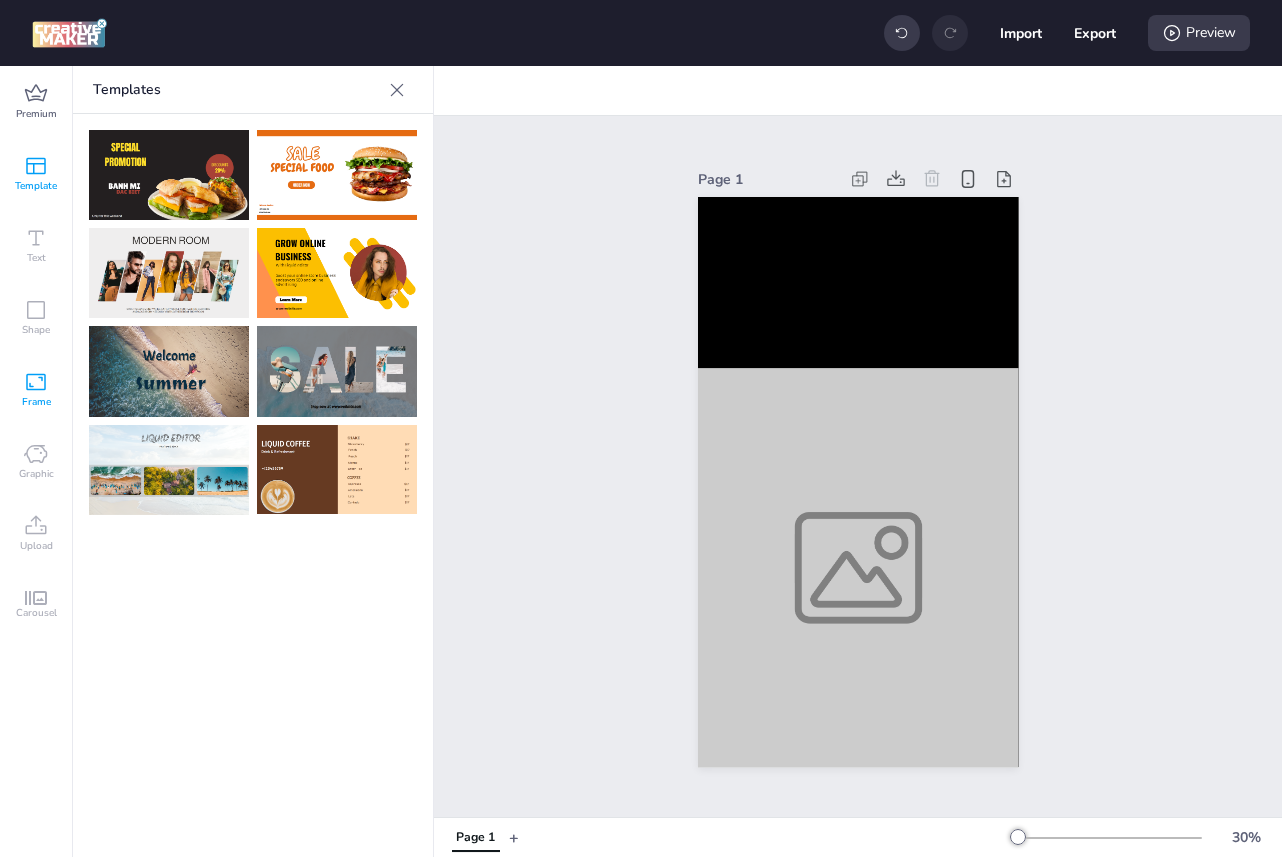click 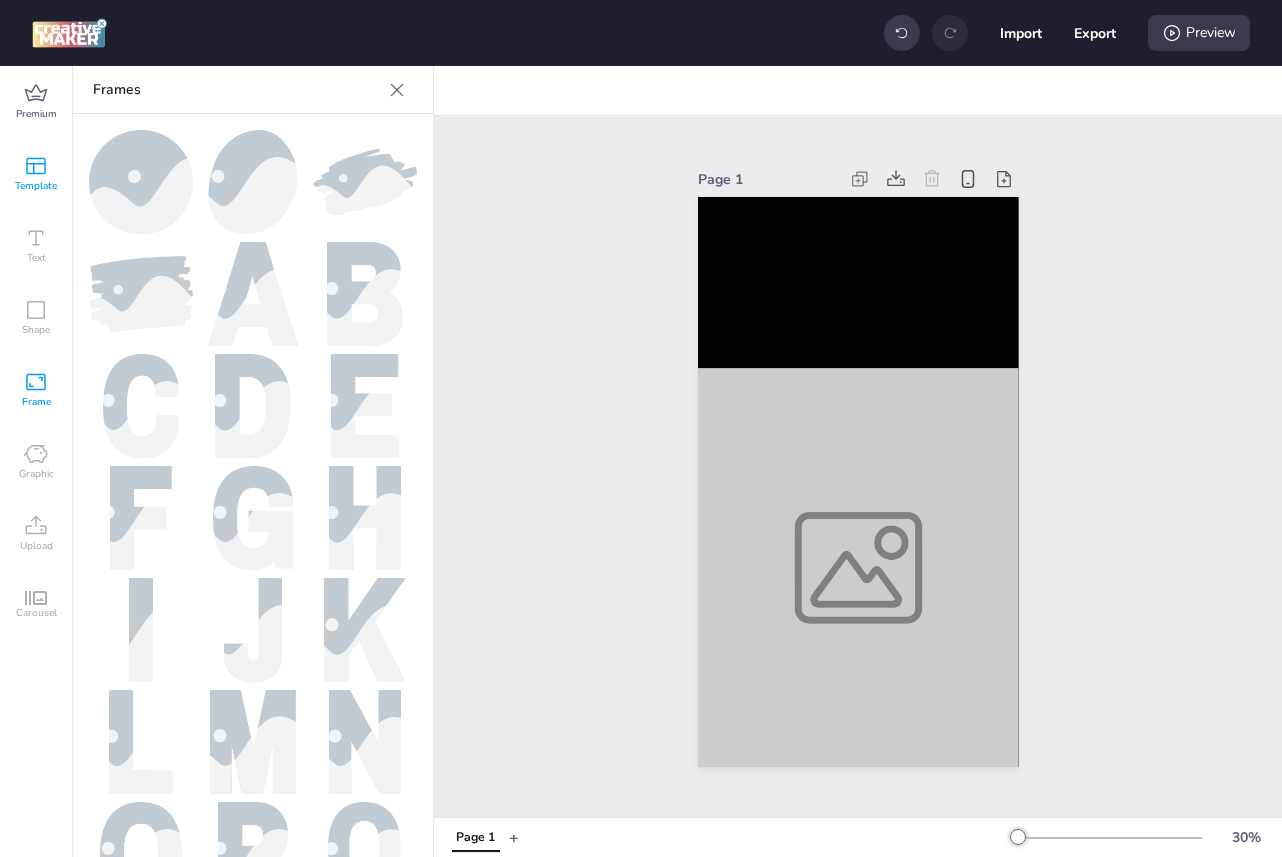 click on "Template" at bounding box center (36, 174) 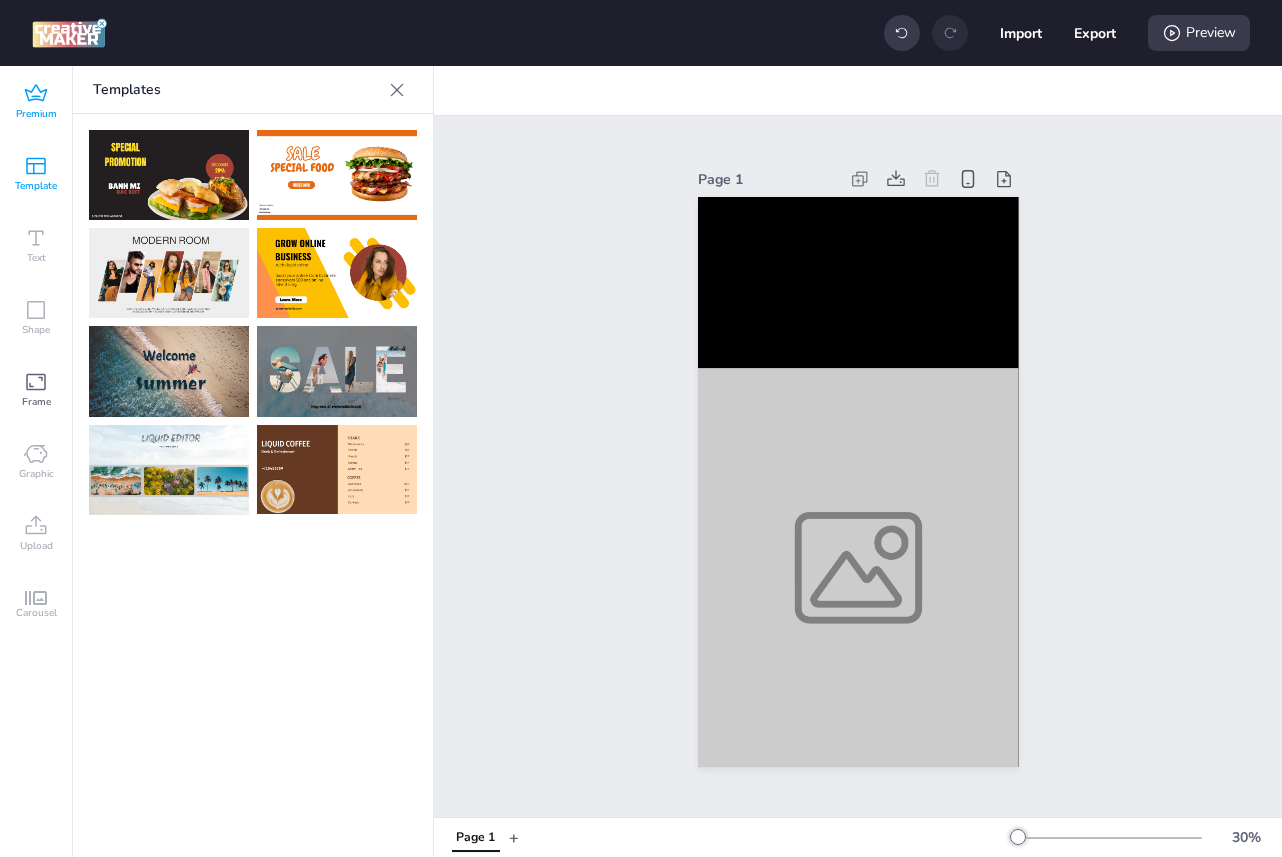 click on "Premium" at bounding box center (36, 102) 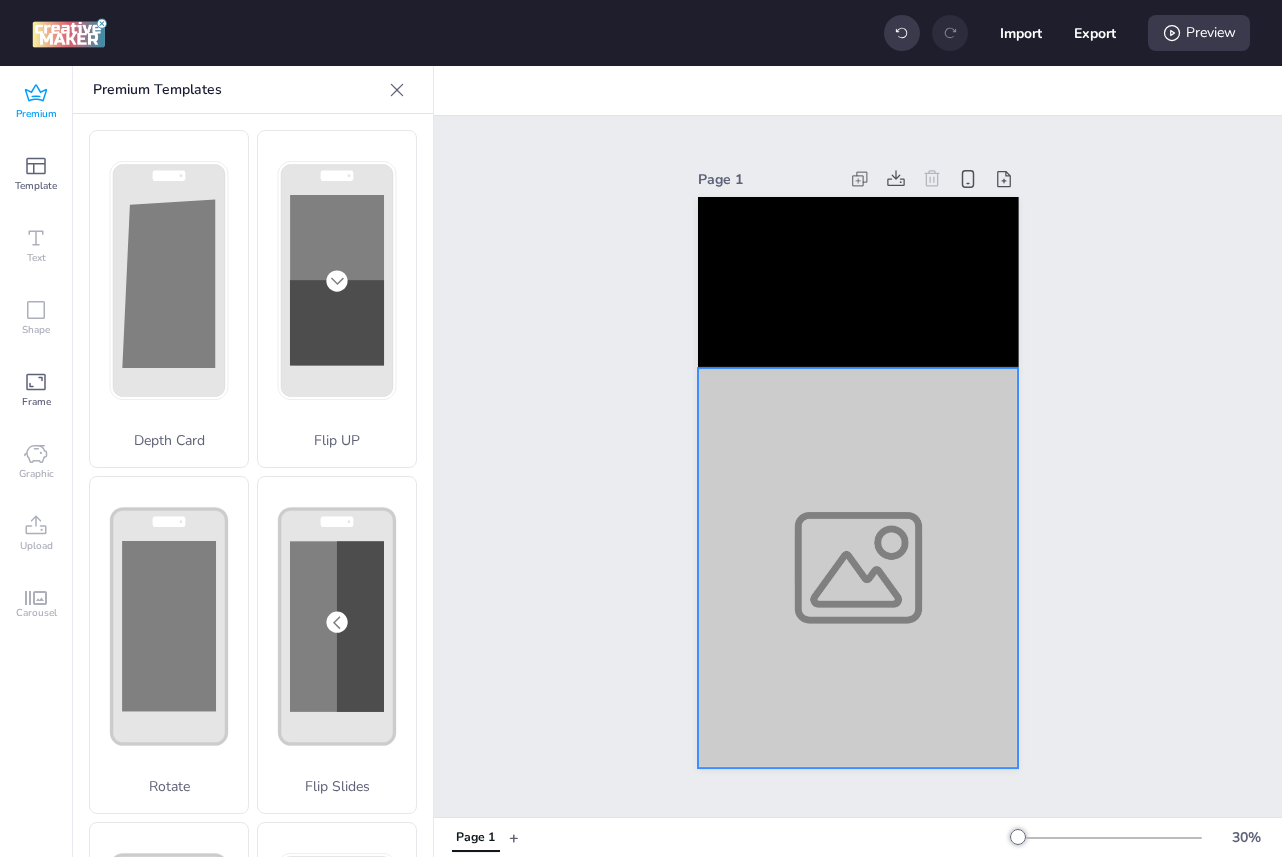 click at bounding box center [858, 567] 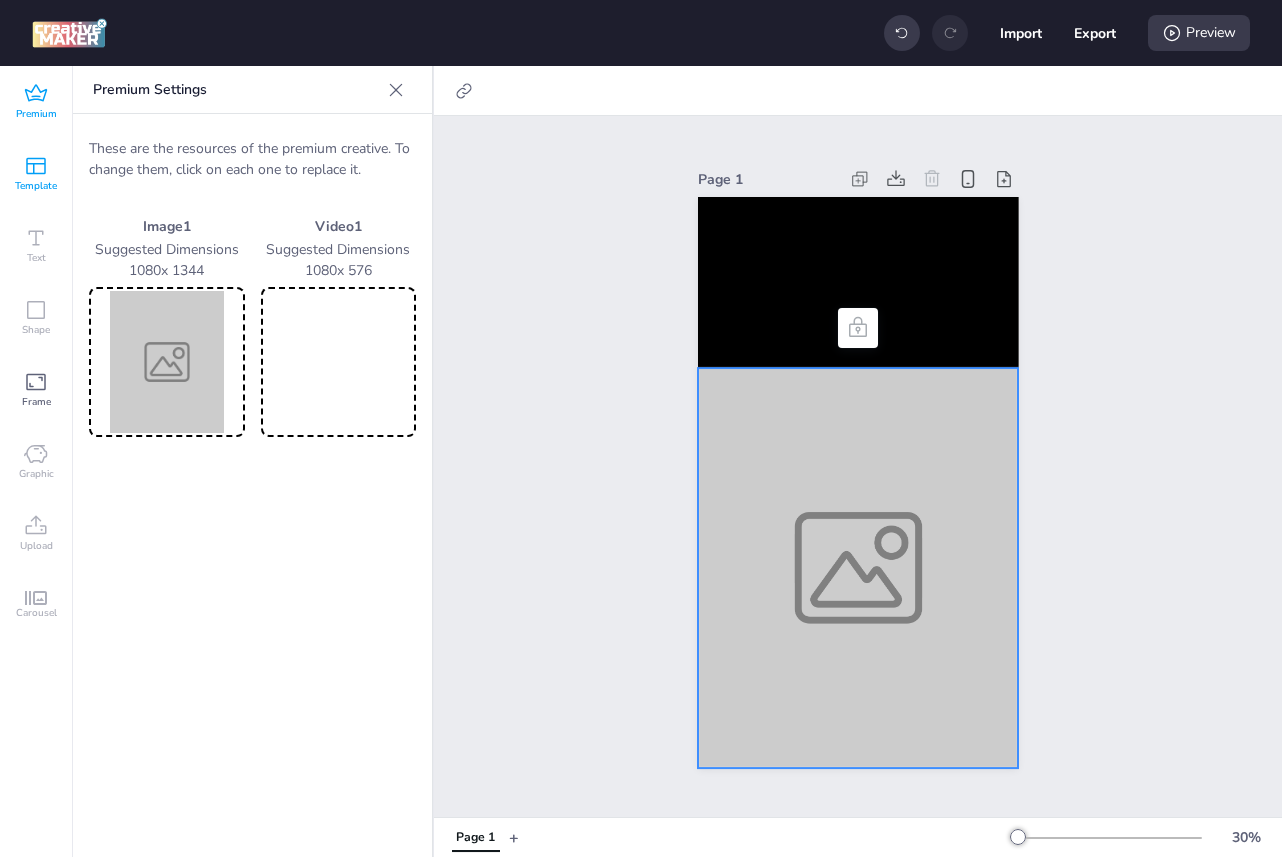 click 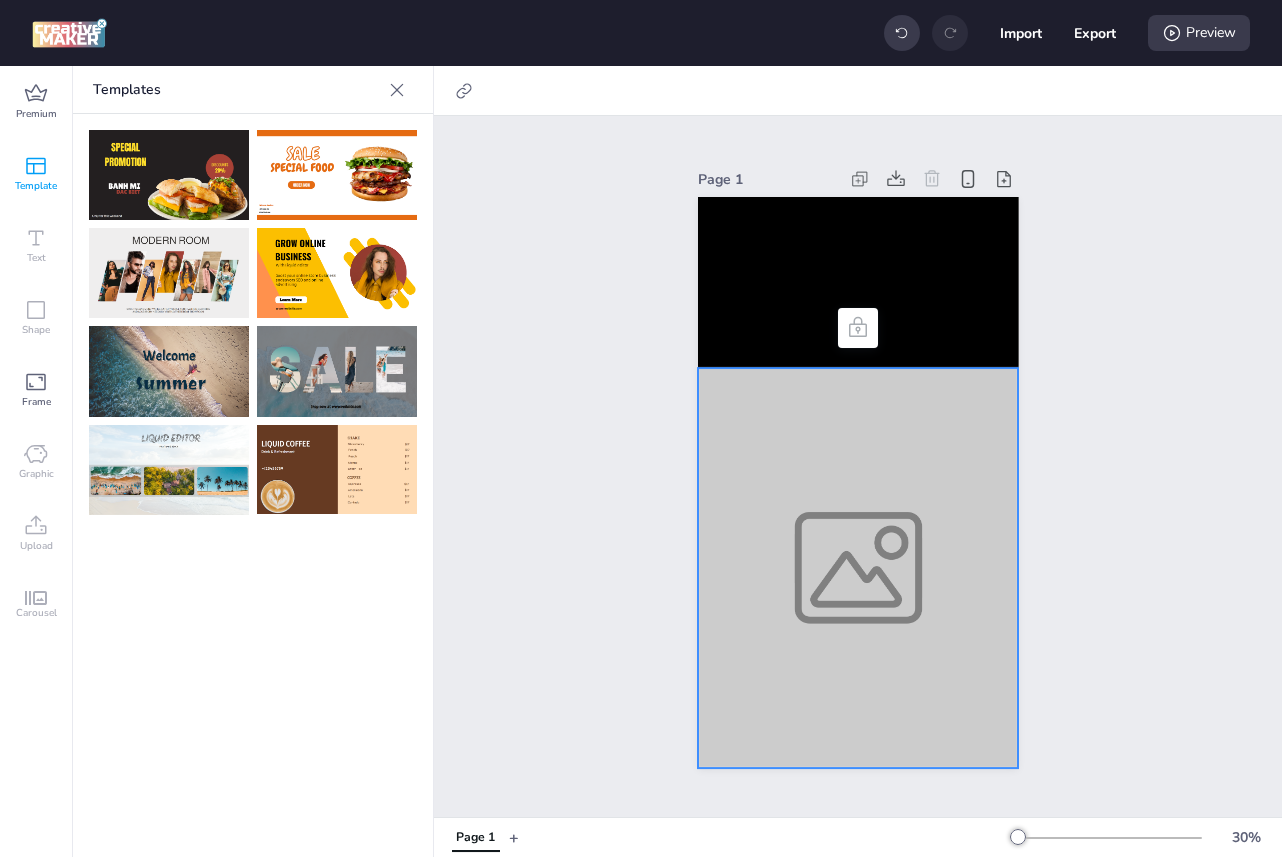 click on "Shape" at bounding box center [36, 330] 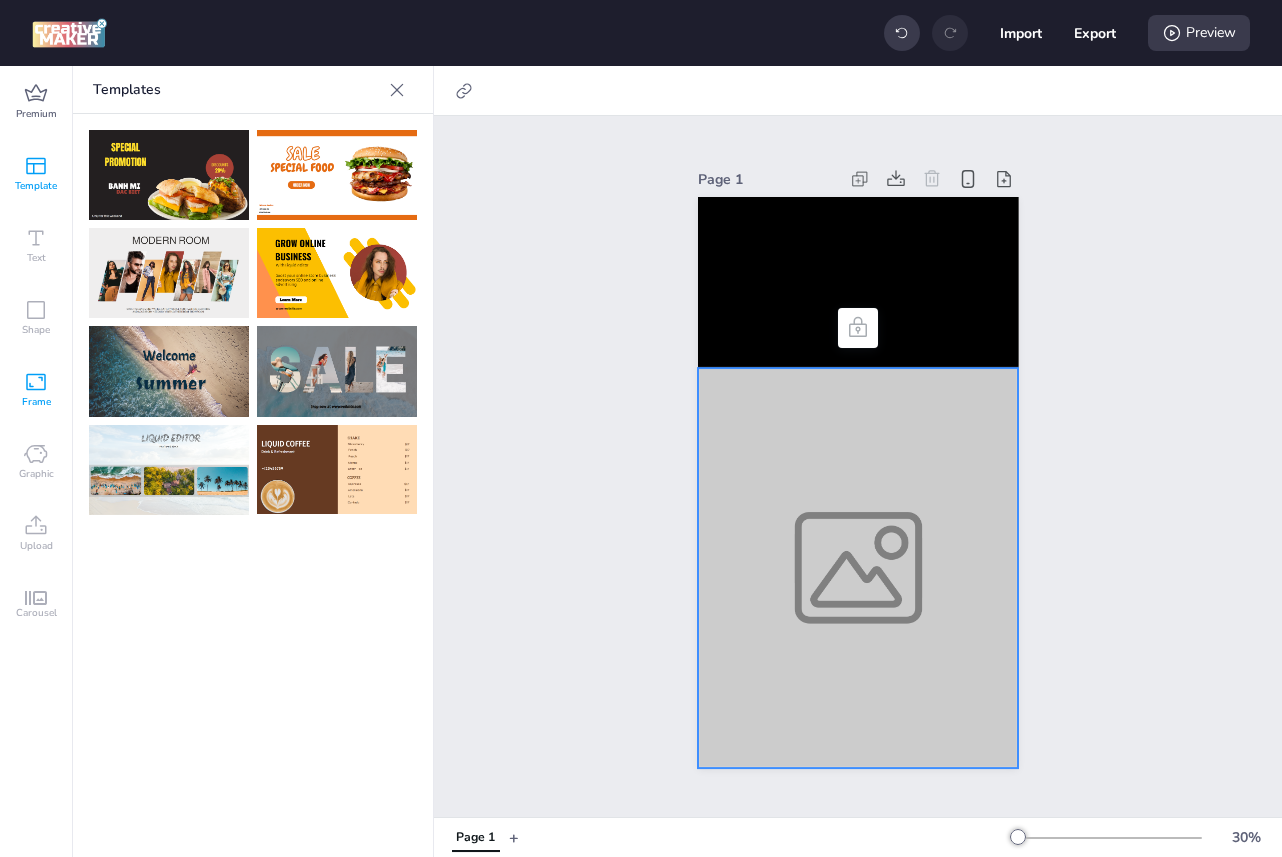 click on "Frame" at bounding box center [36, 390] 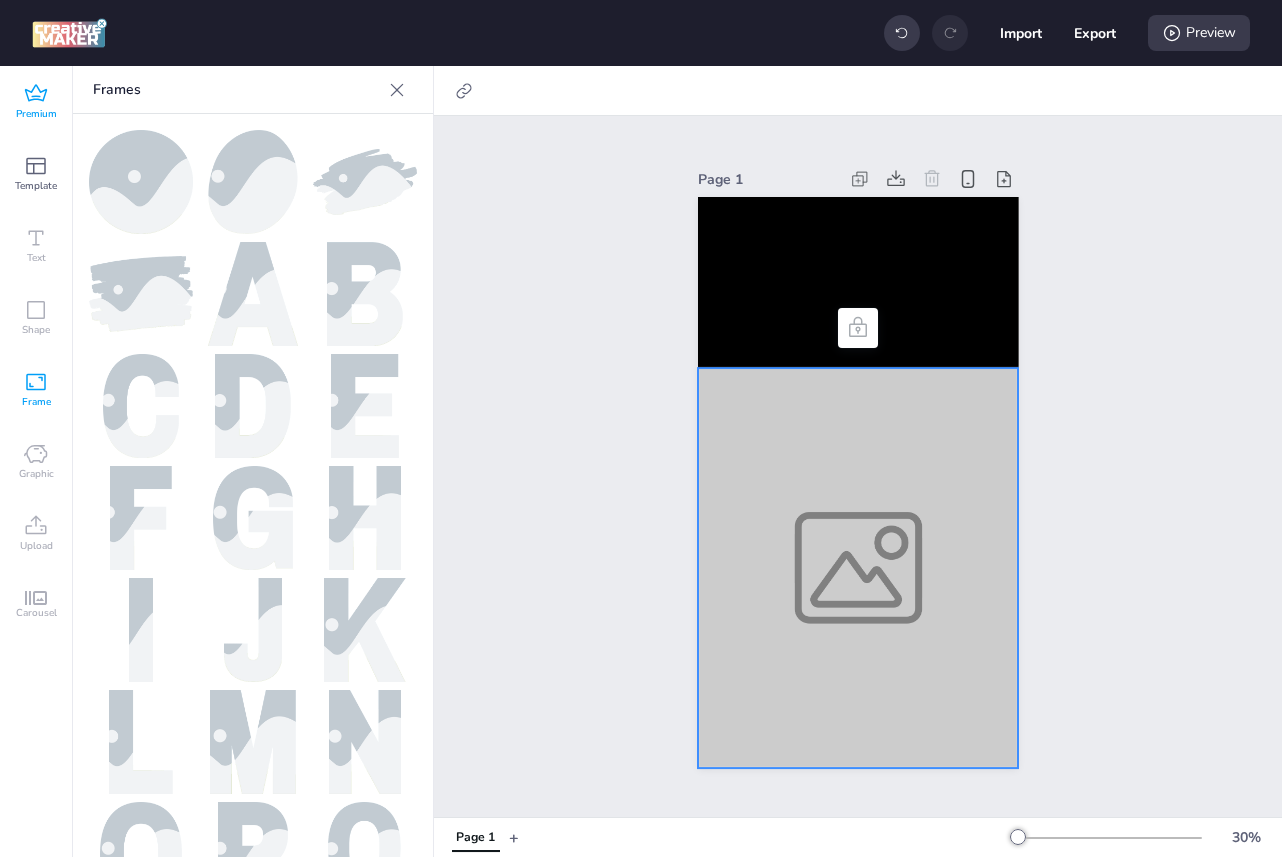 click on "Premium" at bounding box center [36, 114] 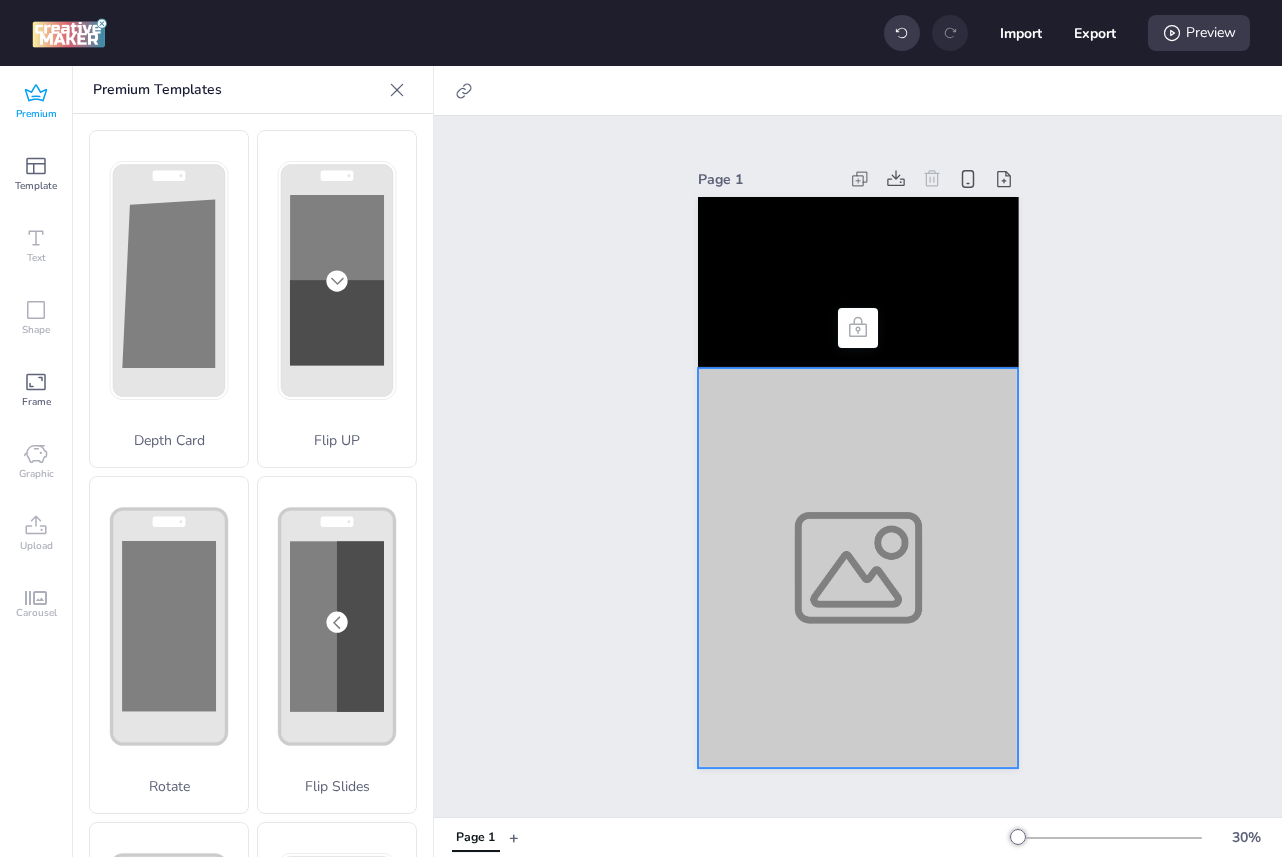click at bounding box center [69, 33] 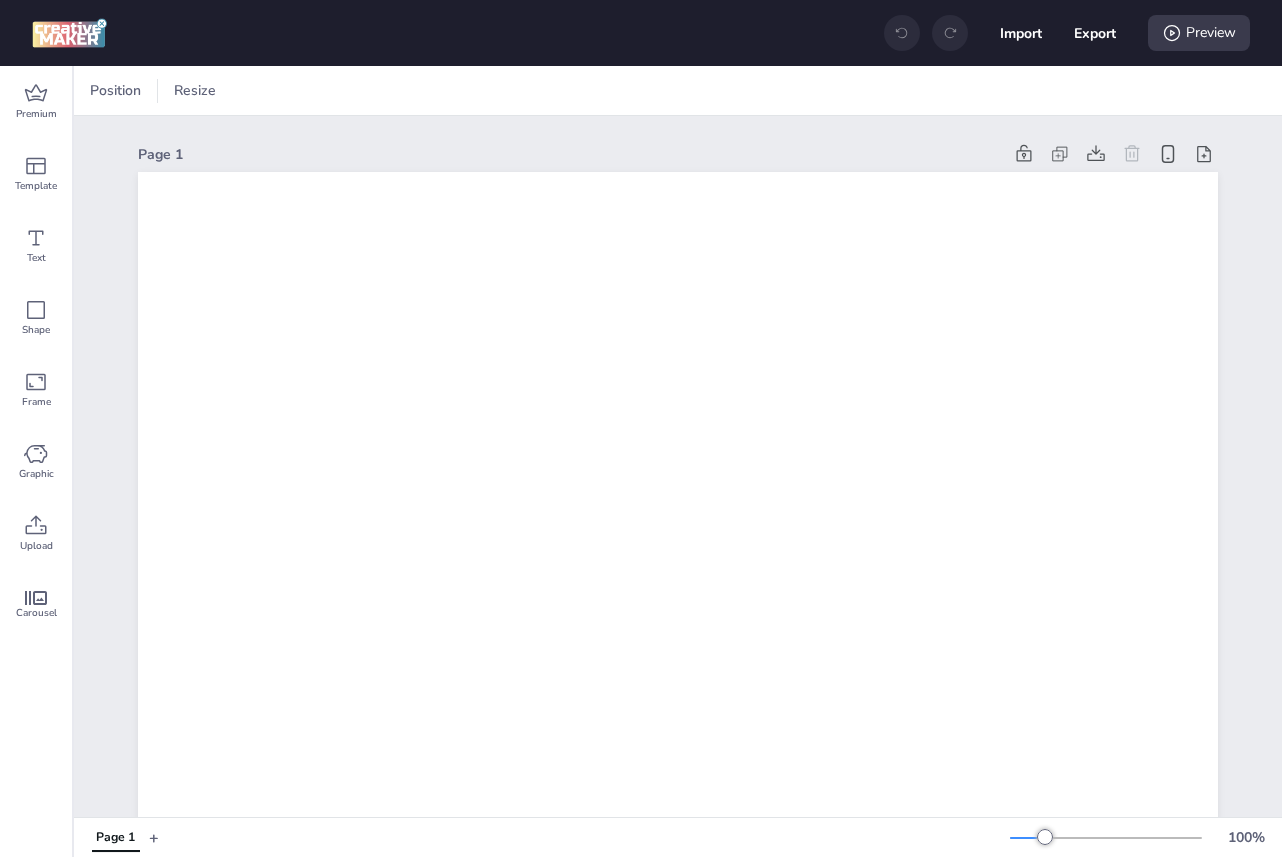 scroll, scrollTop: 0, scrollLeft: 0, axis: both 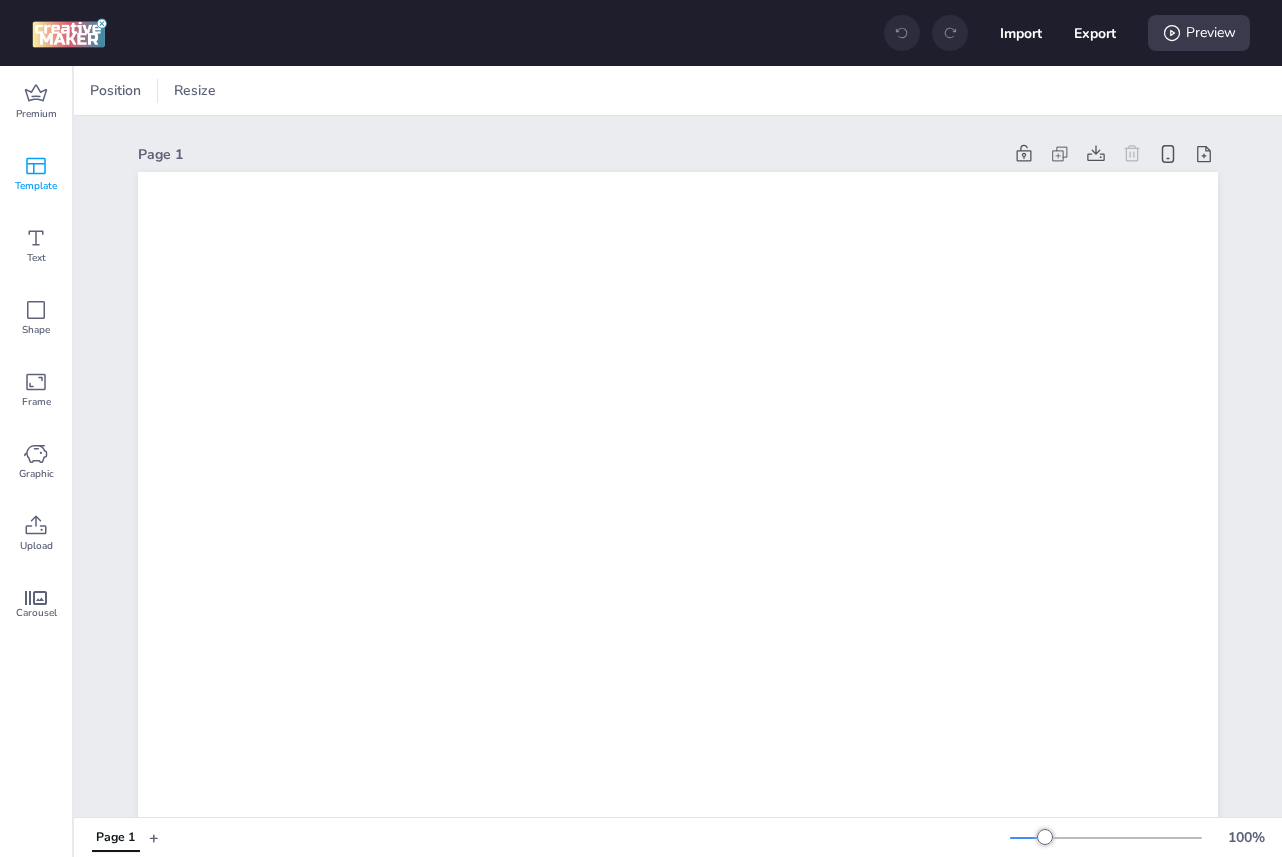 click 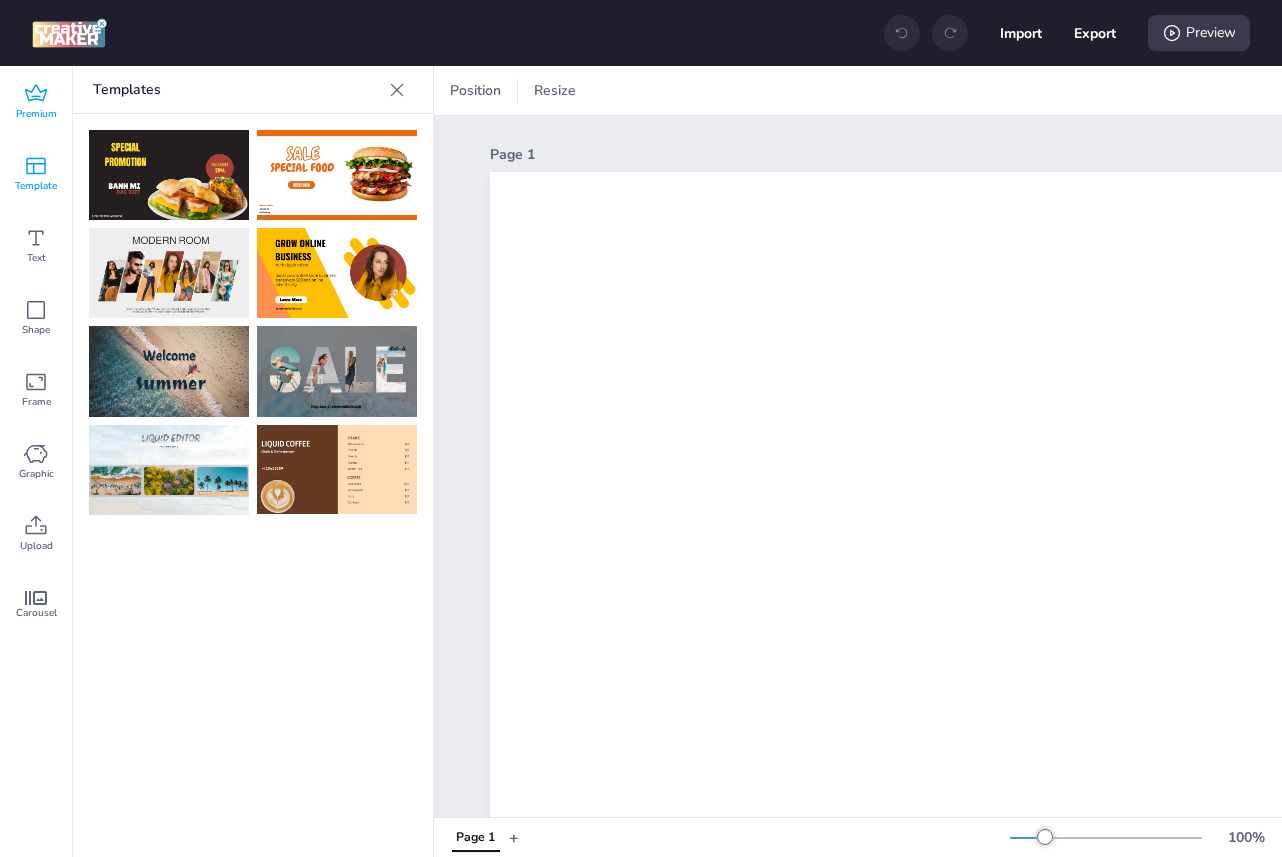 click on "Premium" at bounding box center (36, 114) 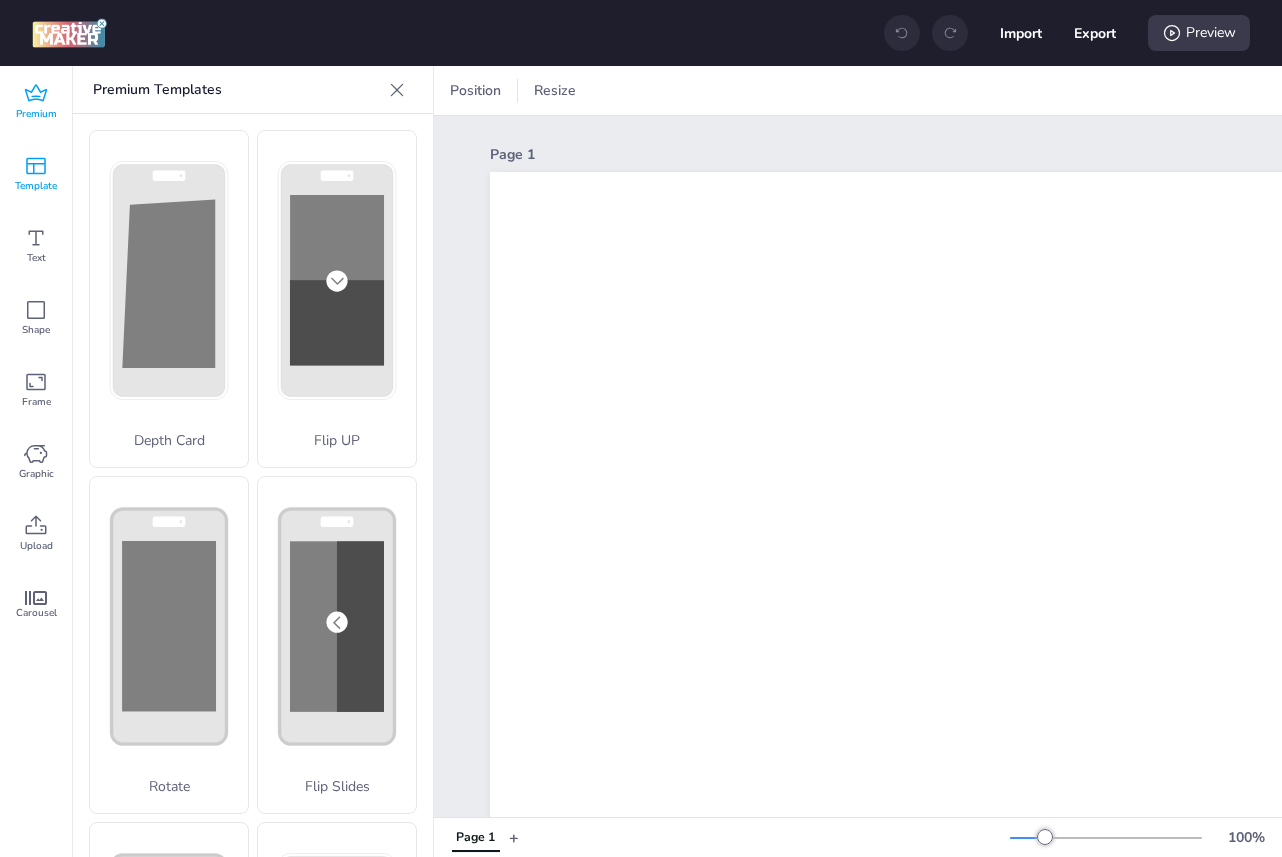 click 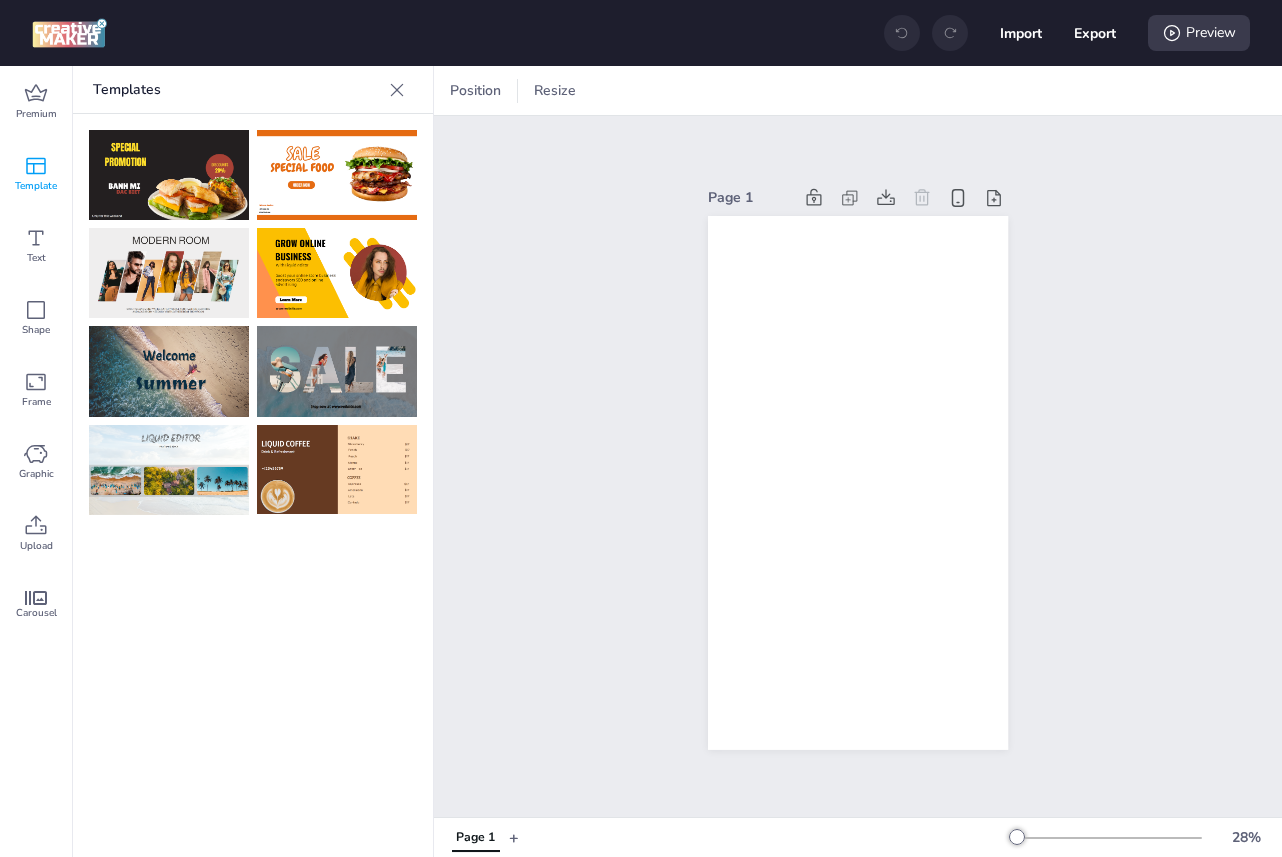 click on "Template" at bounding box center [36, 186] 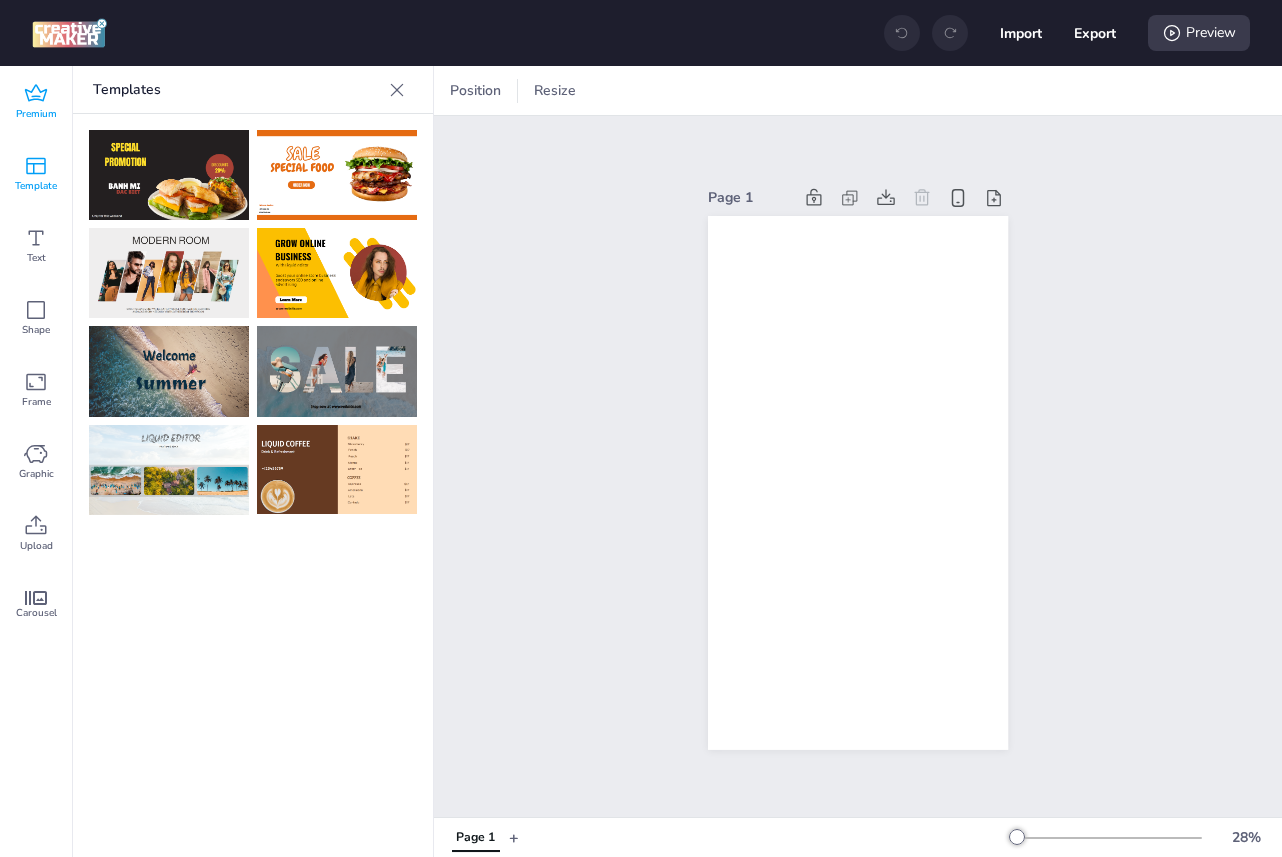 click 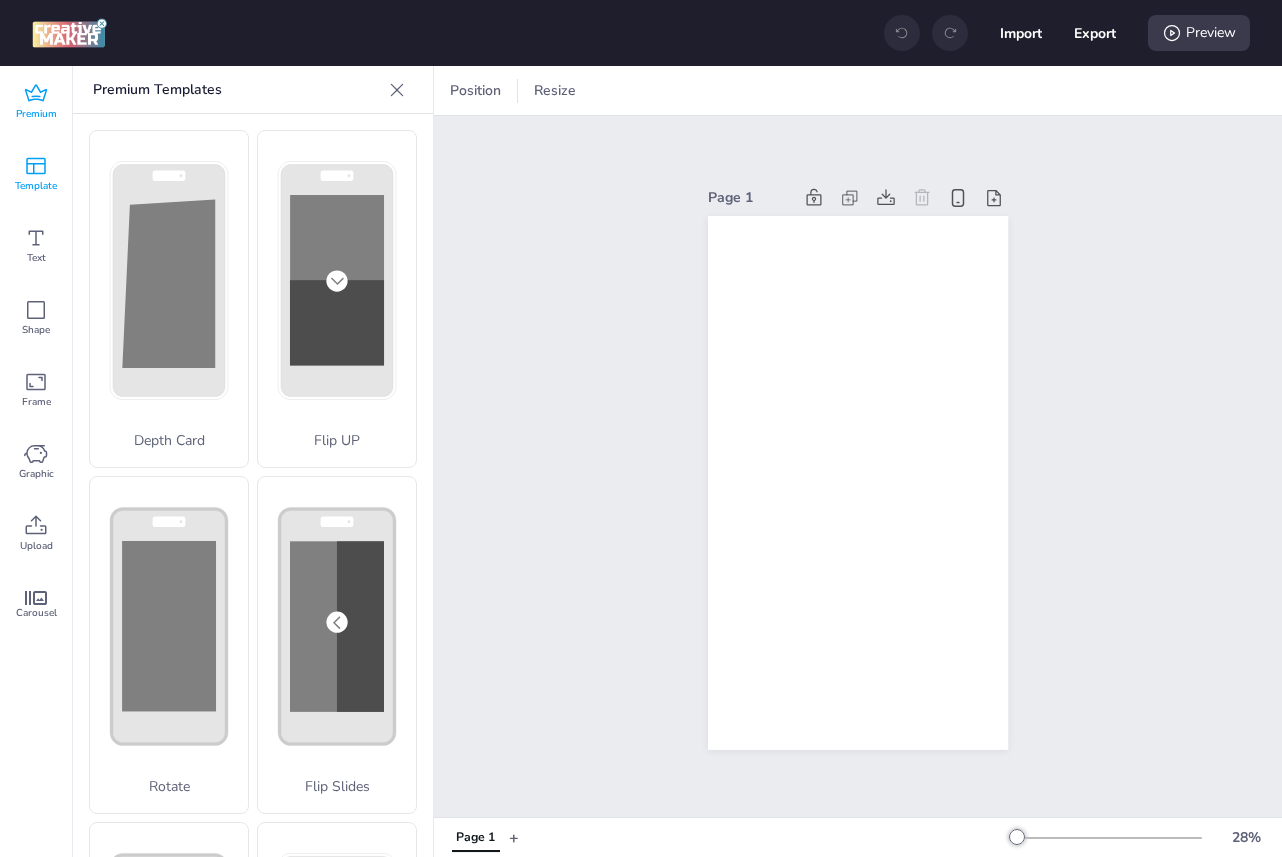 click on "Template" at bounding box center [36, 174] 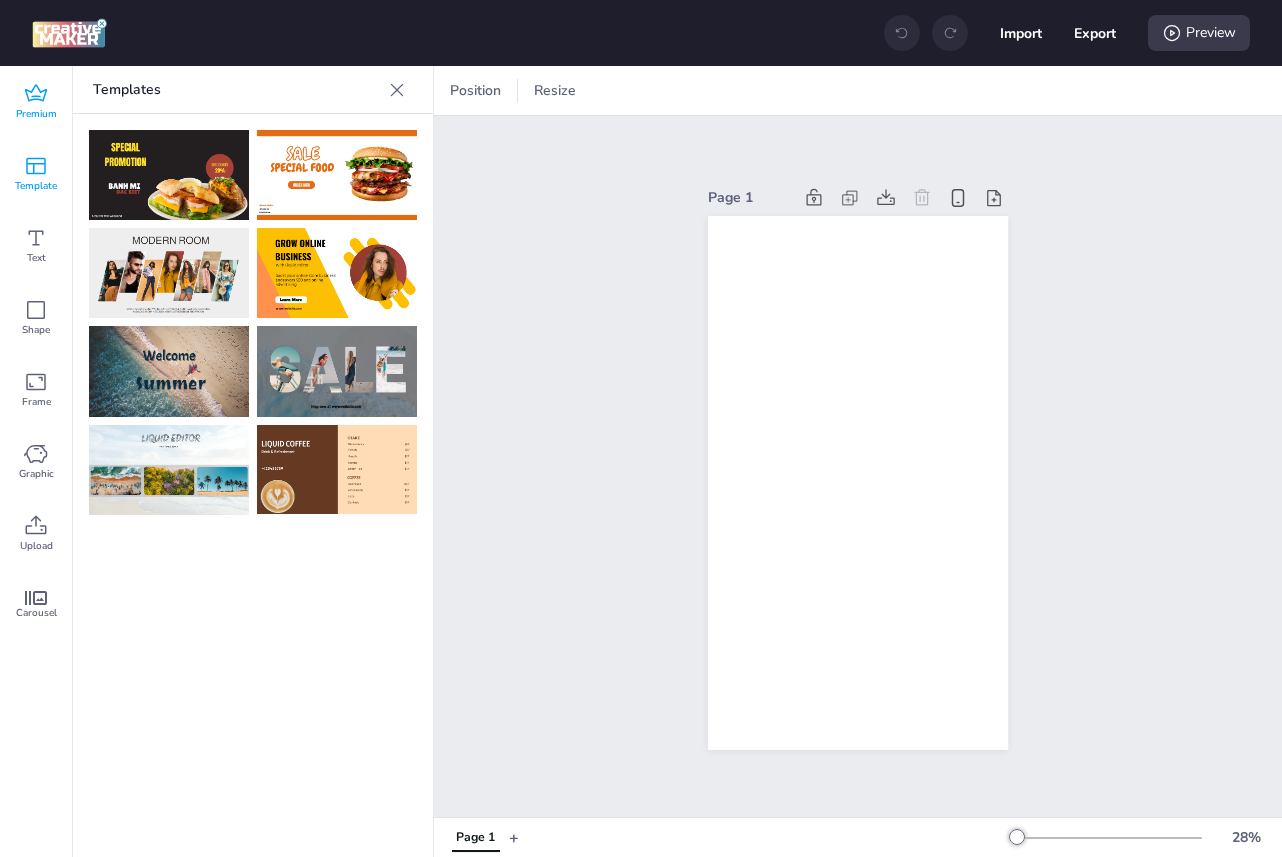 click on "Premium" at bounding box center (36, 114) 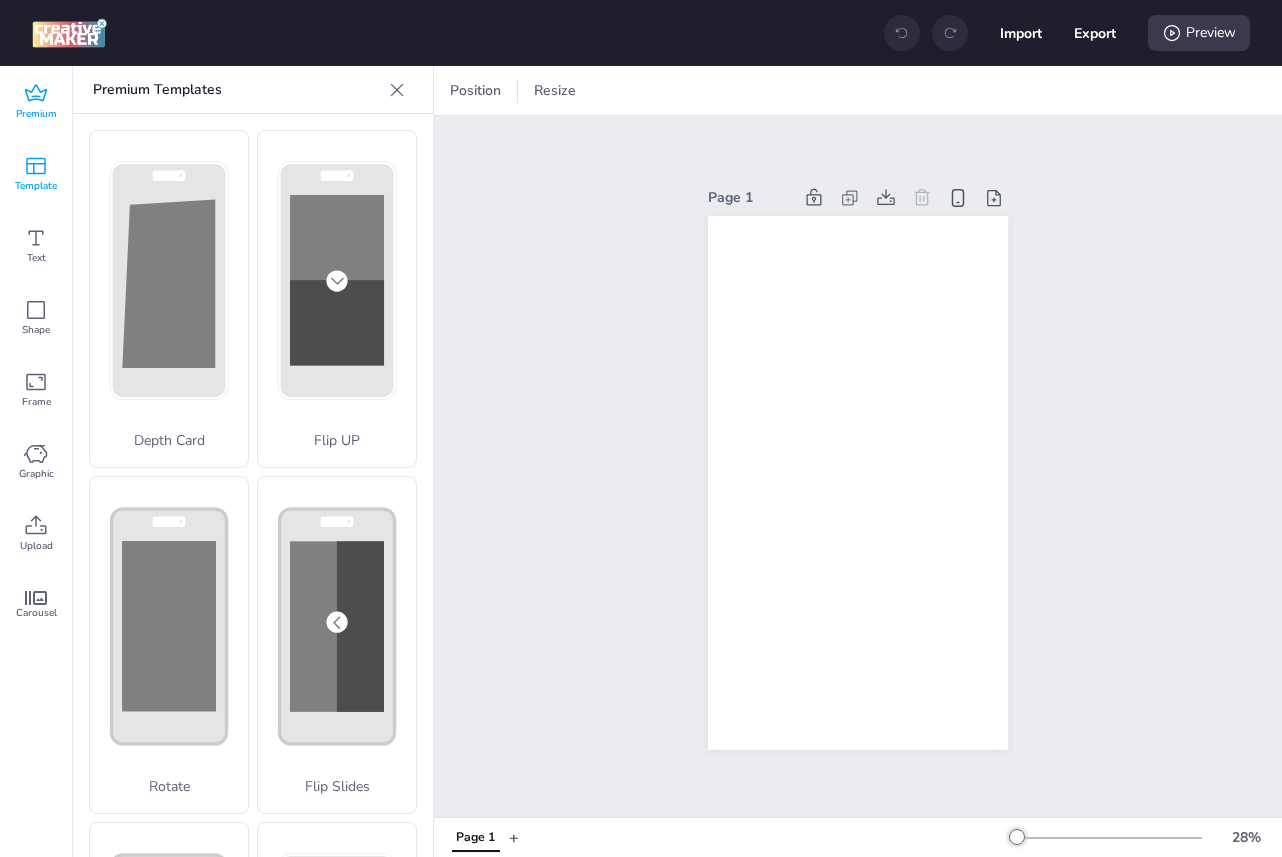 click 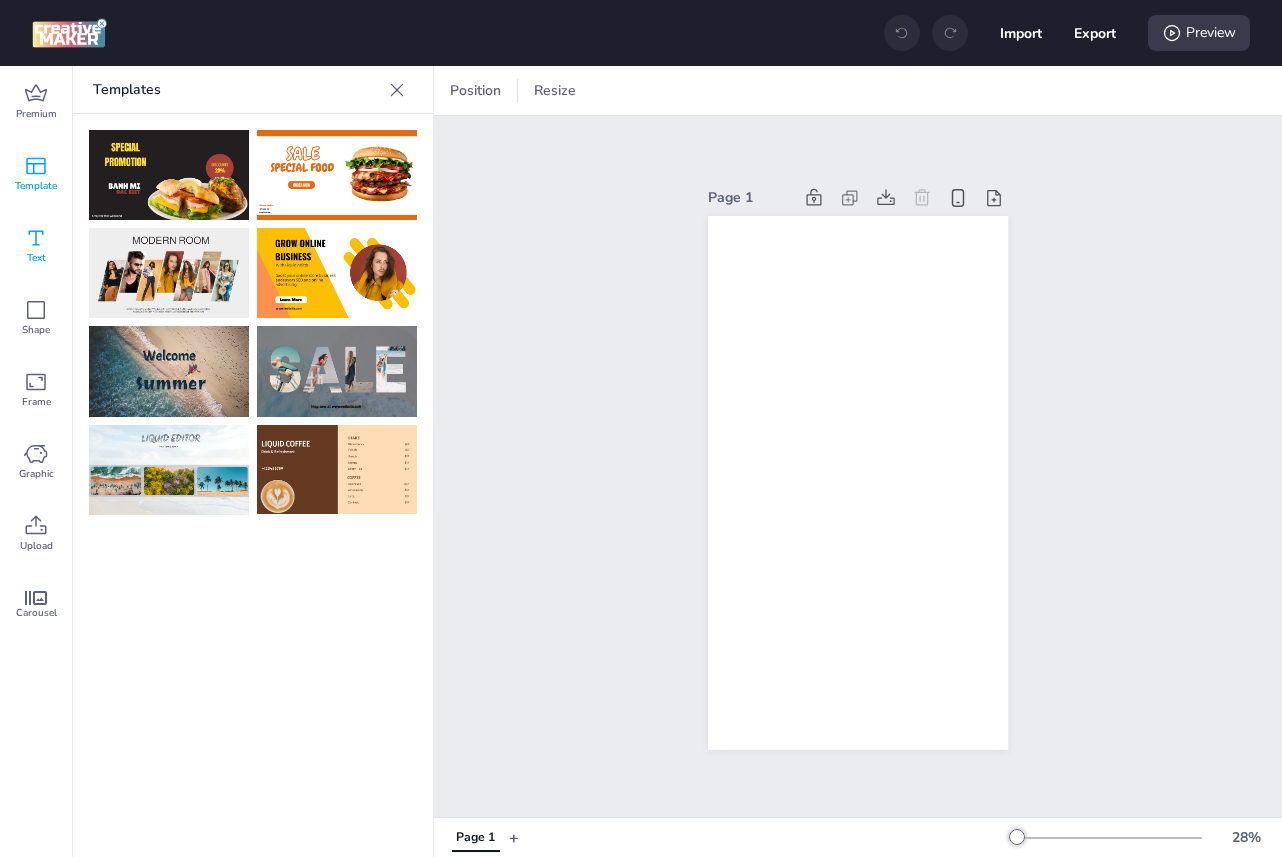 click 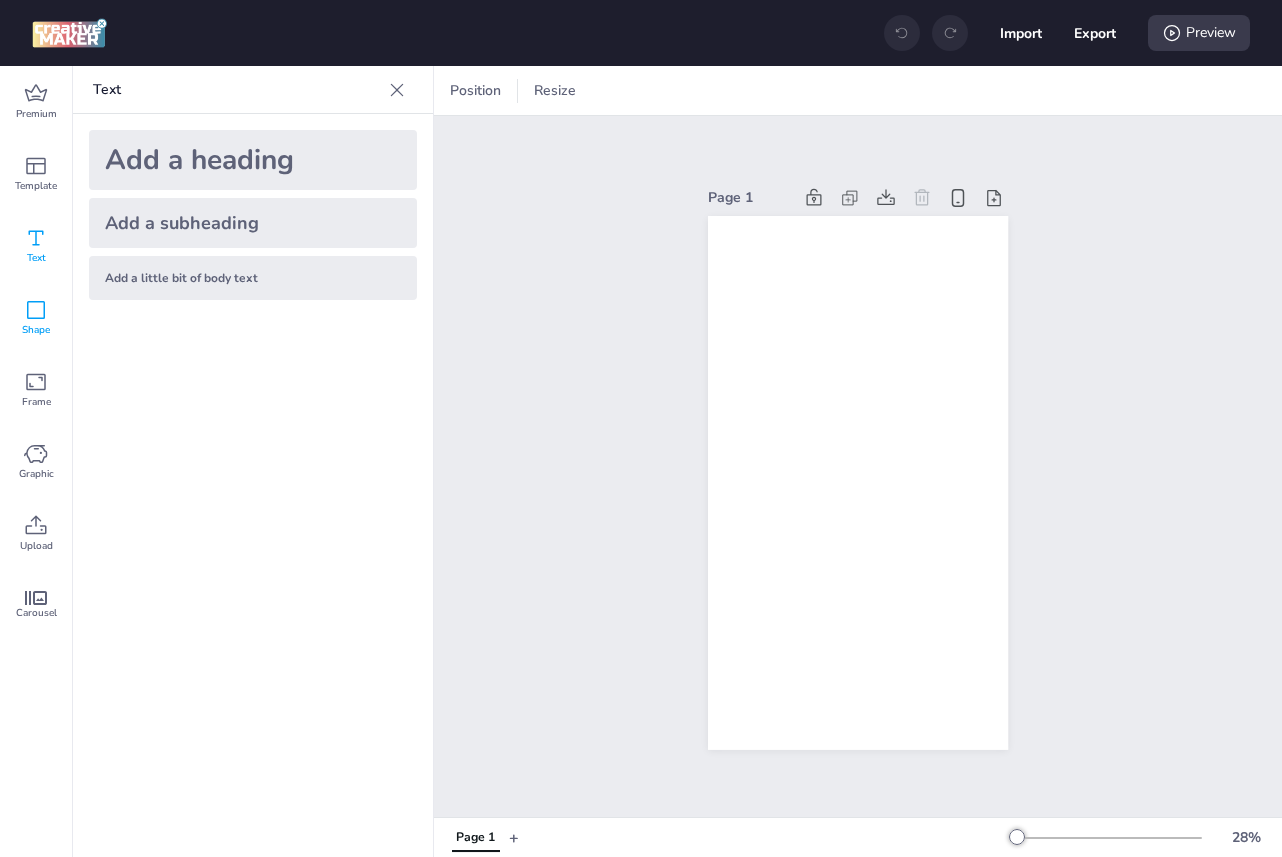 click on "Shape" at bounding box center (36, 318) 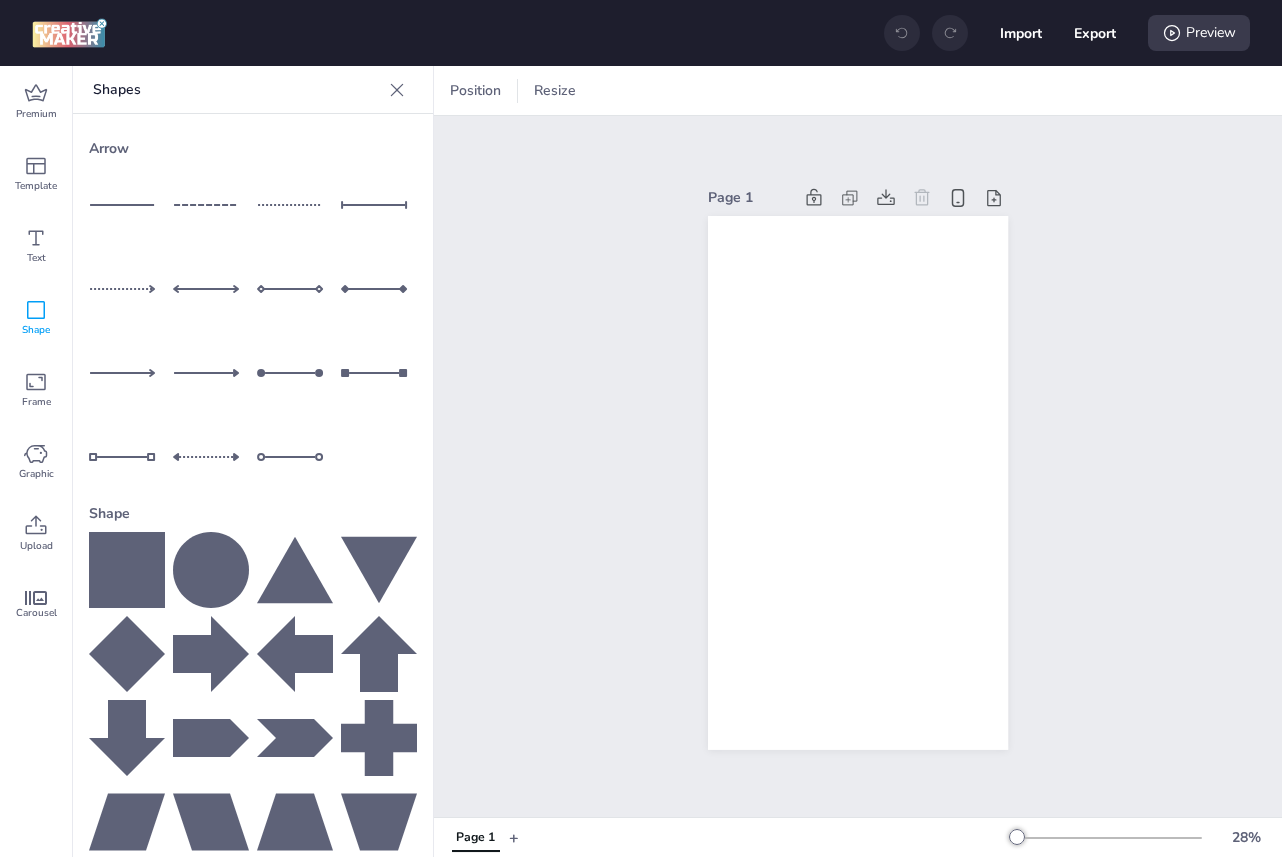 click 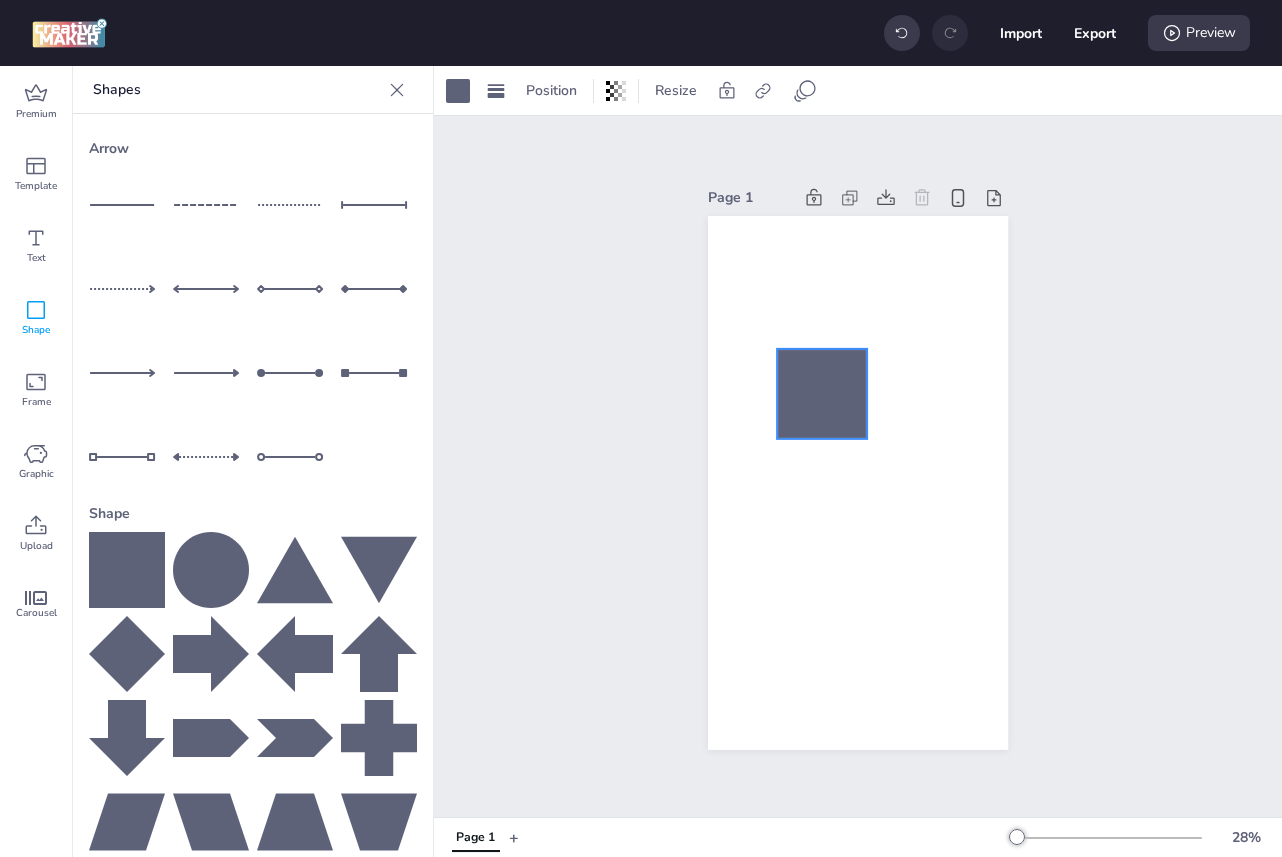drag, startPoint x: 847, startPoint y: 461, endPoint x: 810, endPoint y: 370, distance: 98.23441 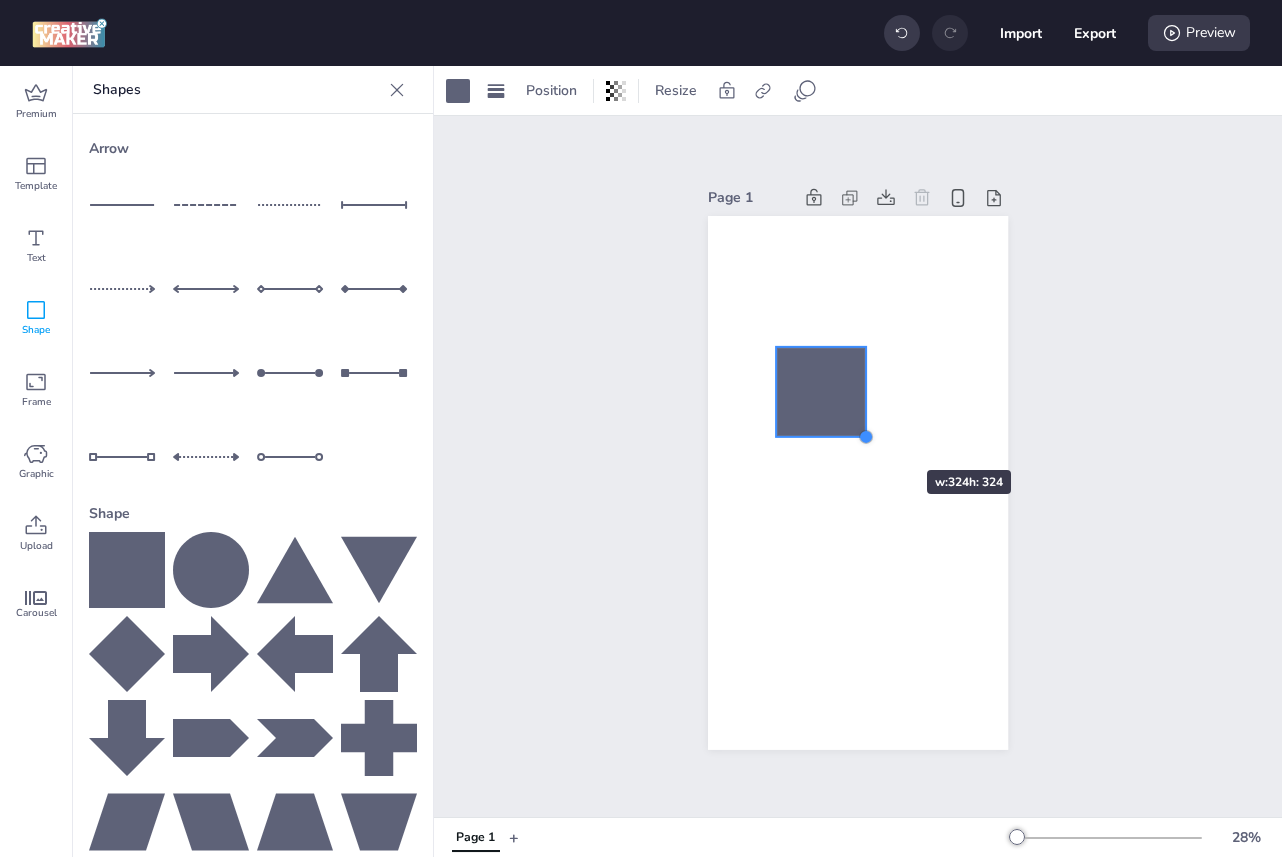 drag, startPoint x: 867, startPoint y: 434, endPoint x: 909, endPoint y: 453, distance: 46.09772 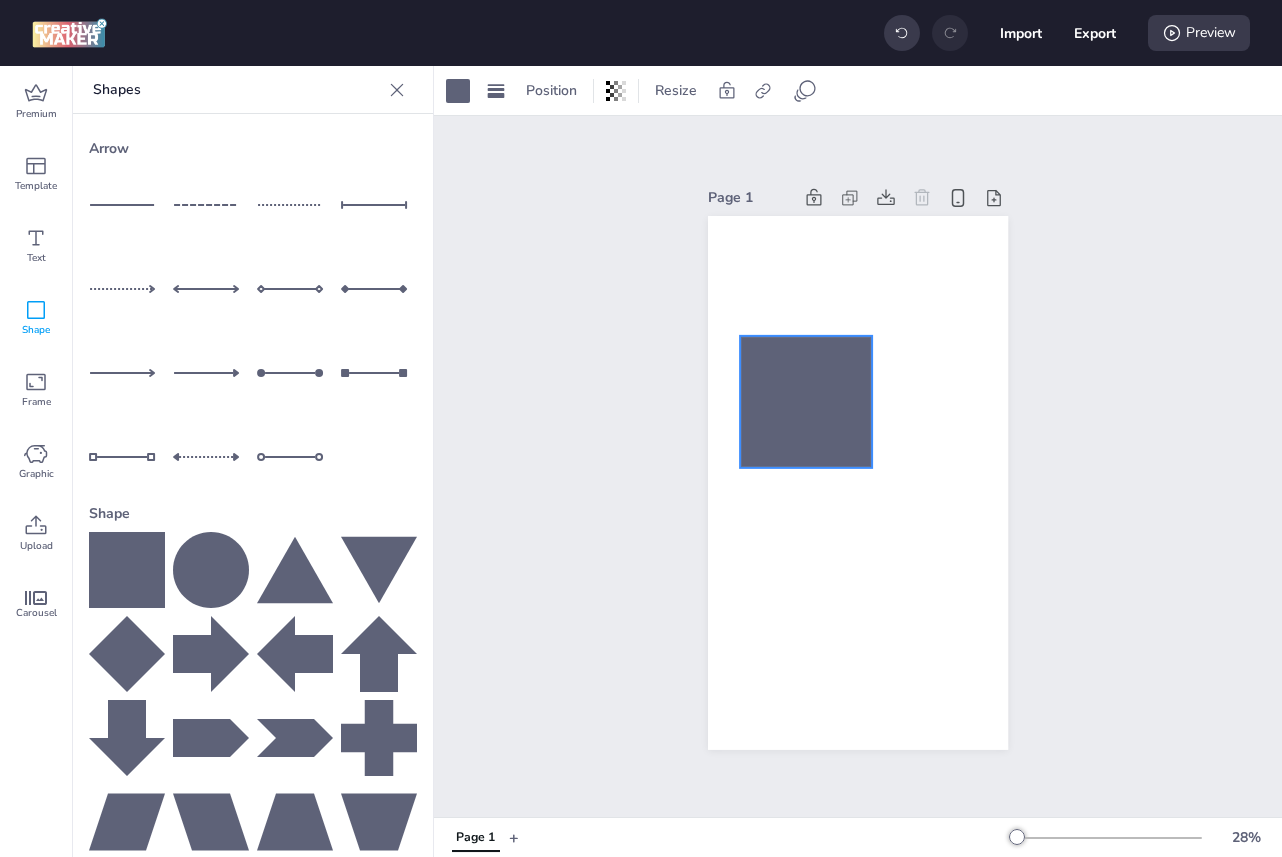drag, startPoint x: 849, startPoint y: 389, endPoint x: 816, endPoint y: 380, distance: 34.20526 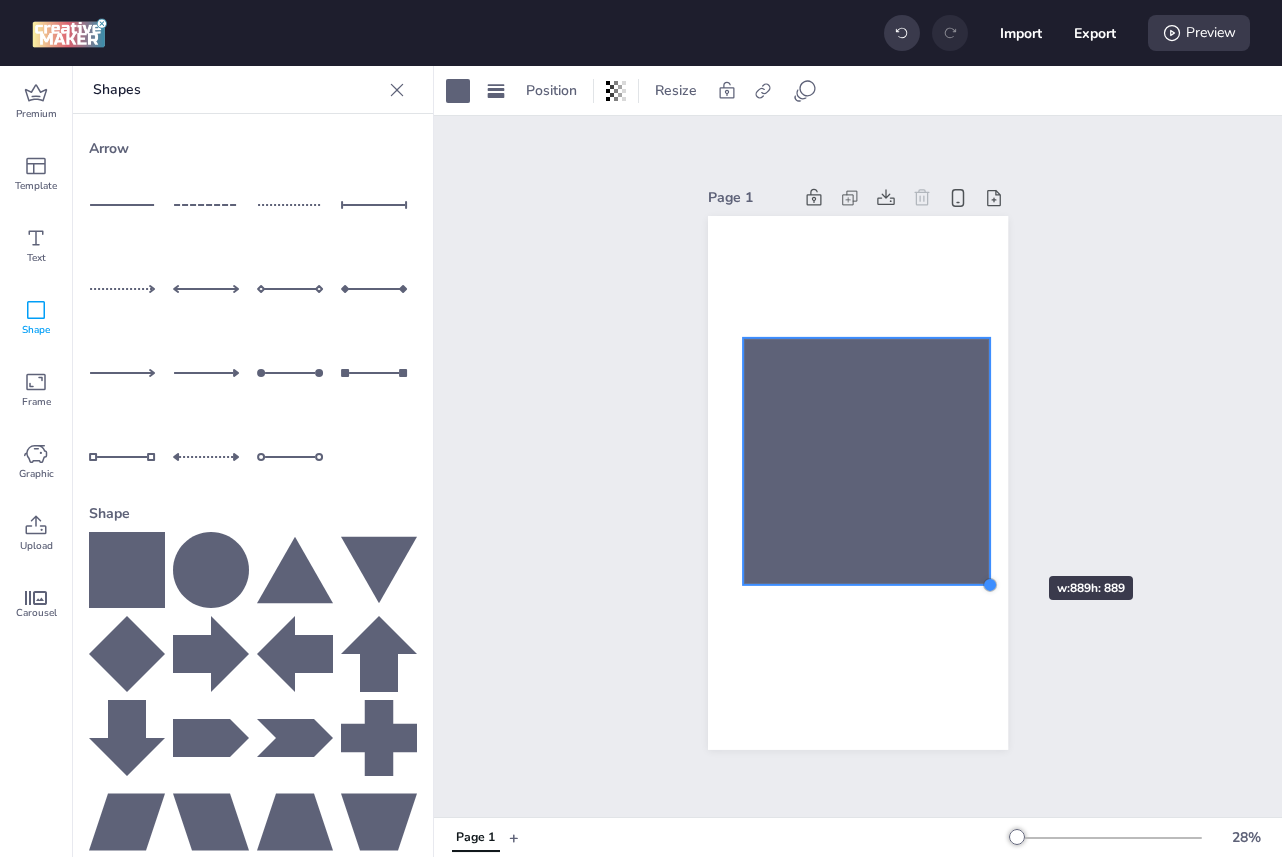 drag, startPoint x: 874, startPoint y: 468, endPoint x: 989, endPoint y: 540, distance: 135.67976 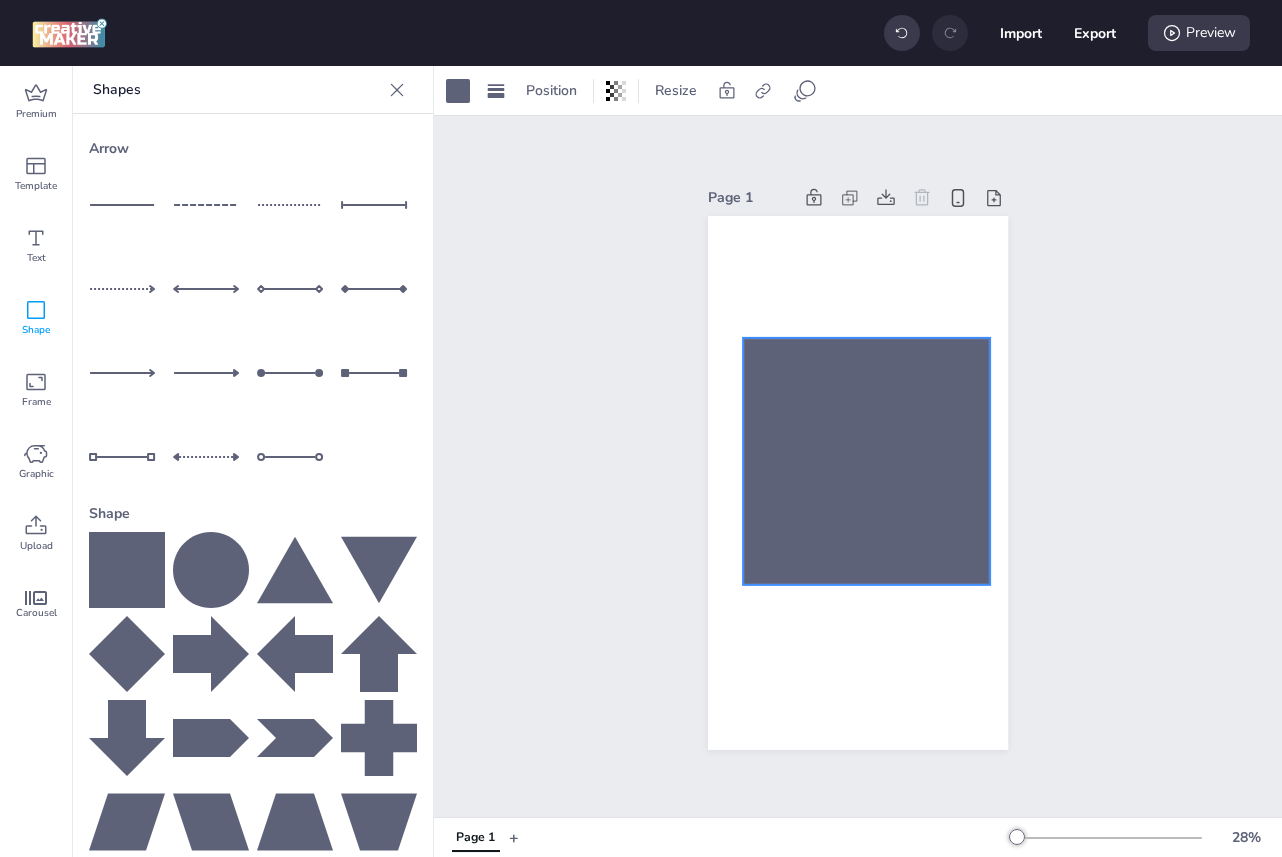 click at bounding box center (866, 460) 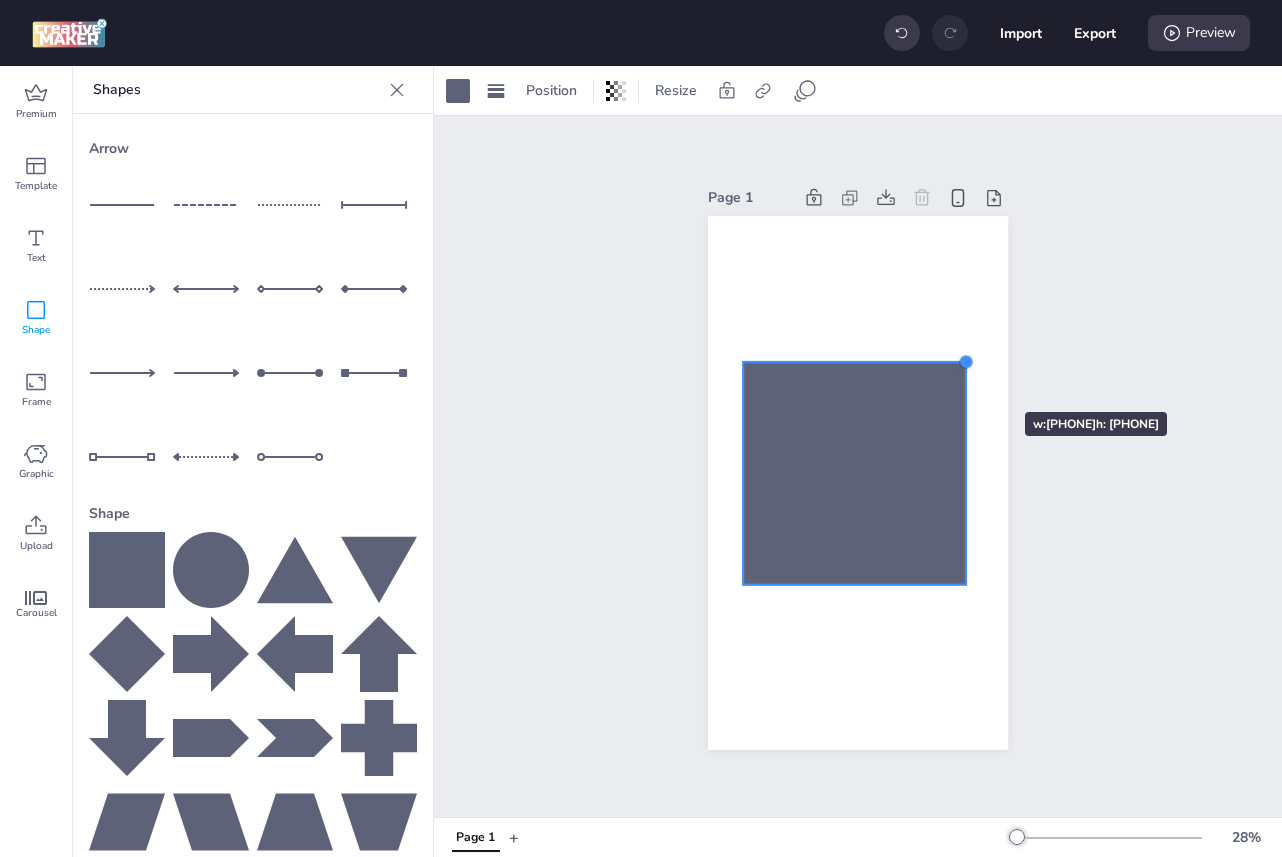 drag, startPoint x: 989, startPoint y: 340, endPoint x: 964, endPoint y: 376, distance: 43.829212 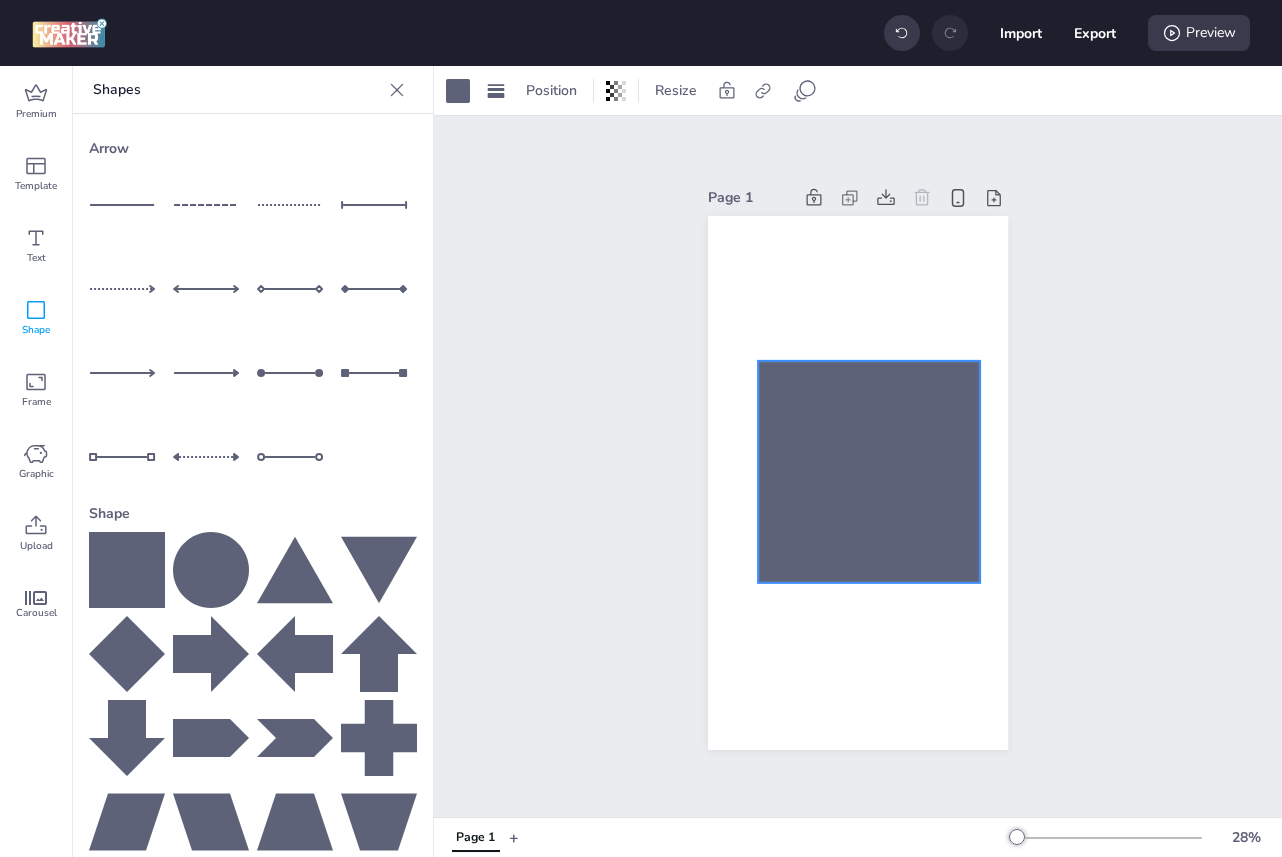 drag, startPoint x: 929, startPoint y: 414, endPoint x: 944, endPoint y: 412, distance: 15.132746 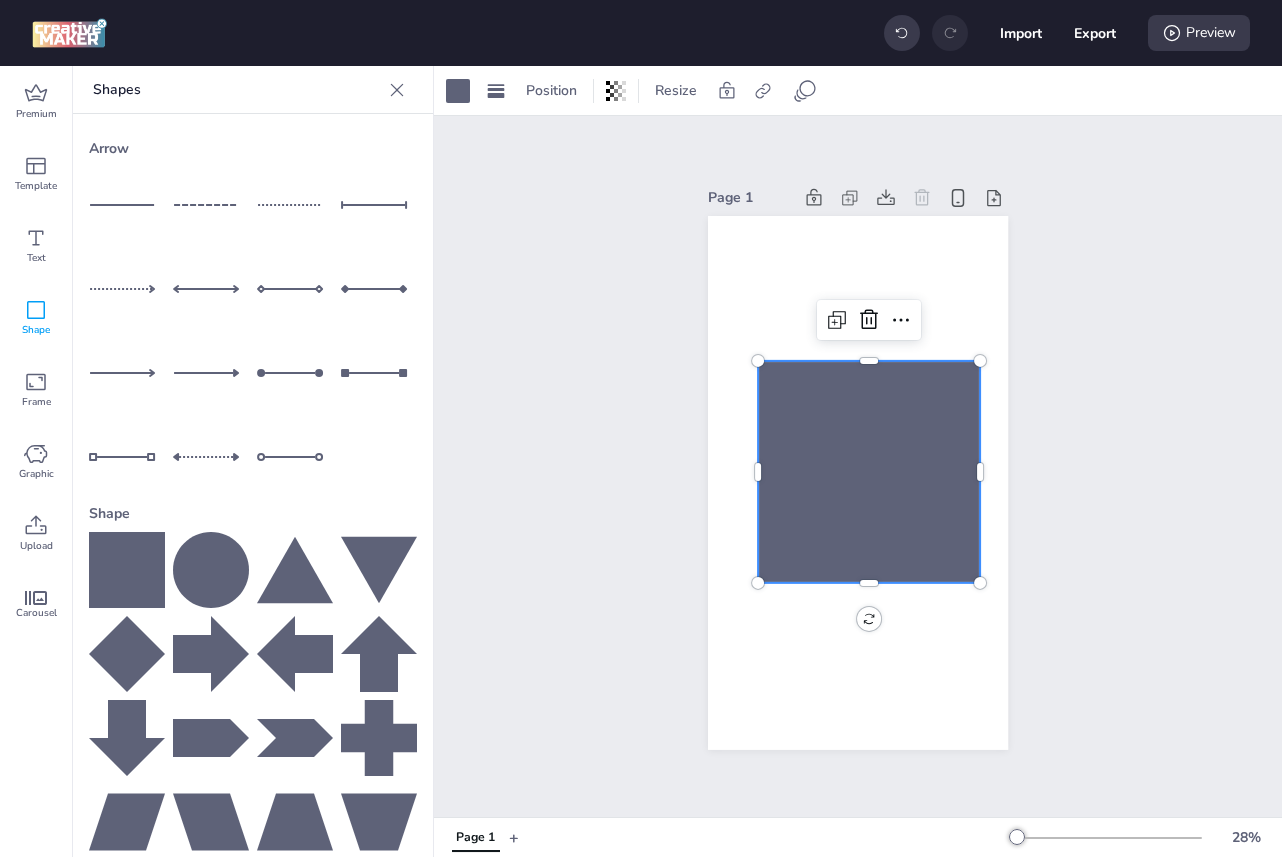 click 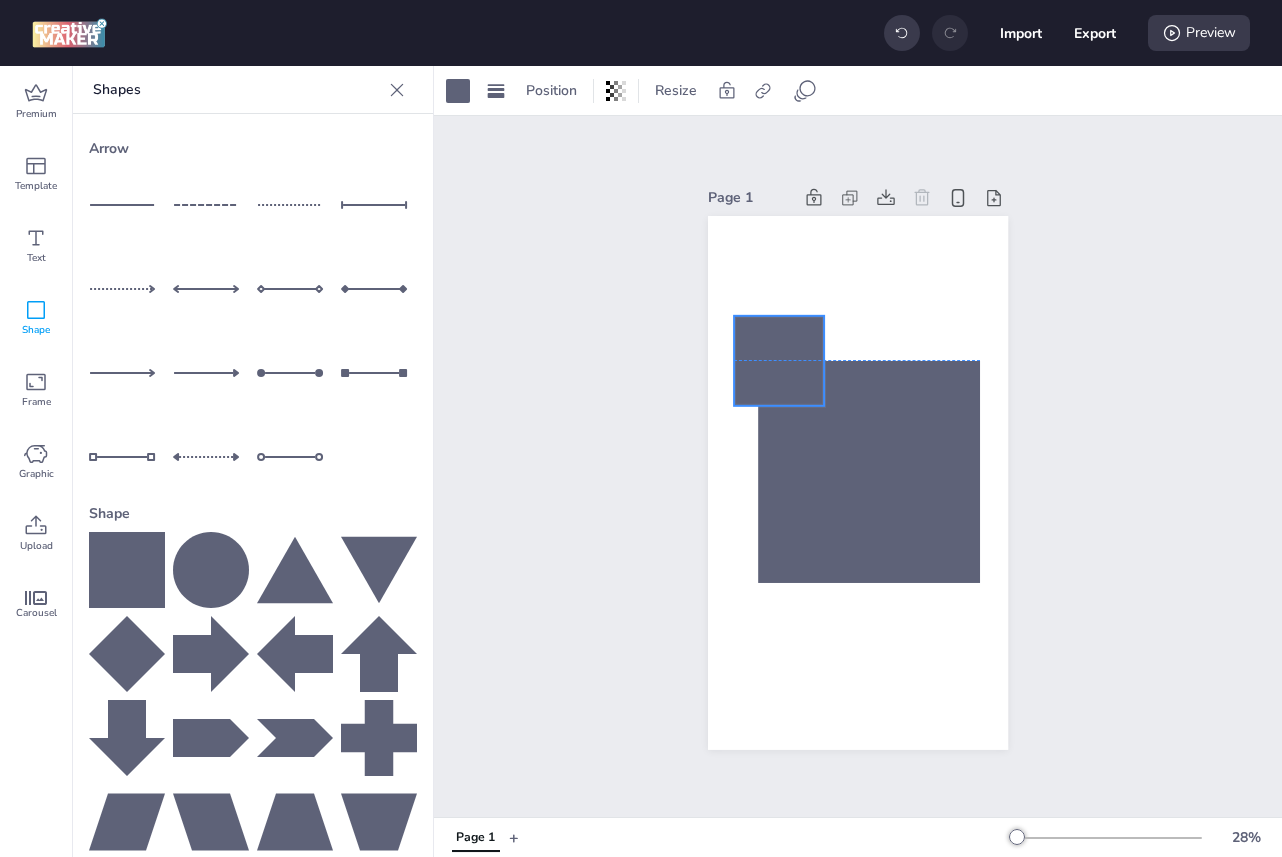 drag, startPoint x: 844, startPoint y: 476, endPoint x: 766, endPoint y: 356, distance: 143.12233 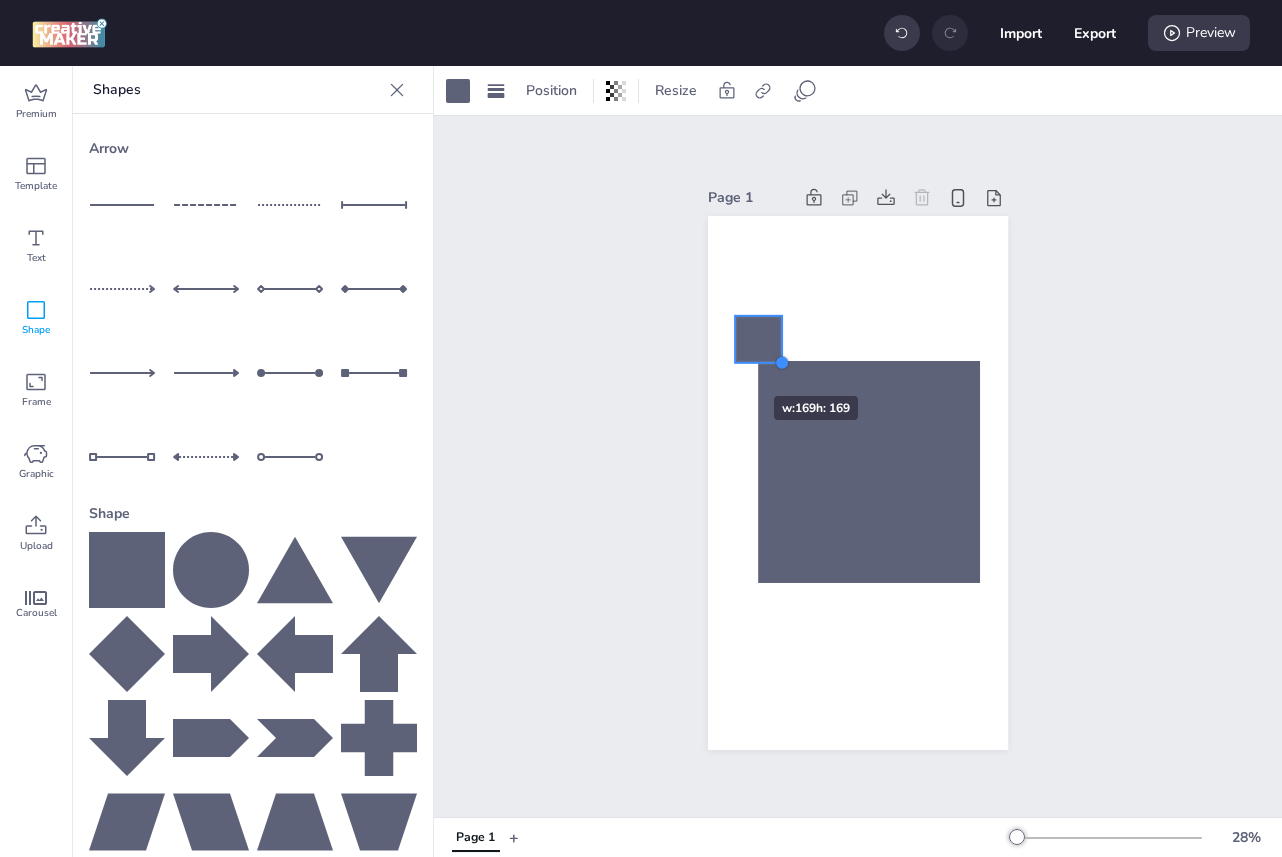 drag, startPoint x: 827, startPoint y: 403, endPoint x: 714, endPoint y: 360, distance: 120.90492 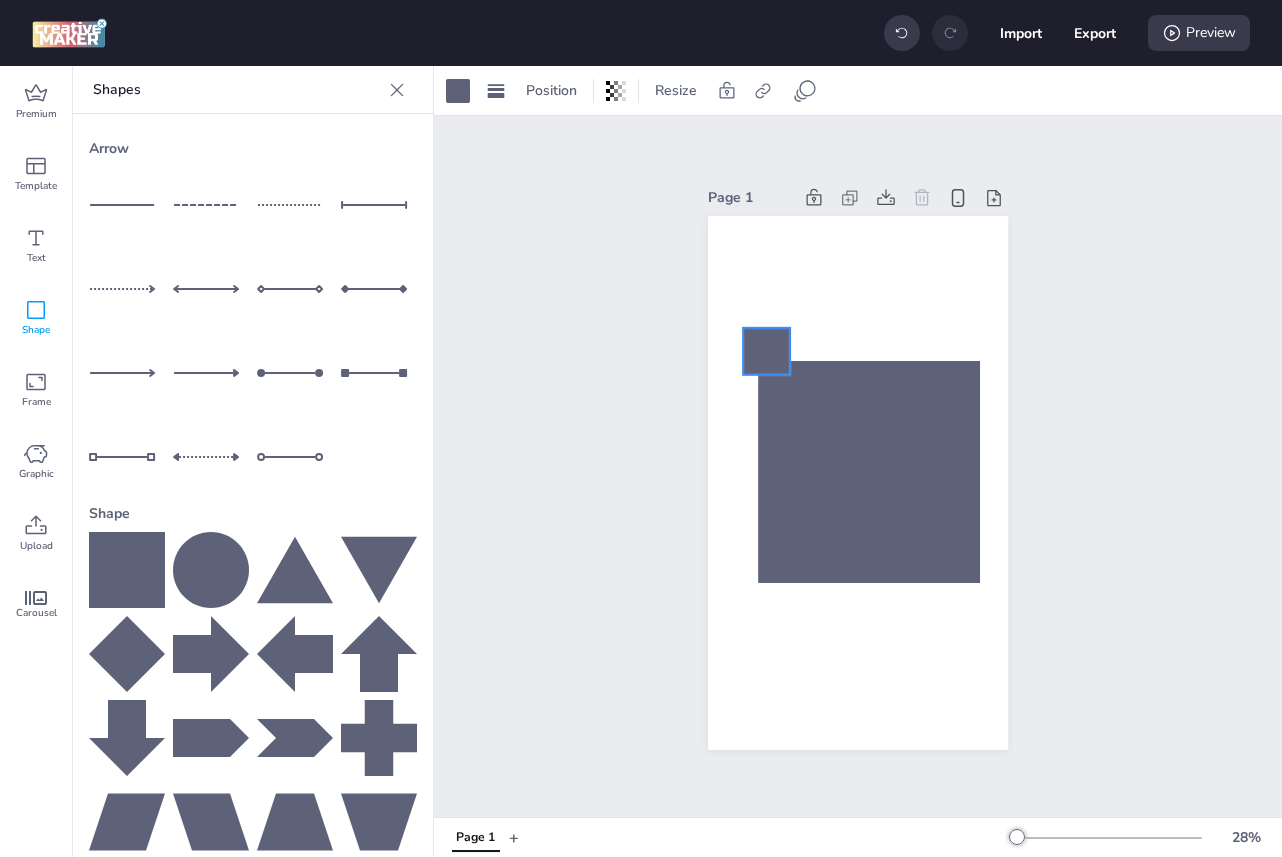 drag, startPoint x: 781, startPoint y: 343, endPoint x: 788, endPoint y: 357, distance: 15.652476 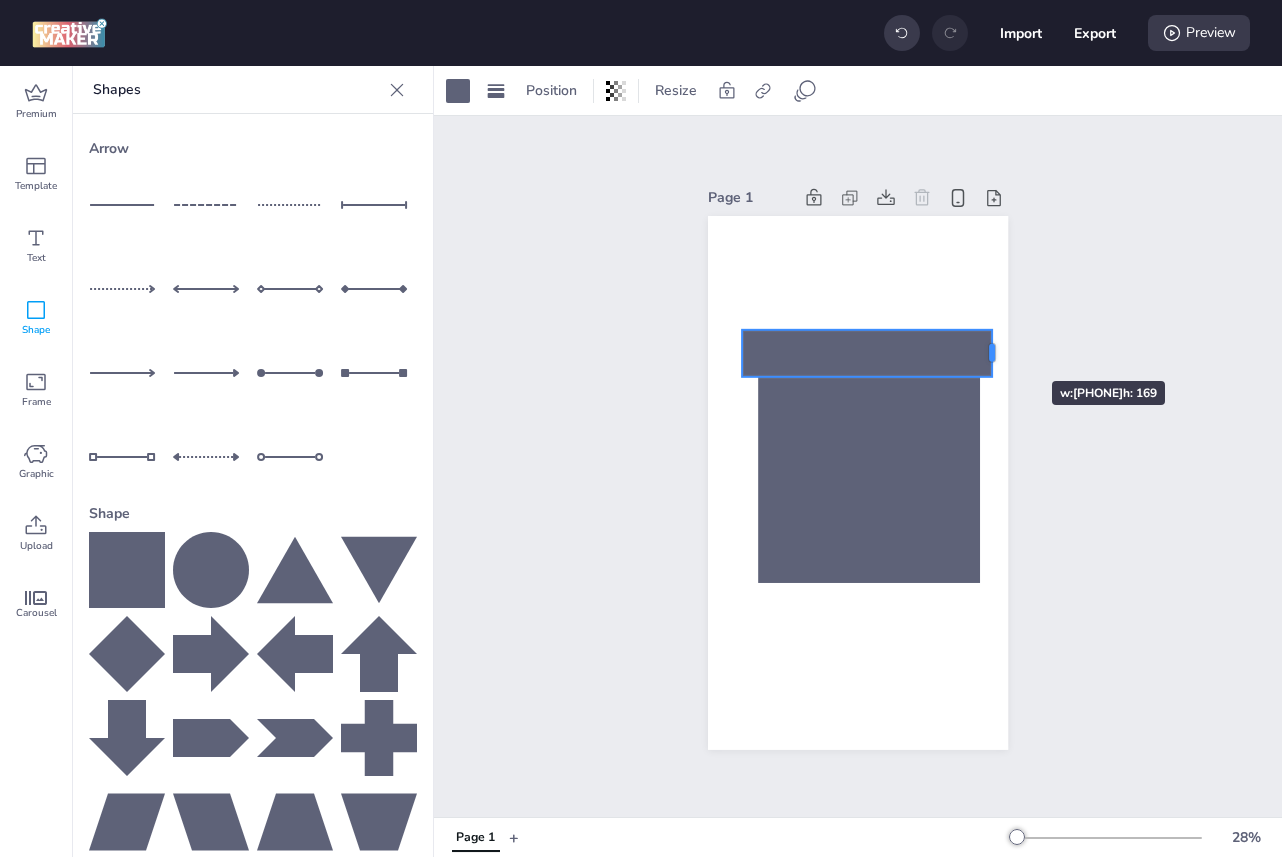 drag, startPoint x: 789, startPoint y: 355, endPoint x: 993, endPoint y: 345, distance: 204.24495 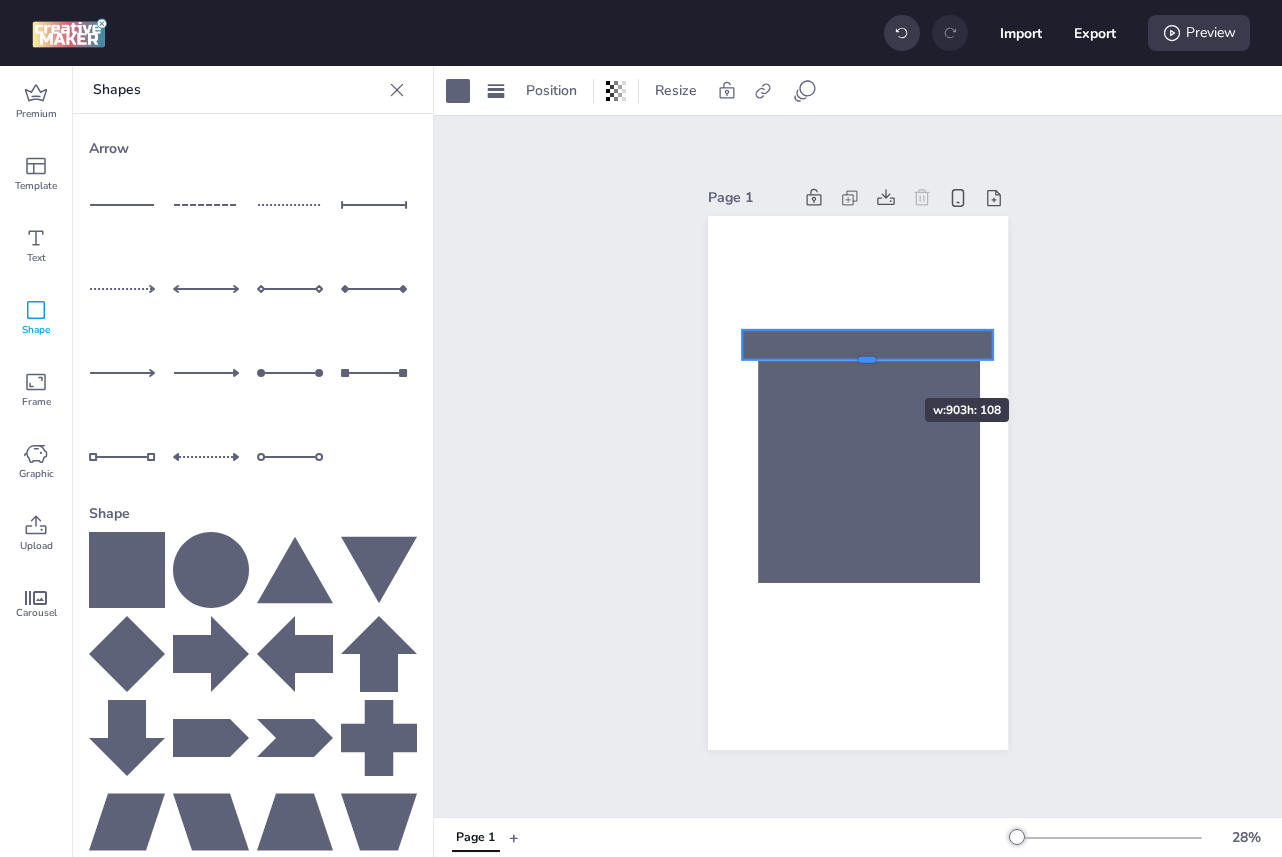 drag, startPoint x: 866, startPoint y: 379, endPoint x: 865, endPoint y: 360, distance: 19.026299 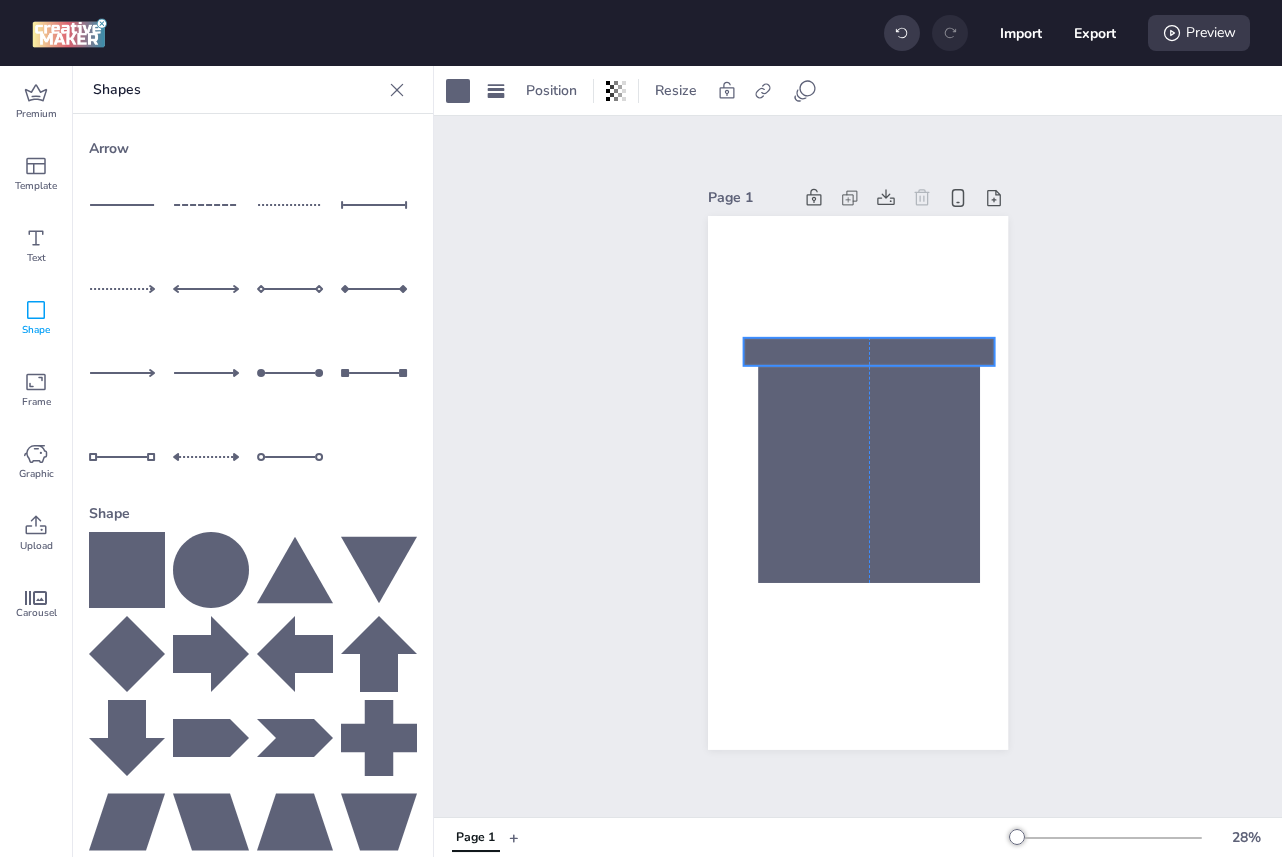 click at bounding box center (868, 351) 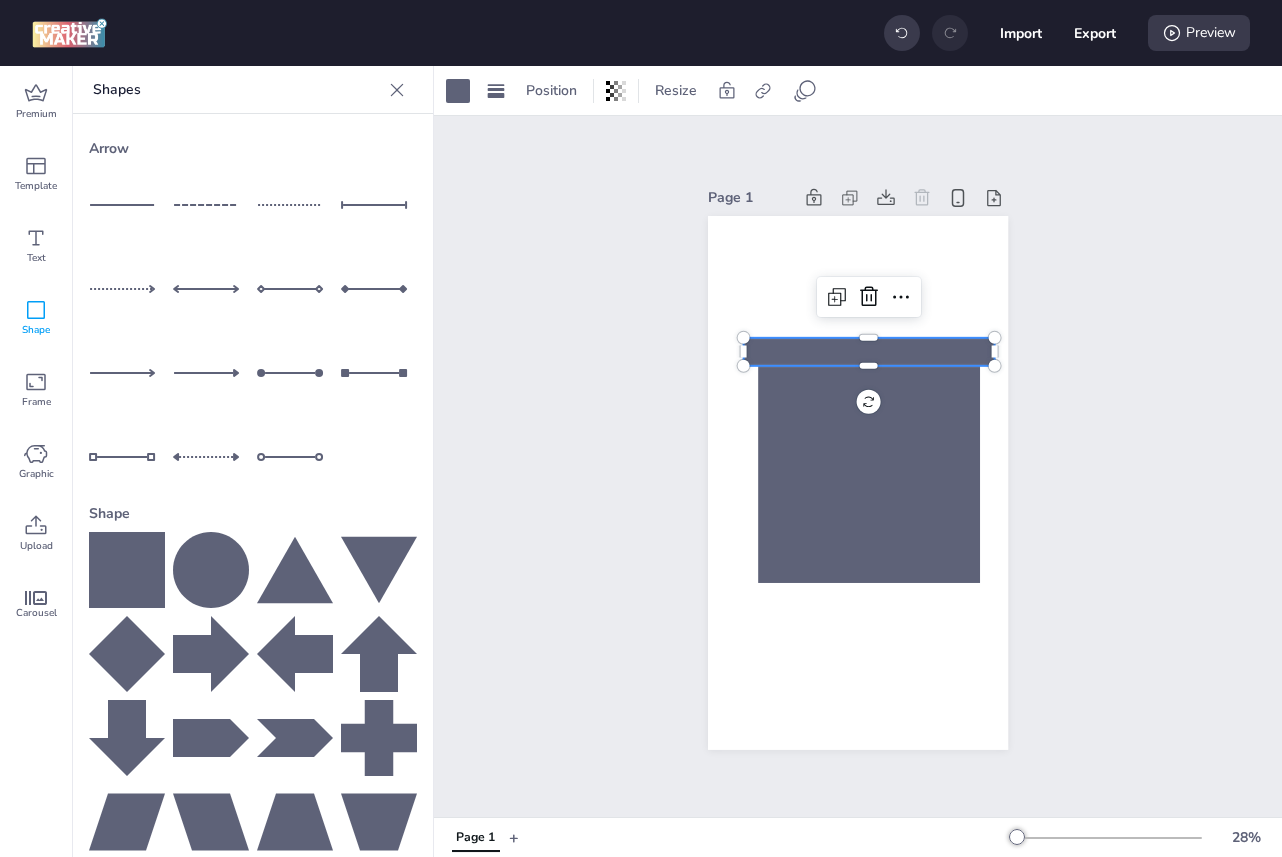 click at bounding box center [868, 351] 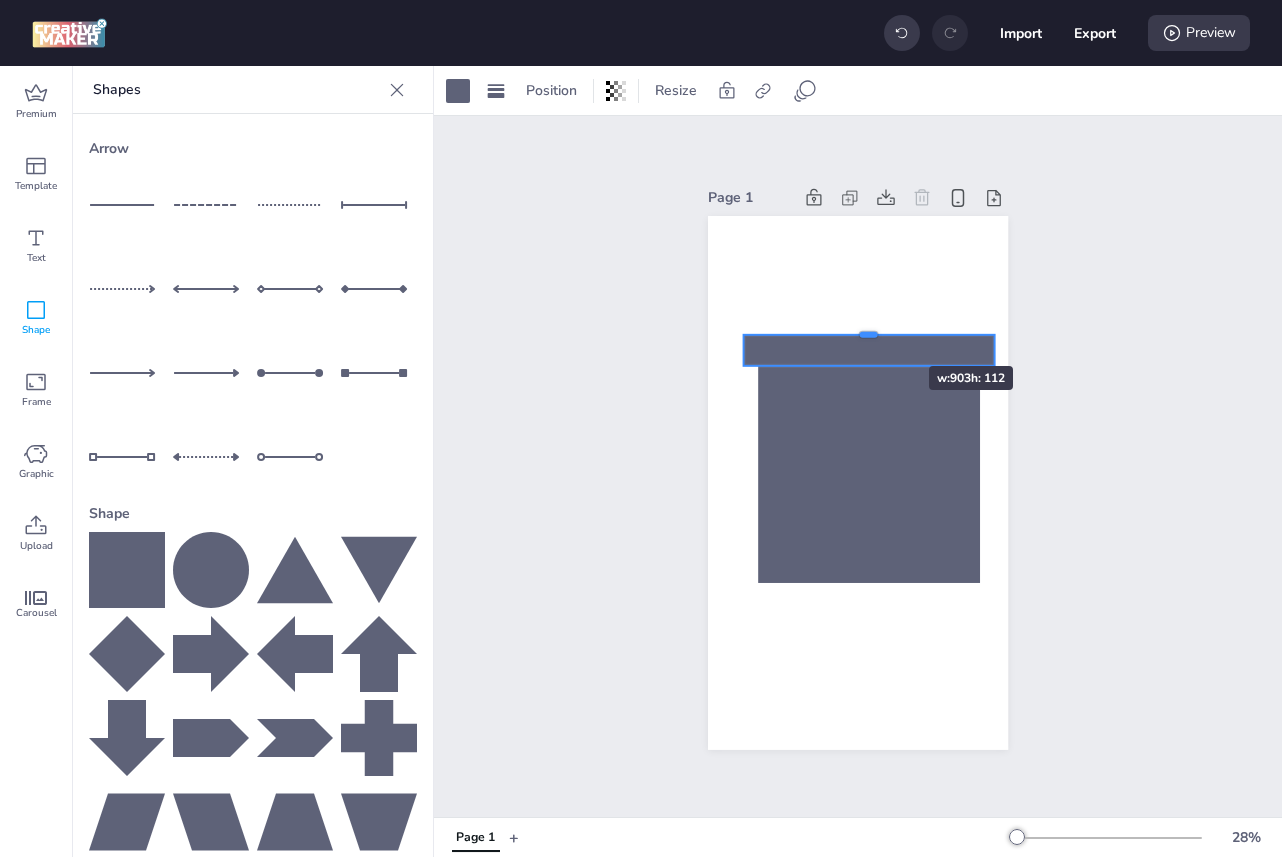 click at bounding box center [868, 326] 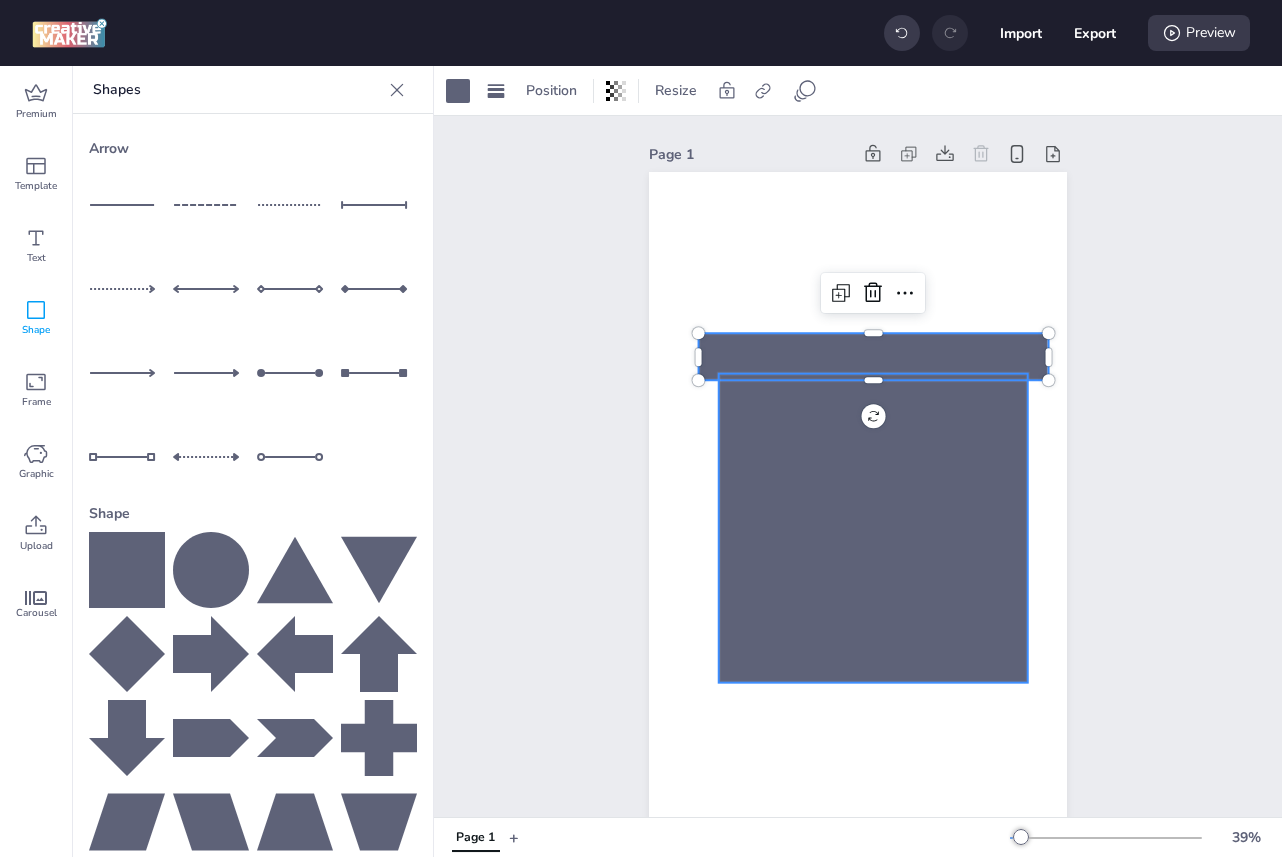 click at bounding box center (873, 528) 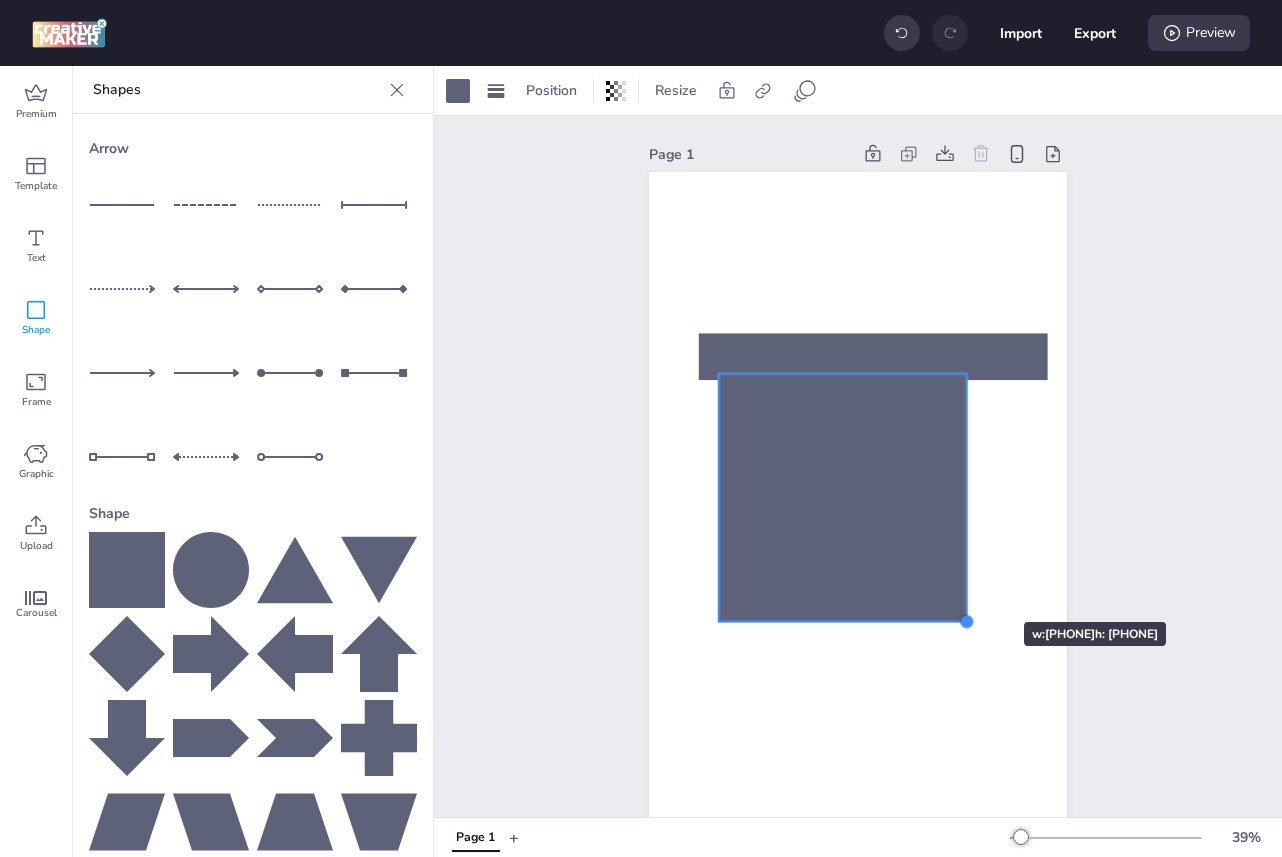 drag, startPoint x: 1025, startPoint y: 678, endPoint x: 956, endPoint y: 579, distance: 120.67311 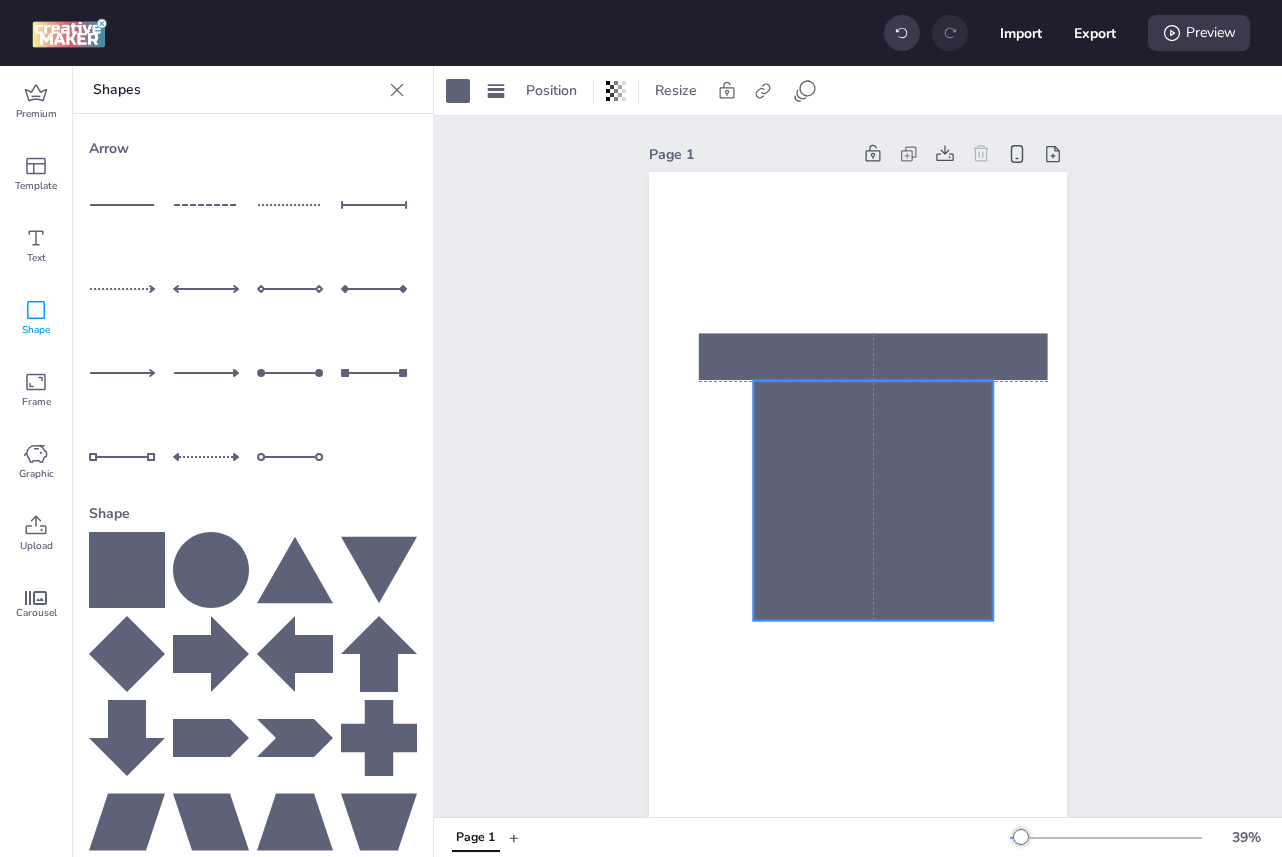 drag, startPoint x: 870, startPoint y: 509, endPoint x: 901, endPoint y: 515, distance: 31.575306 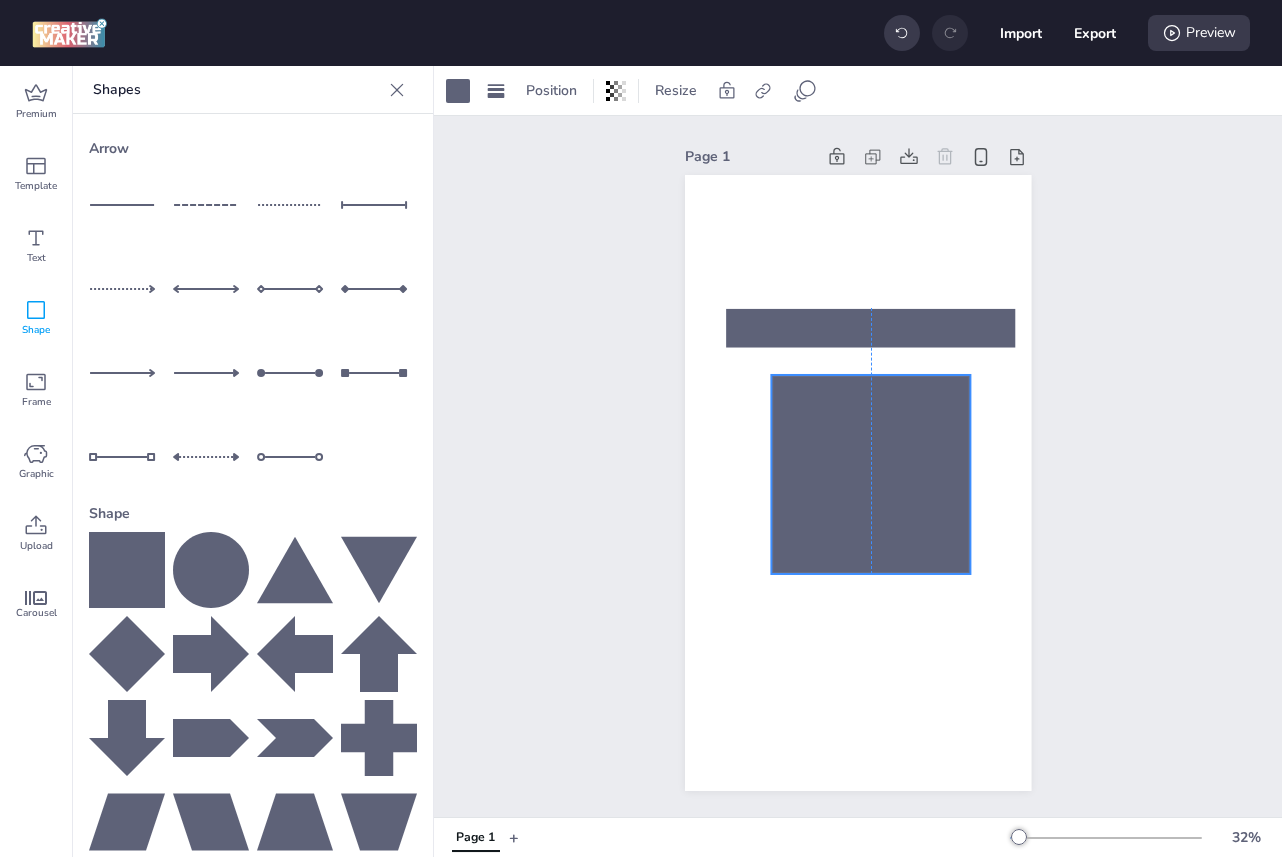 drag, startPoint x: 921, startPoint y: 462, endPoint x: 922, endPoint y: 493, distance: 31.016125 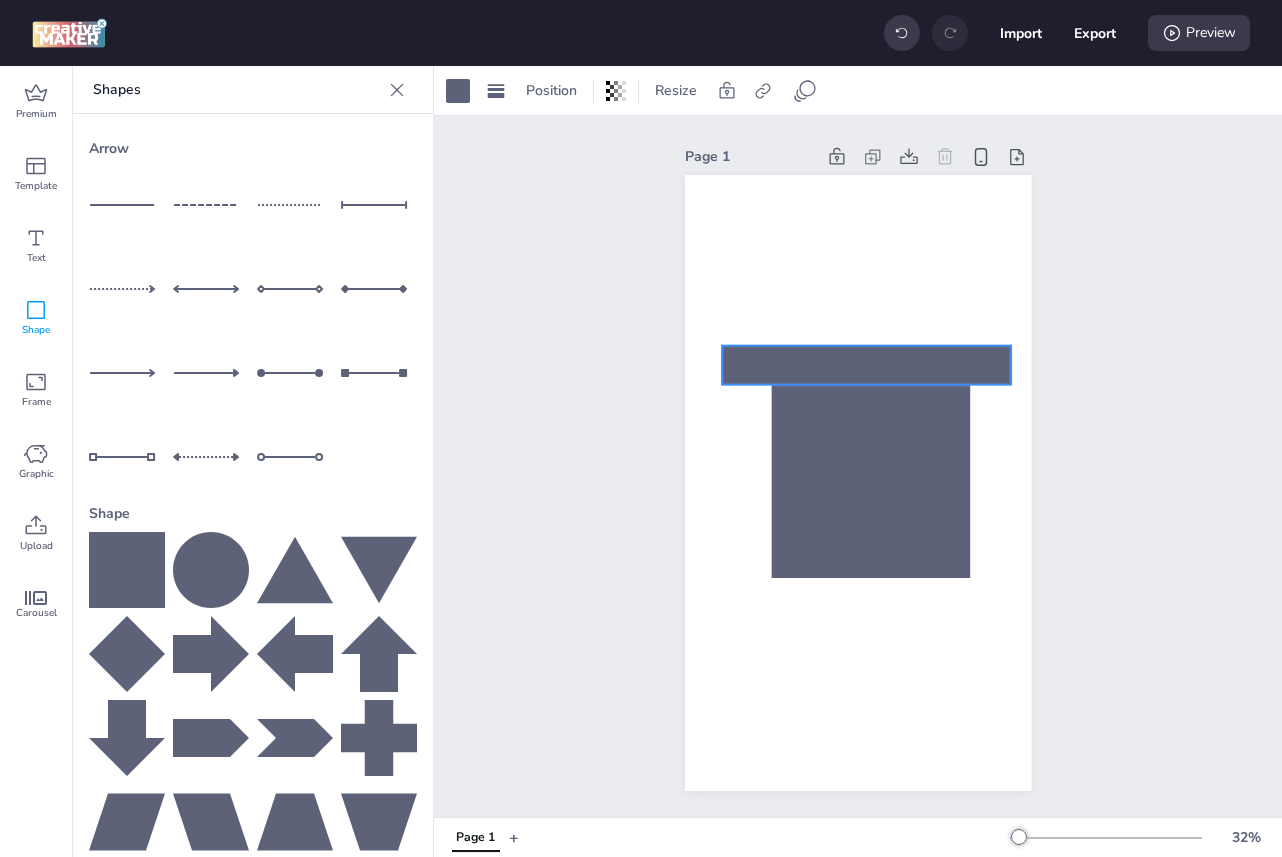 drag, startPoint x: 956, startPoint y: 318, endPoint x: 952, endPoint y: 355, distance: 37.215588 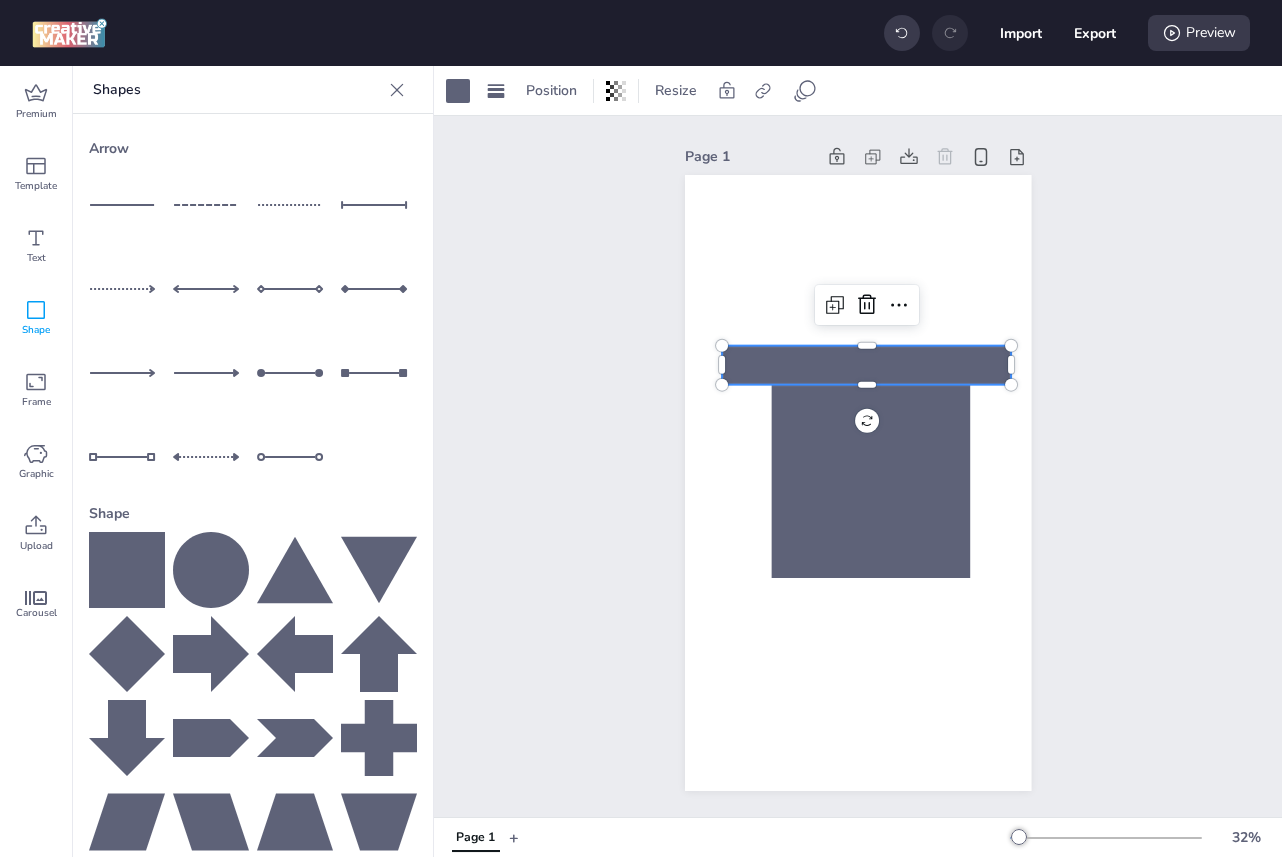 click at bounding box center [870, 478] 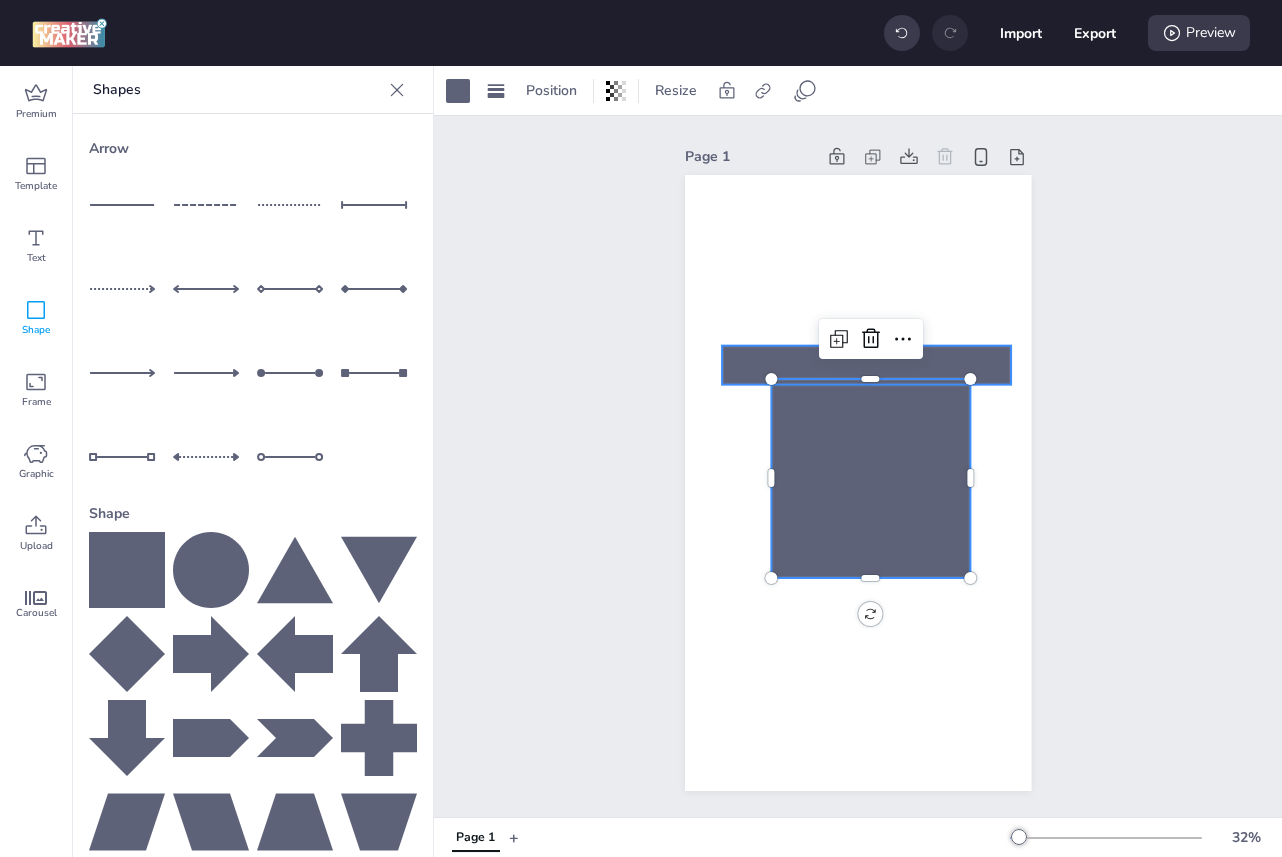 click at bounding box center [867, 364] 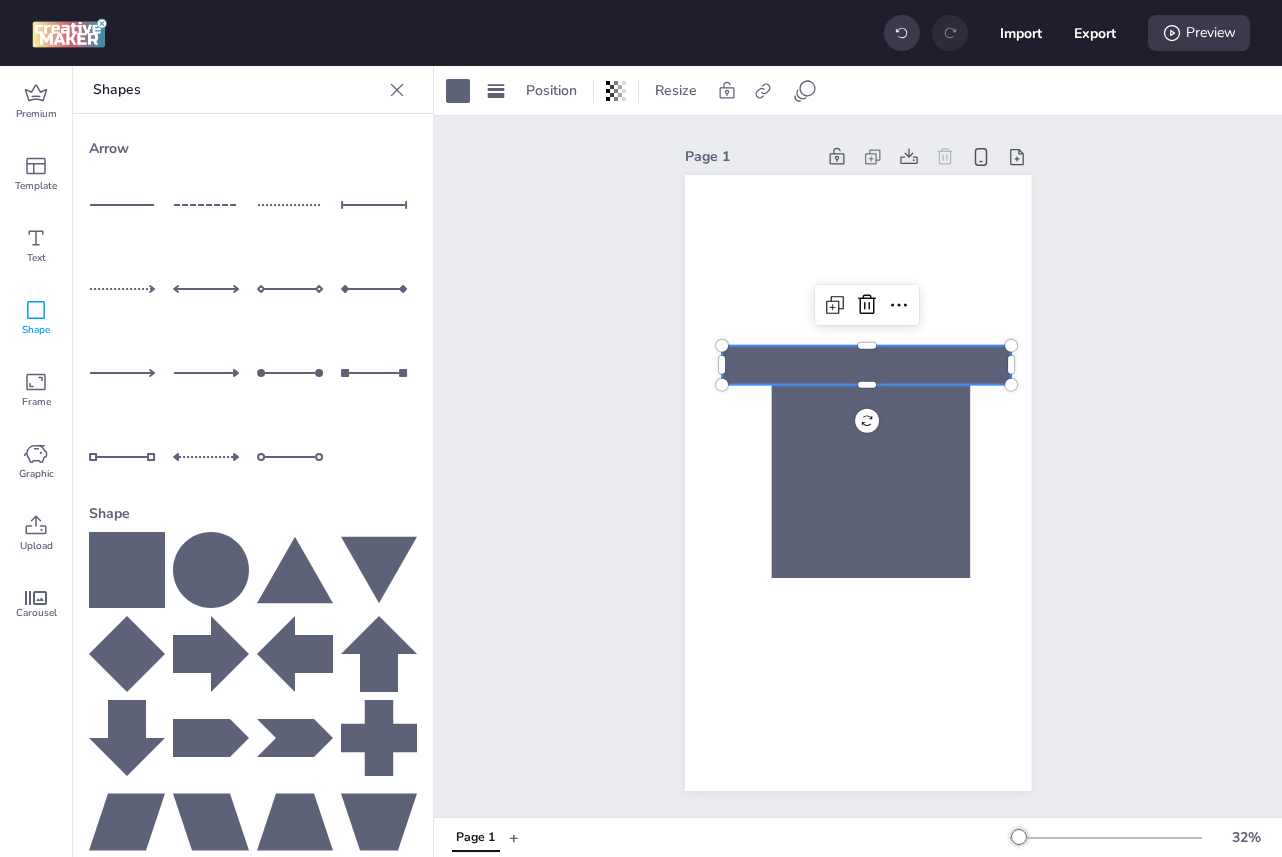 click at bounding box center [867, 364] 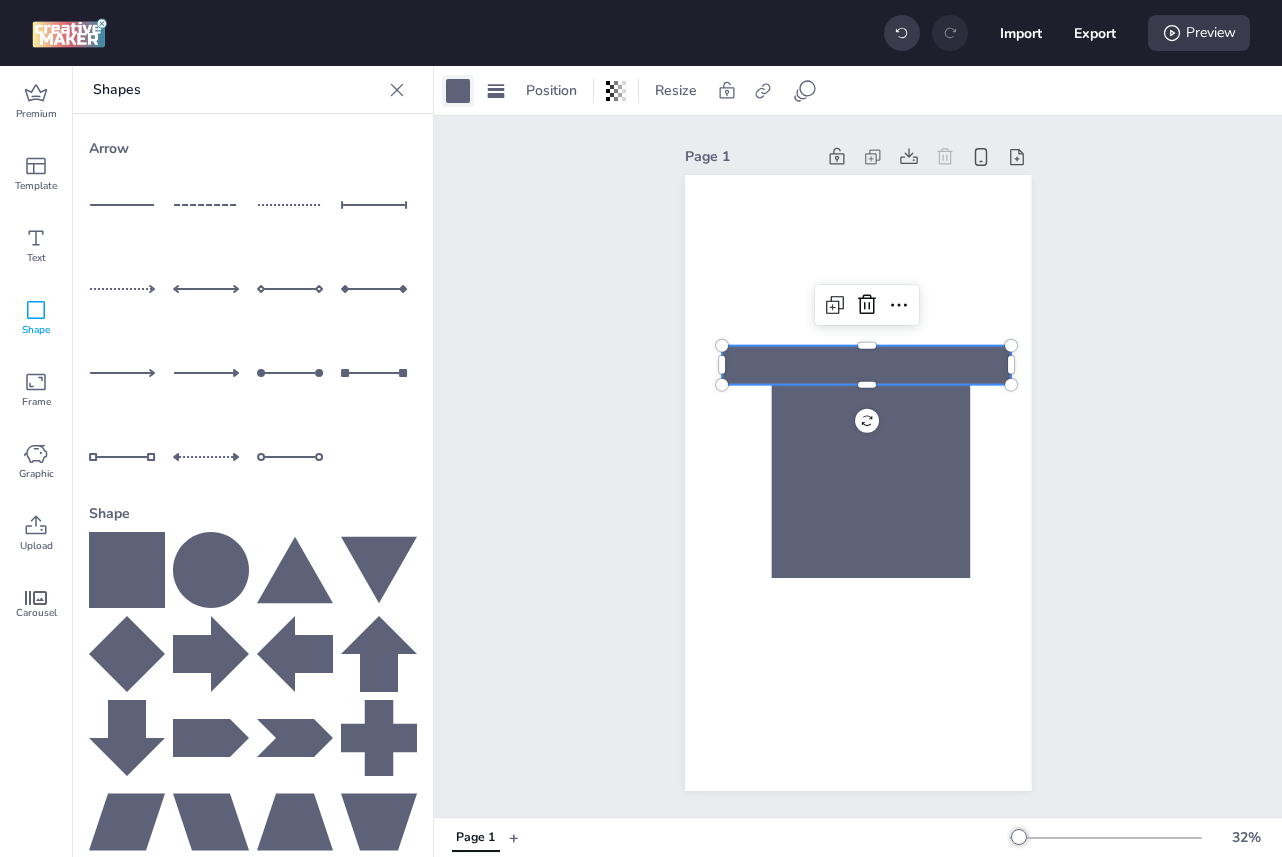 click at bounding box center (458, 91) 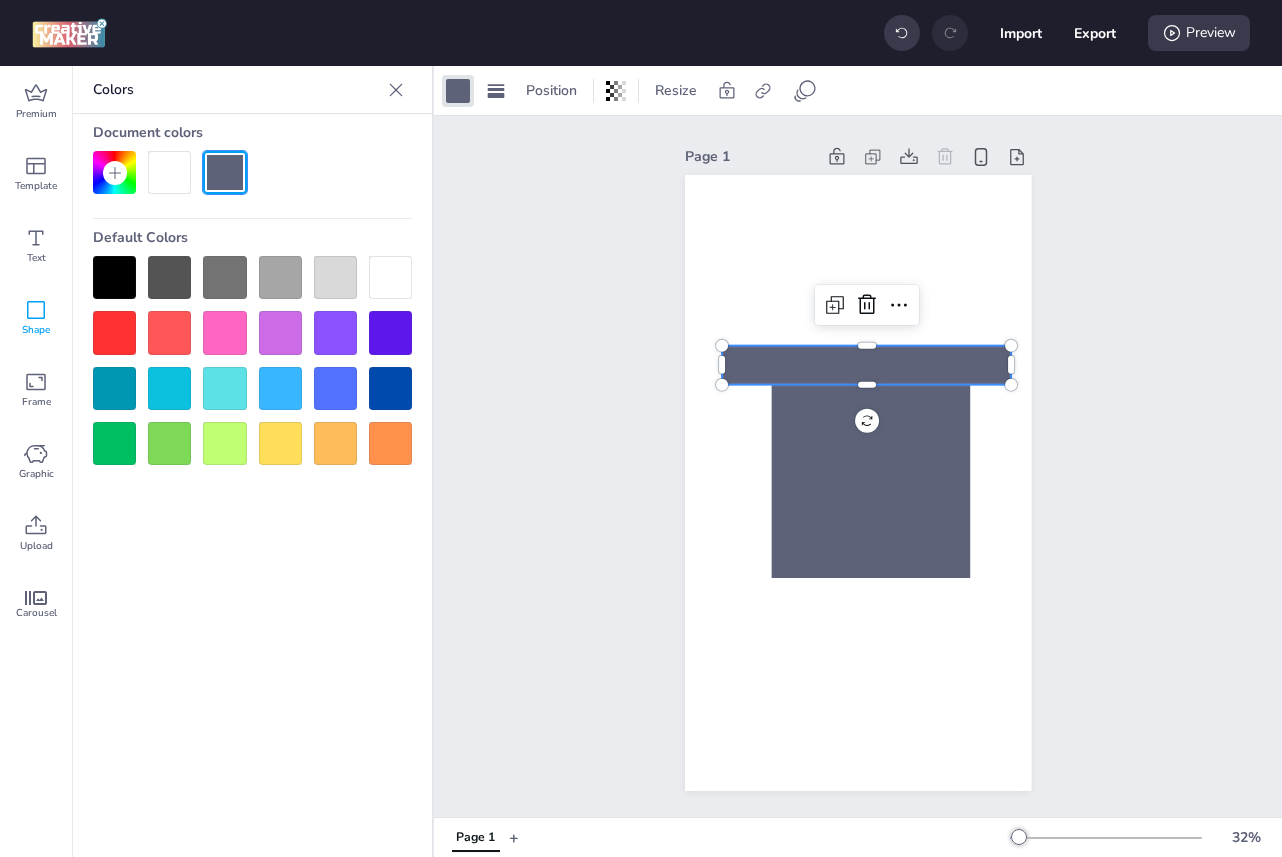 click at bounding box center (224, 443) 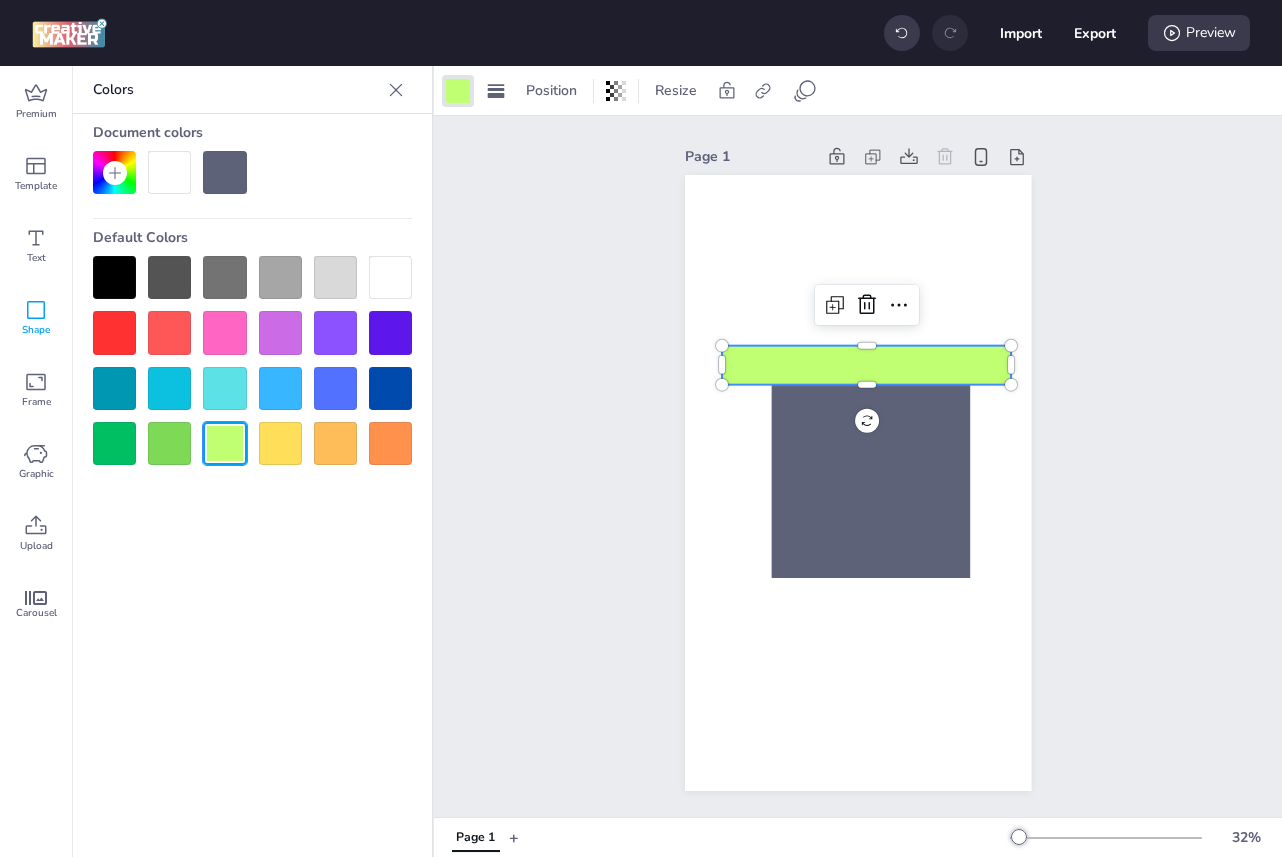 click at bounding box center [169, 443] 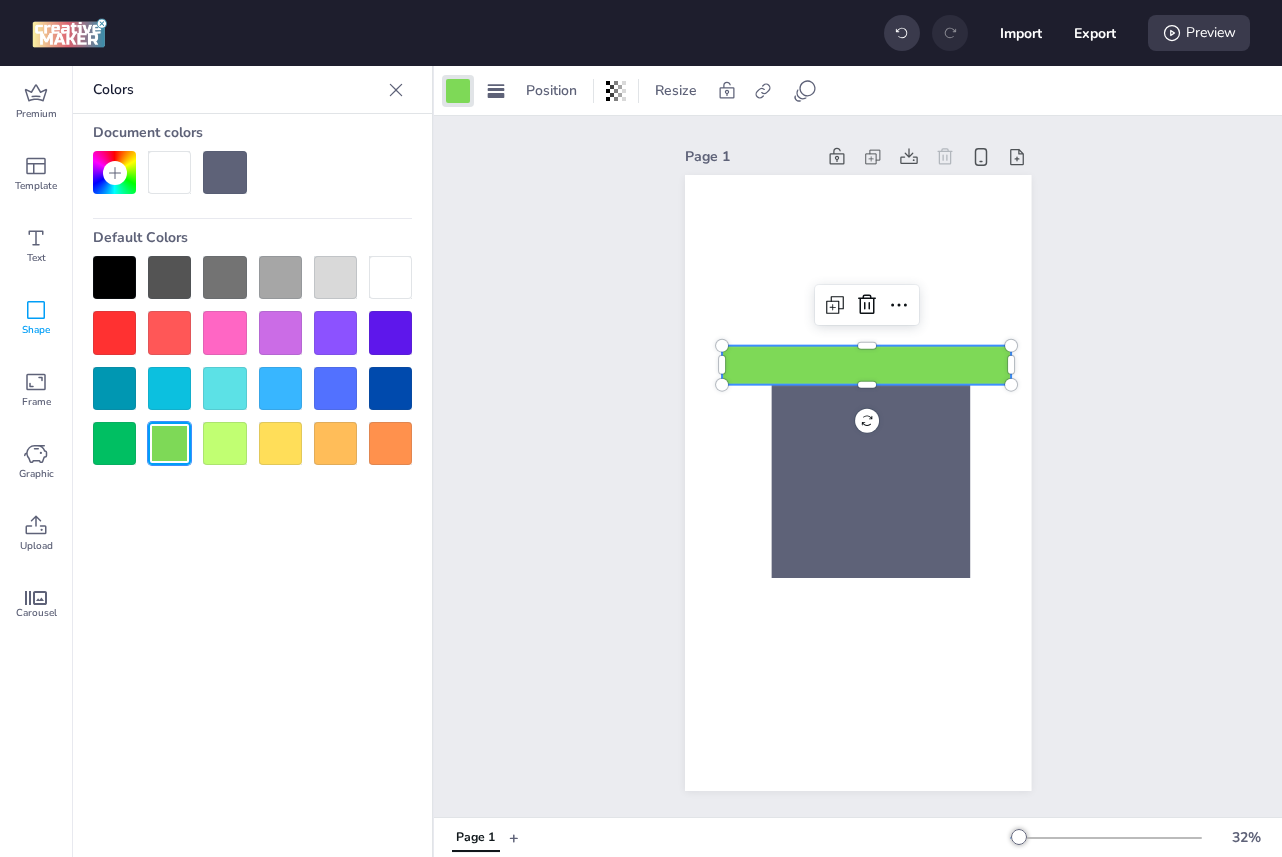 click at bounding box center (114, 443) 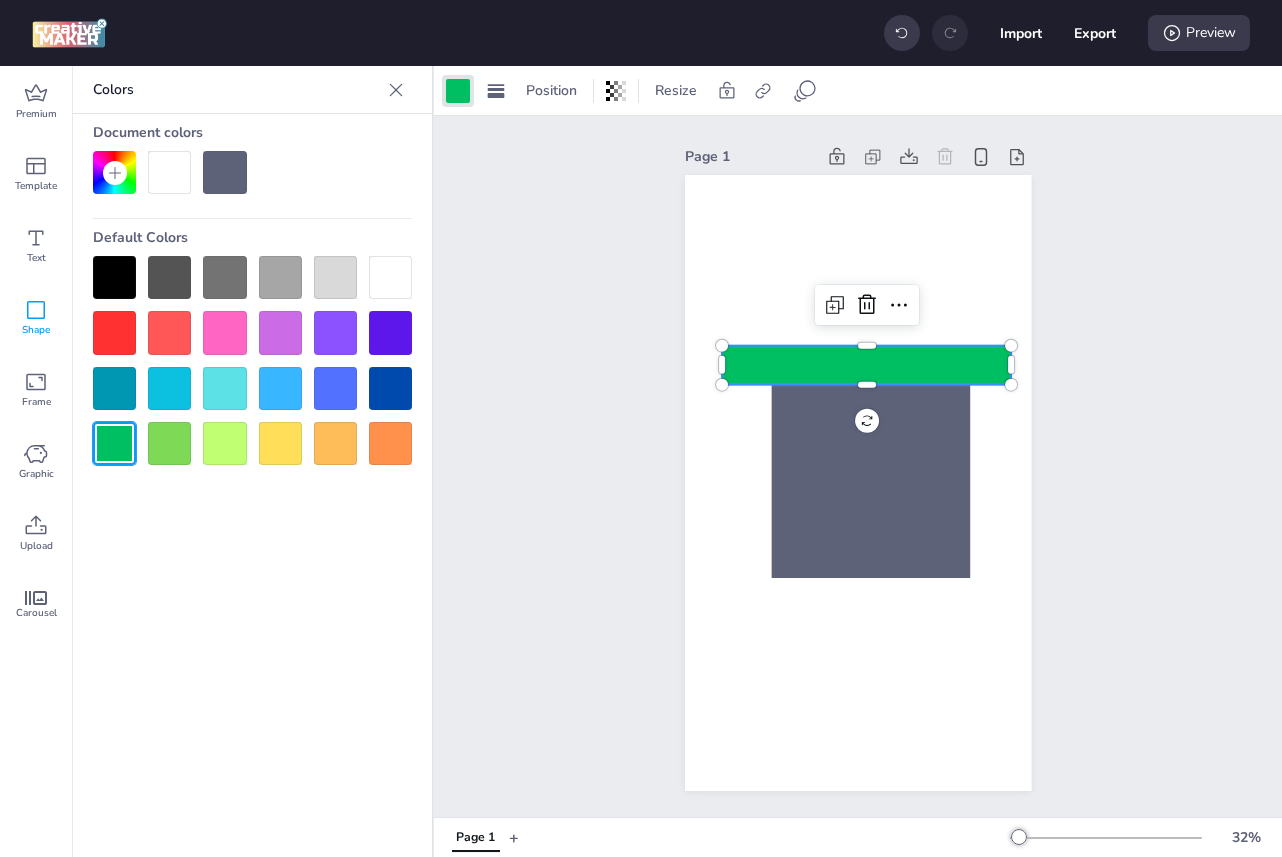click at bounding box center (169, 332) 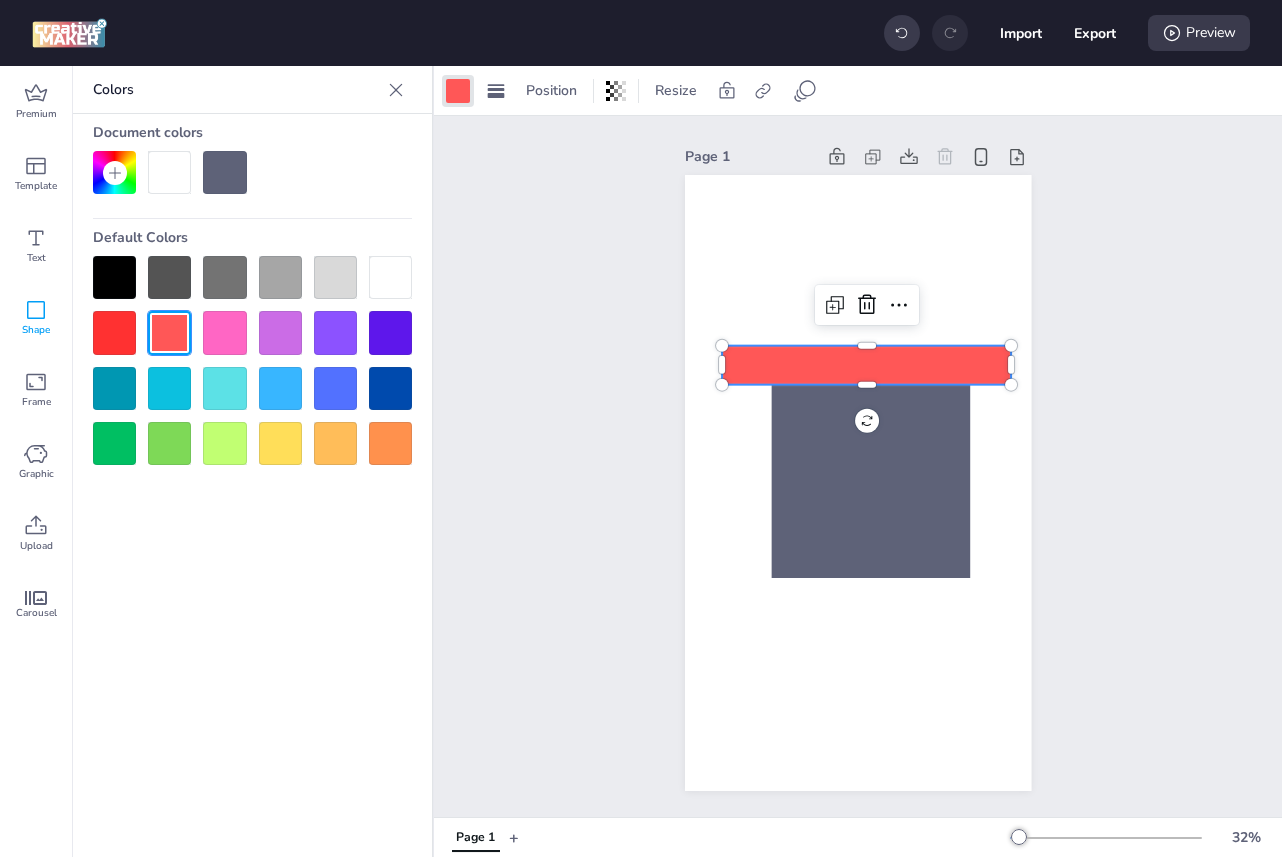 click at bounding box center (114, 332) 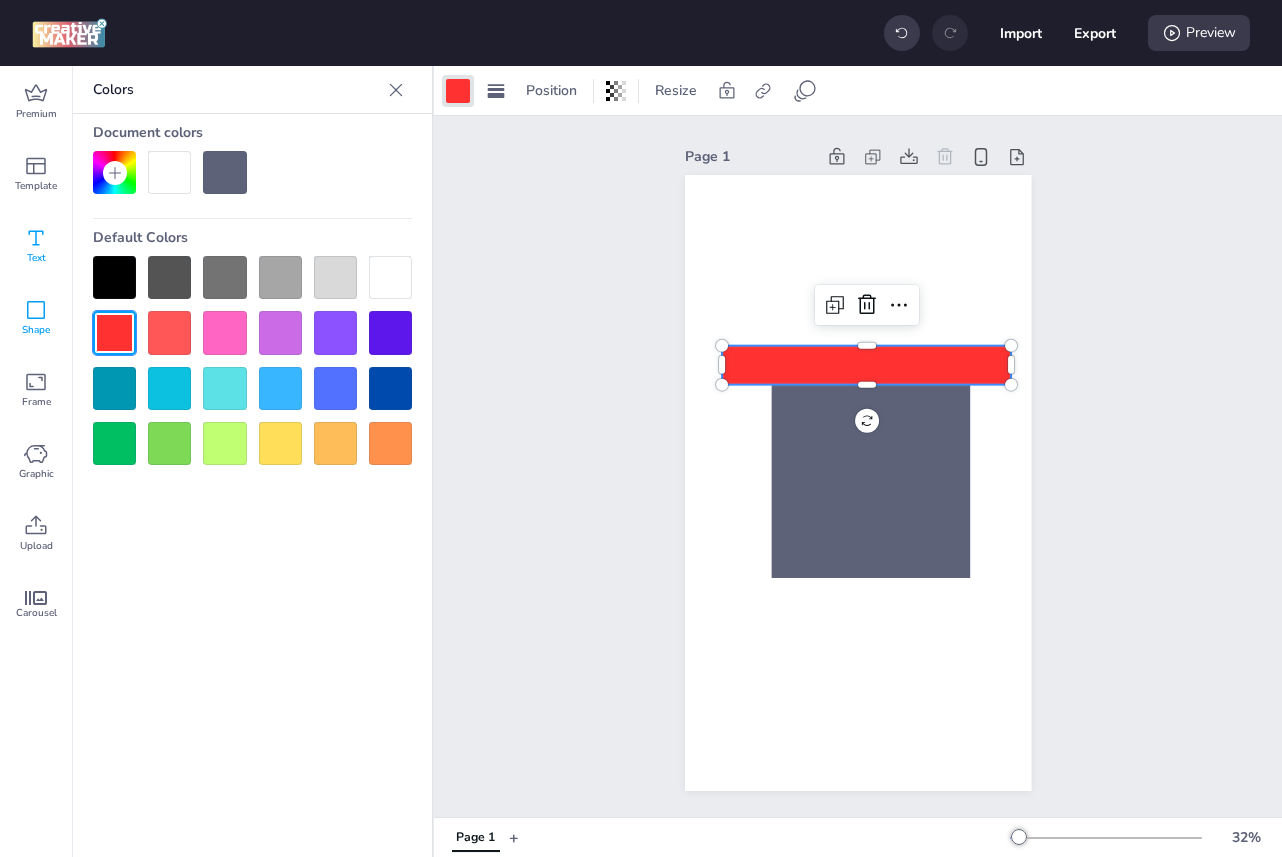 click on "Text" at bounding box center [36, 258] 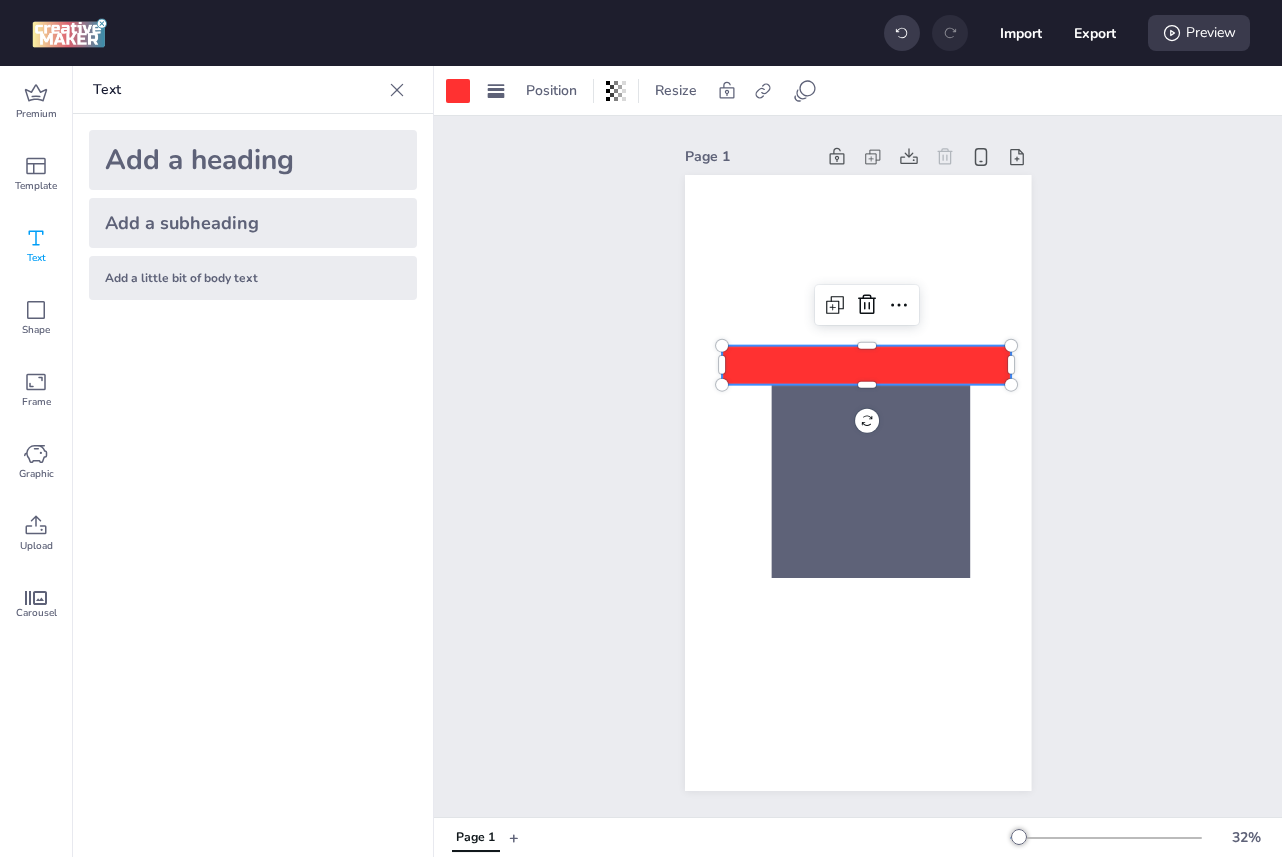 click at bounding box center [867, 364] 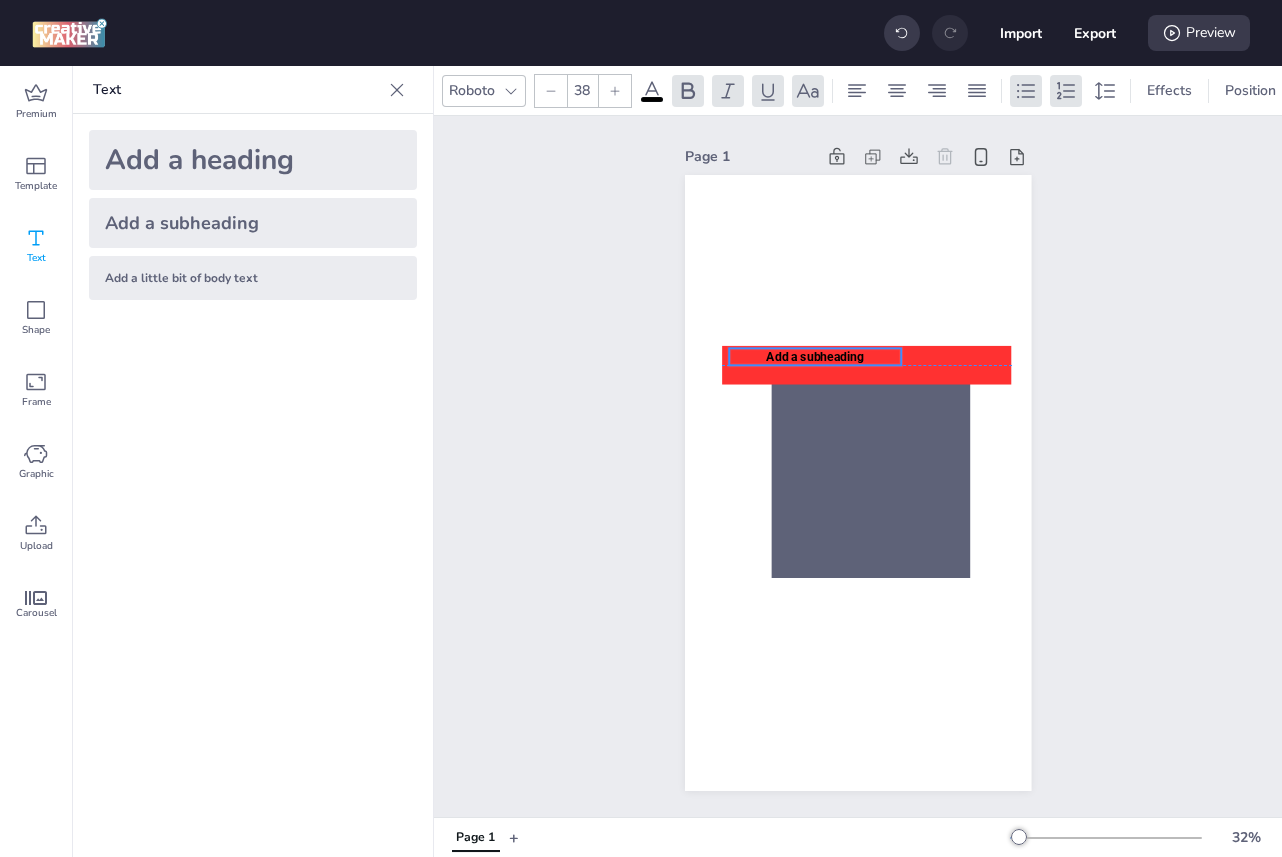 drag, startPoint x: 857, startPoint y: 484, endPoint x: 814, endPoint y: 361, distance: 130.29965 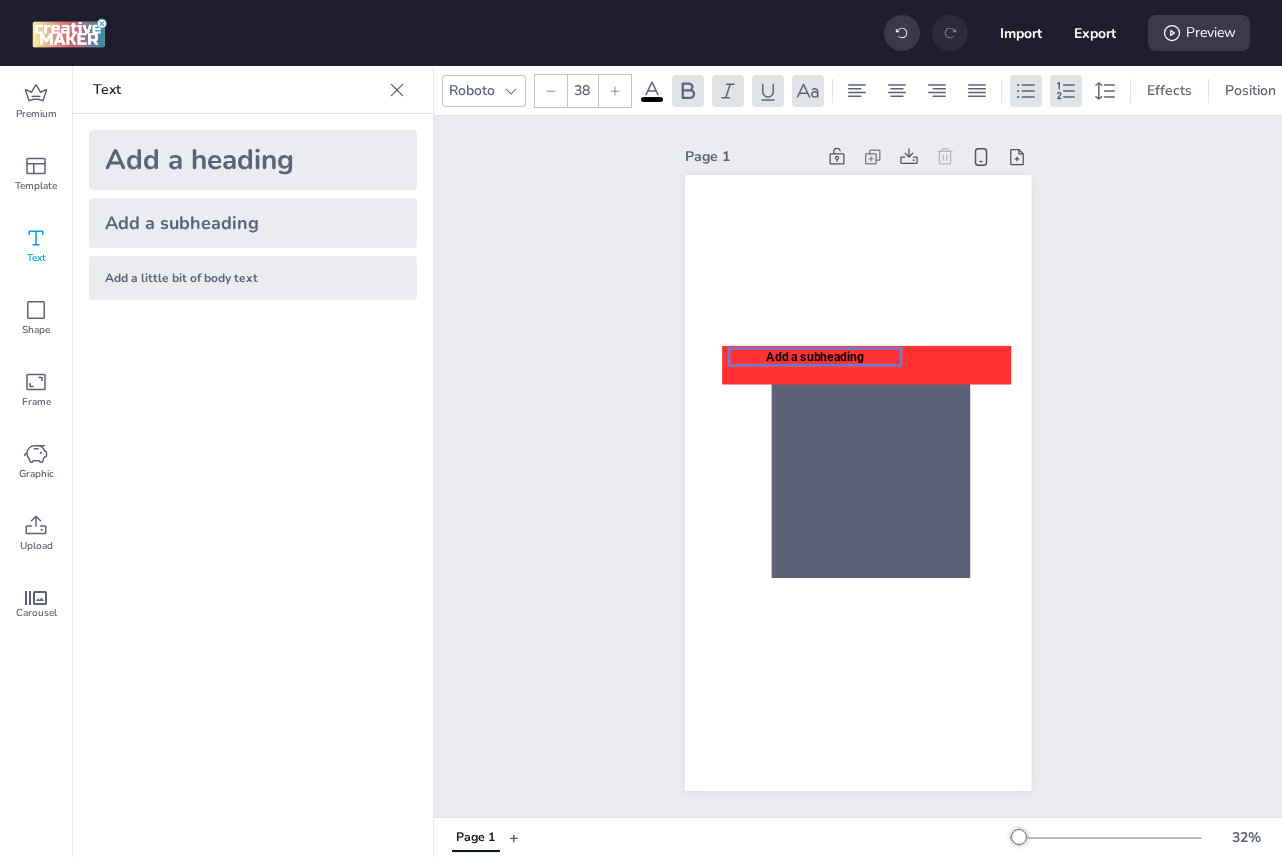 click on "Add a subheading" at bounding box center [815, 356] 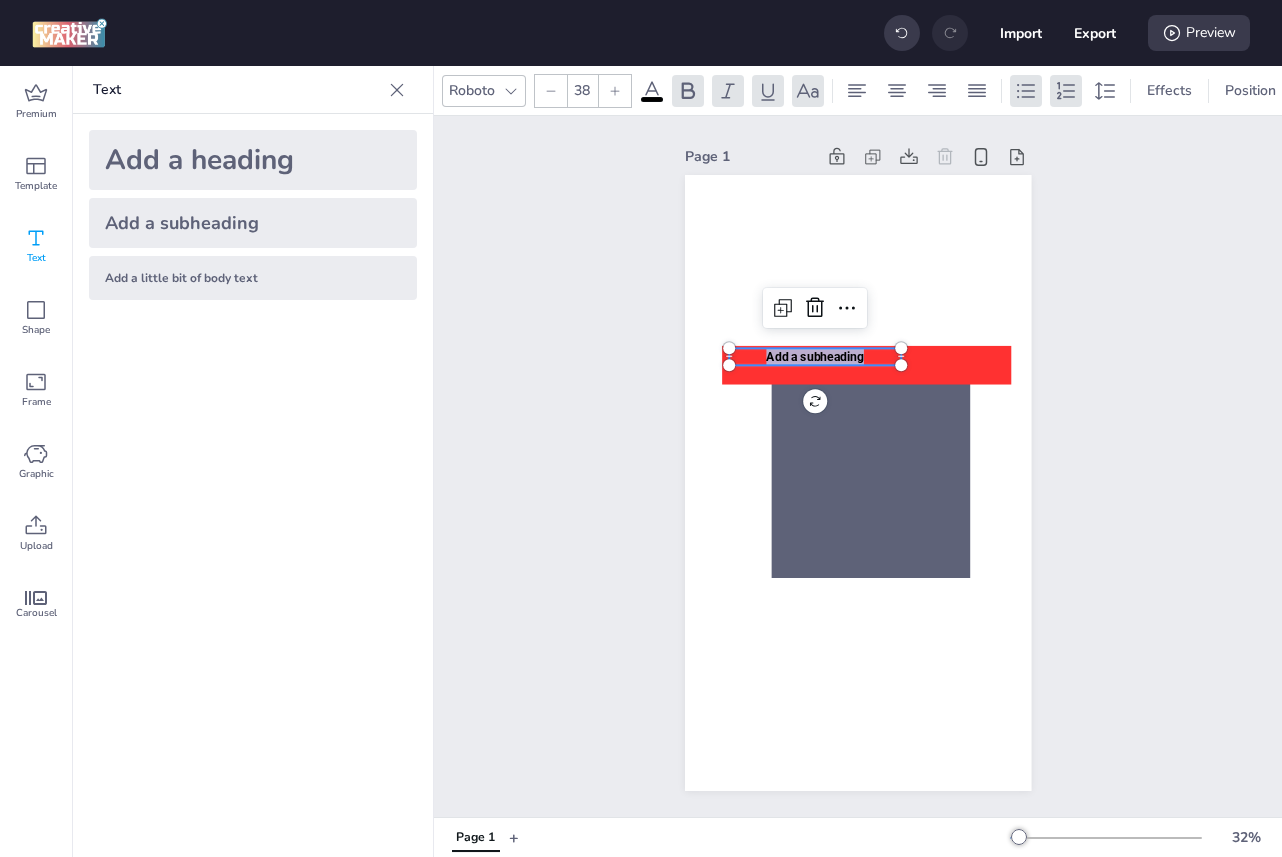 click on "Add a subheading" at bounding box center (815, 356) 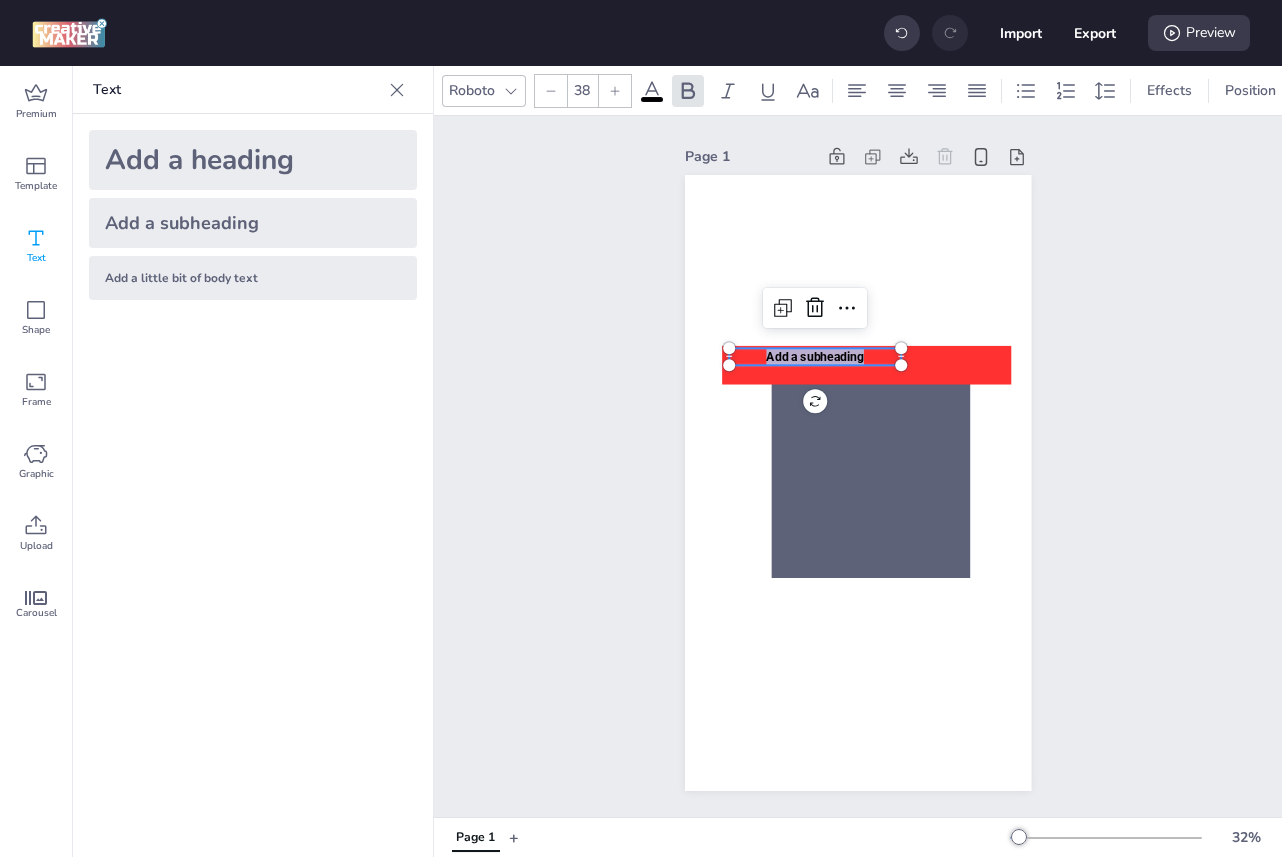 type 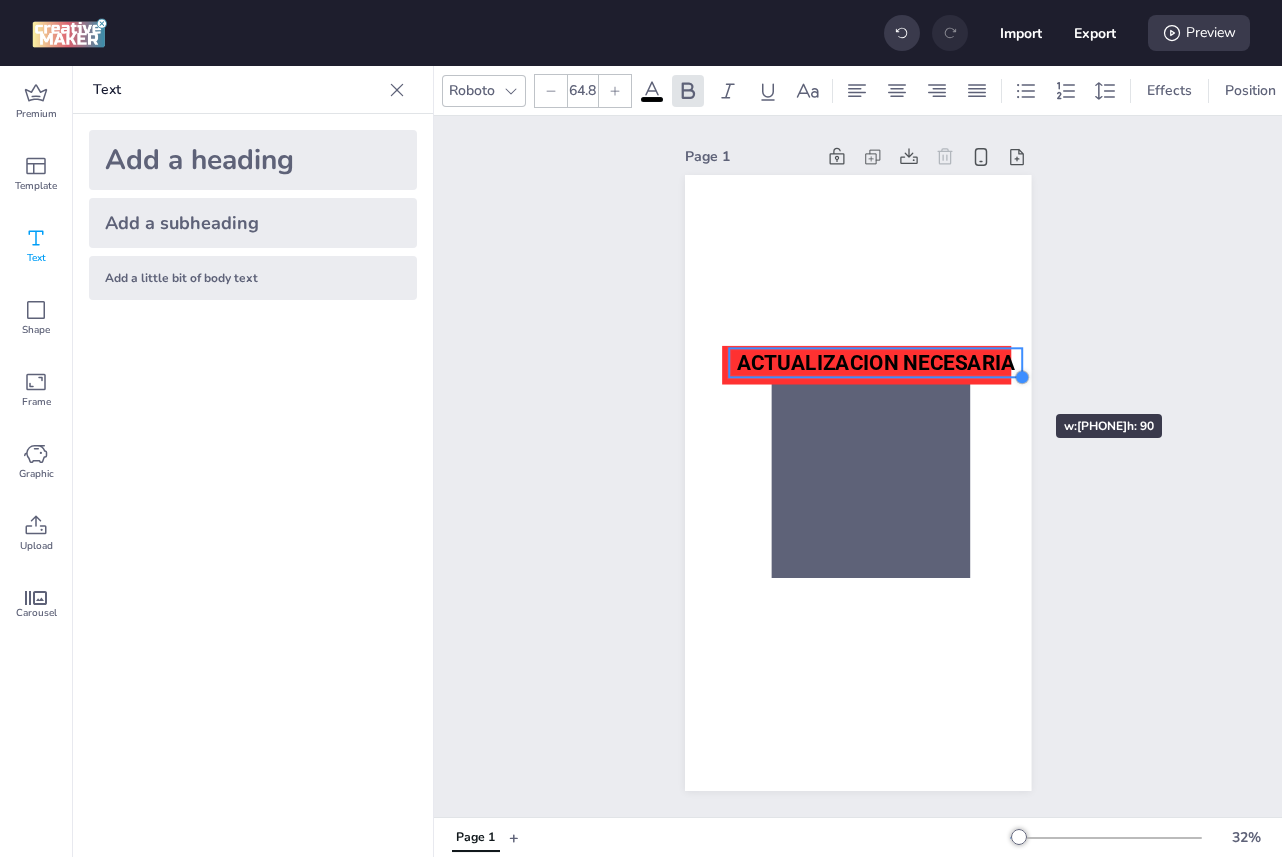 type on "62.6" 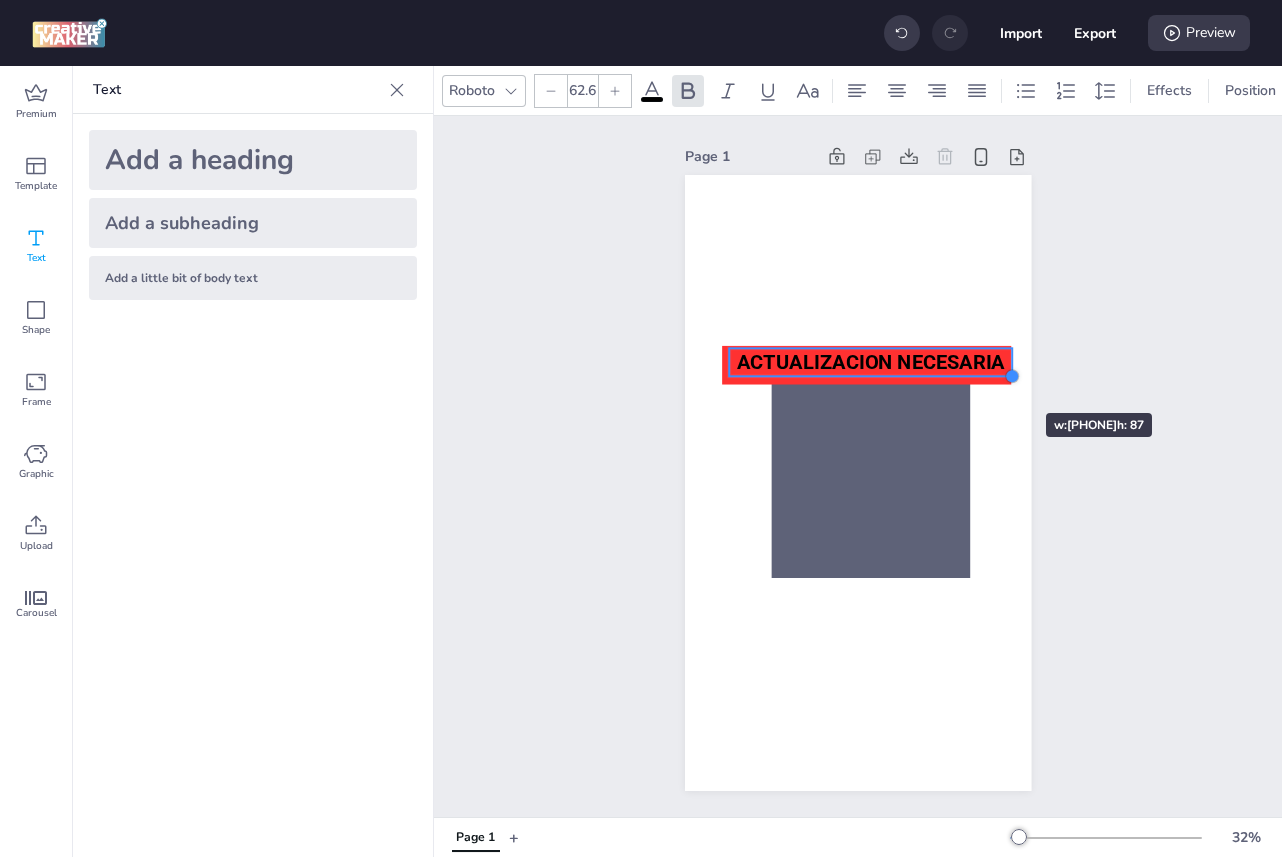 drag, startPoint x: 901, startPoint y: 366, endPoint x: 985, endPoint y: 377, distance: 84.71718 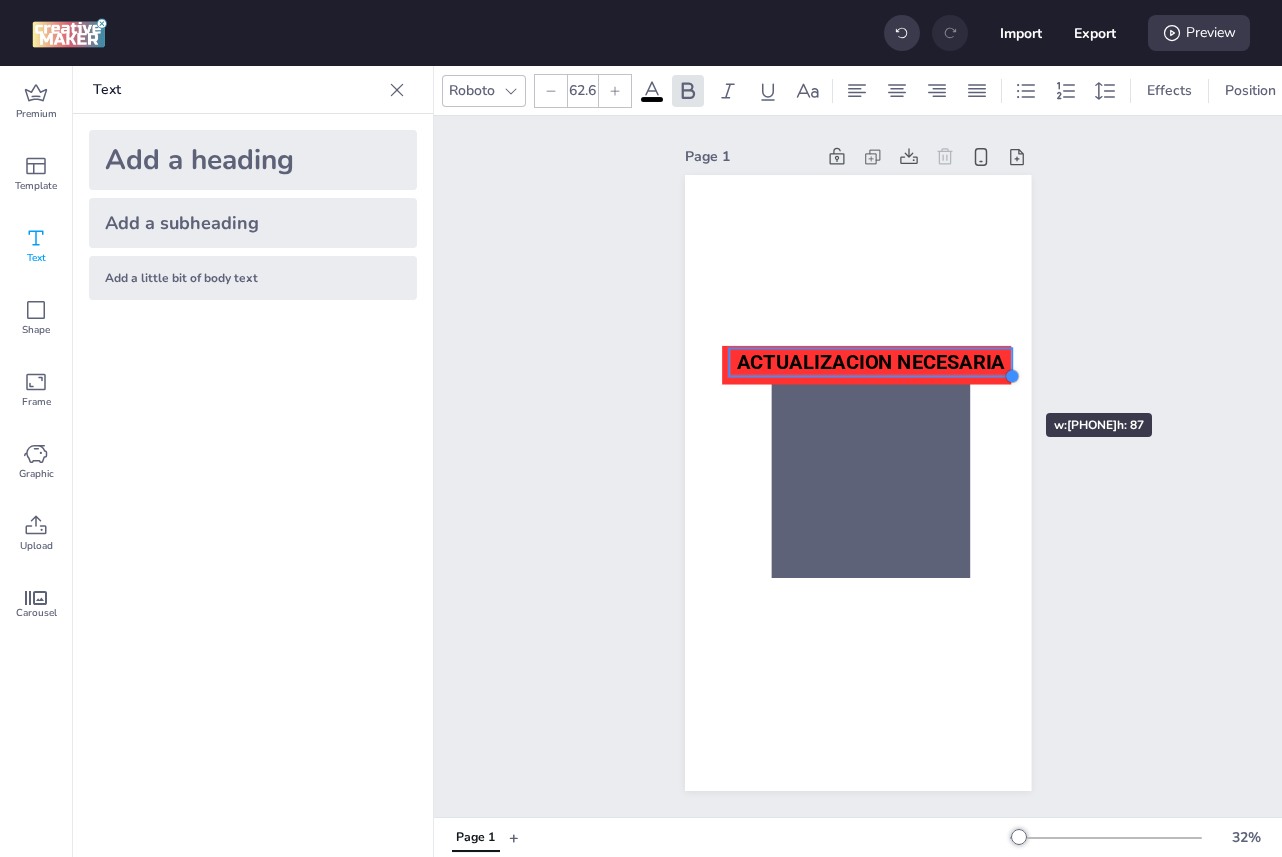 click on "ACTUALIZACION NECESARIA ACTUALIZACION NECESARIA" at bounding box center (858, 483) 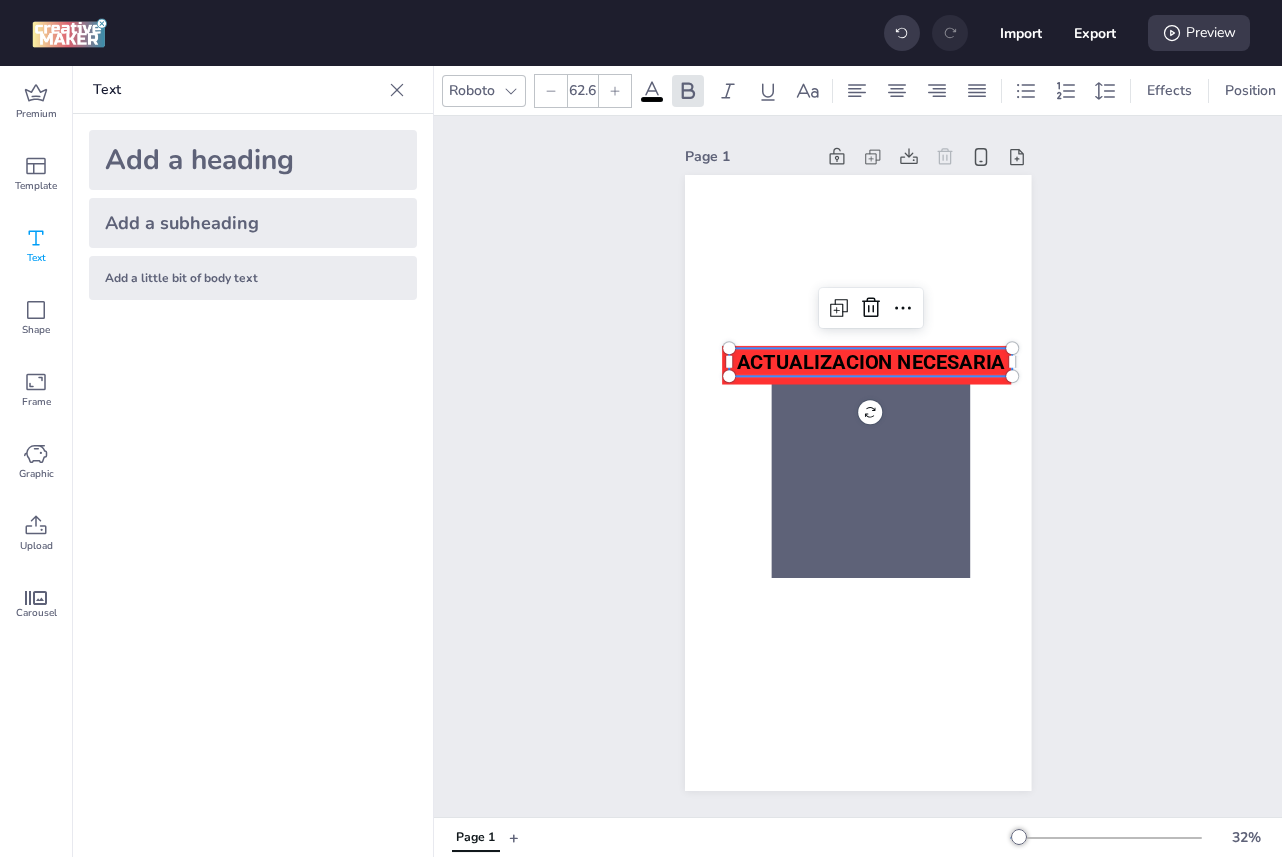 click on "ACTUALIZACION NECESARIA" at bounding box center [870, 361] 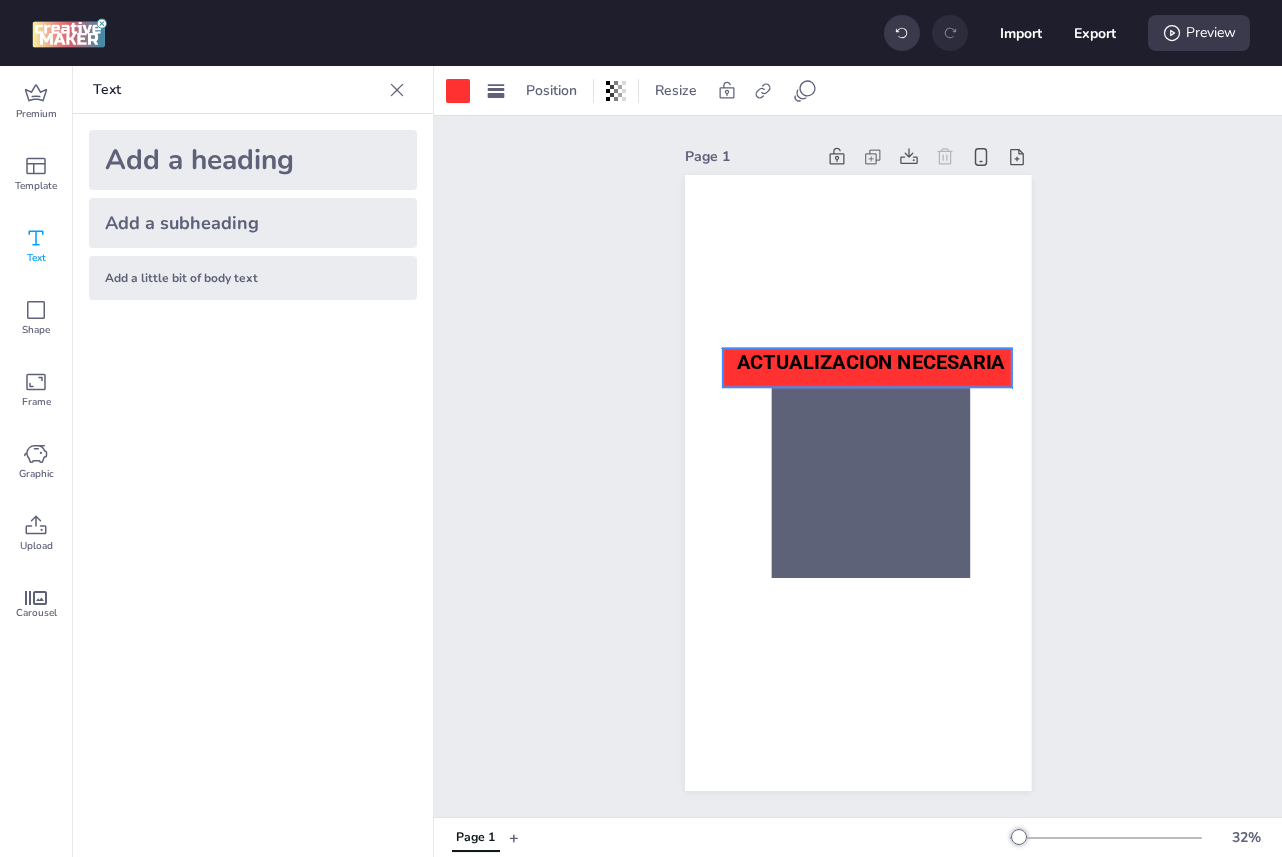 click on "ACTUALIZACION NECESARIA" at bounding box center (858, 175) 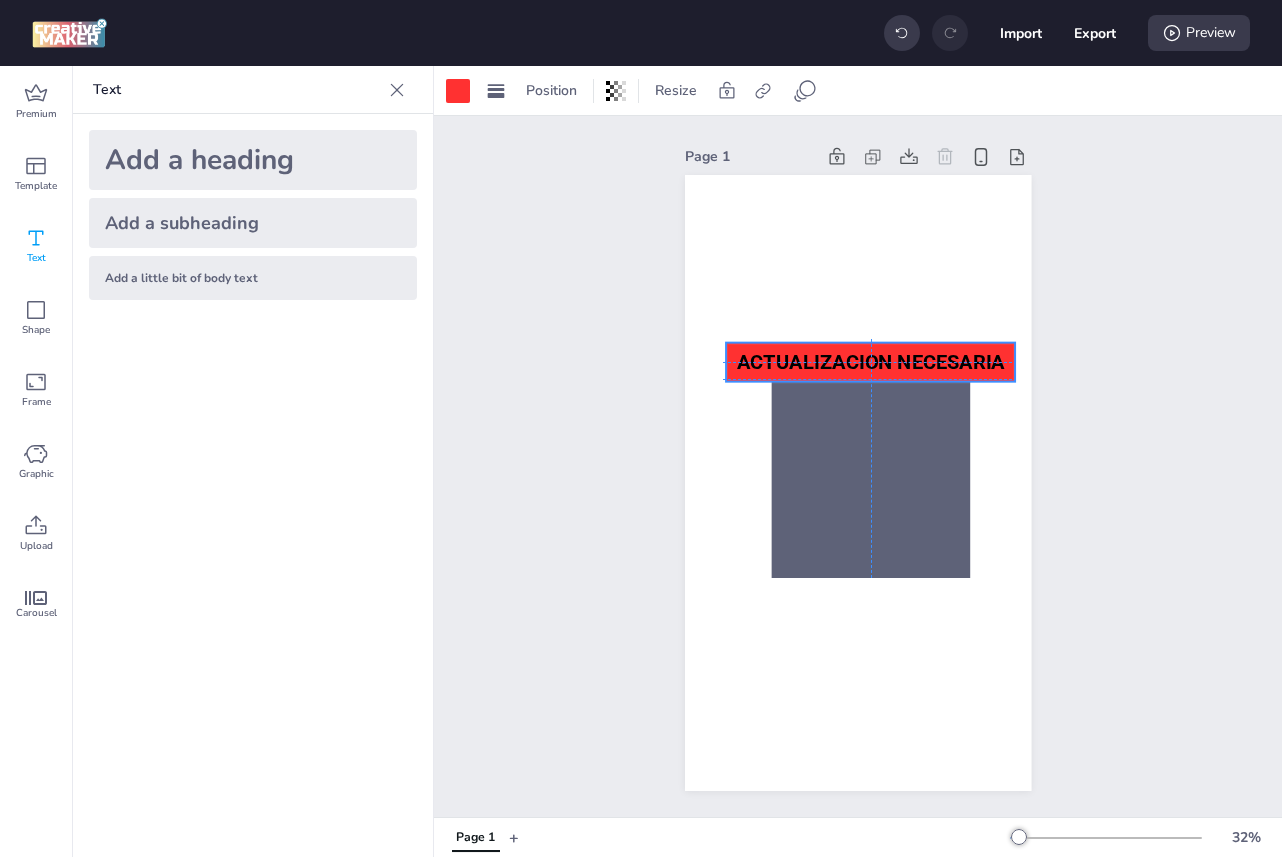 click on "ACTUALIZACION NECESARIA" at bounding box center [870, 361] 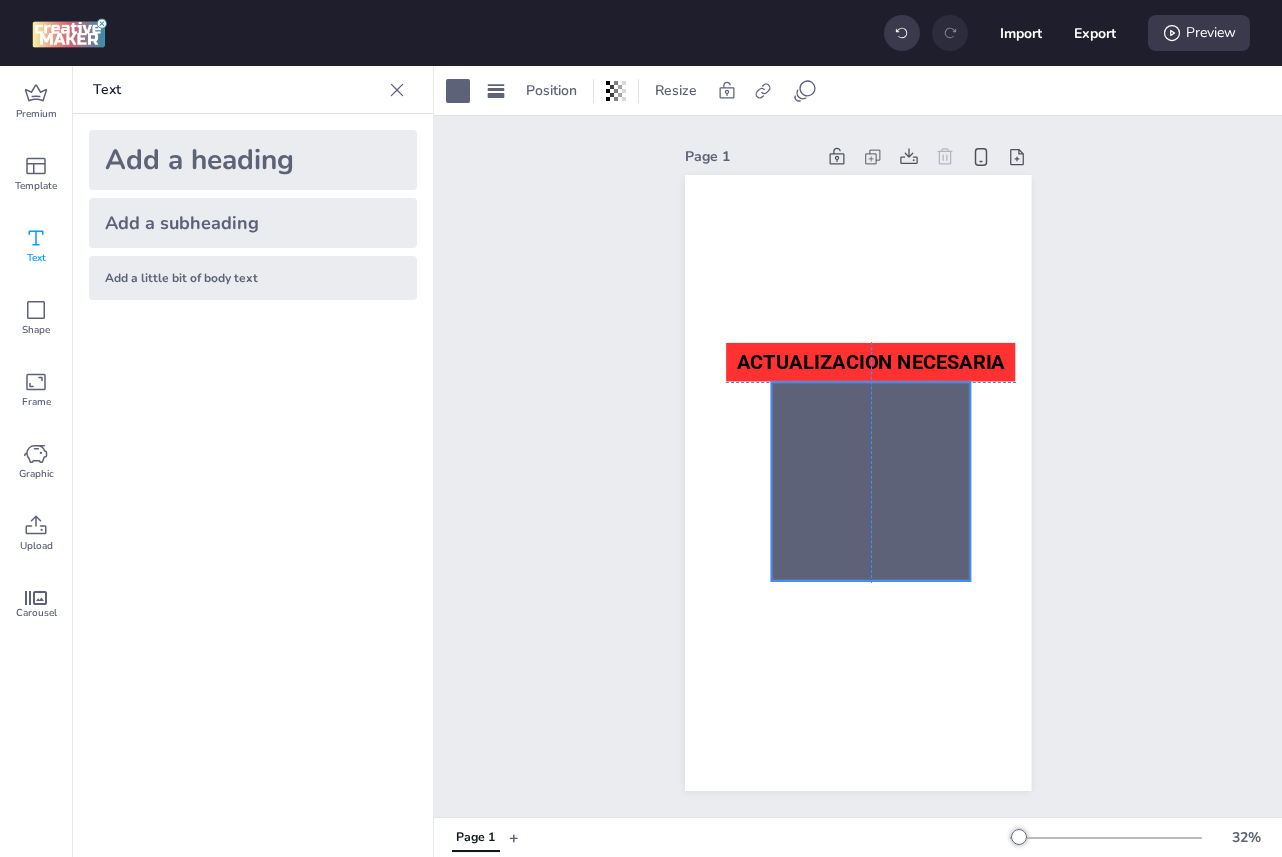 click at bounding box center (870, 481) 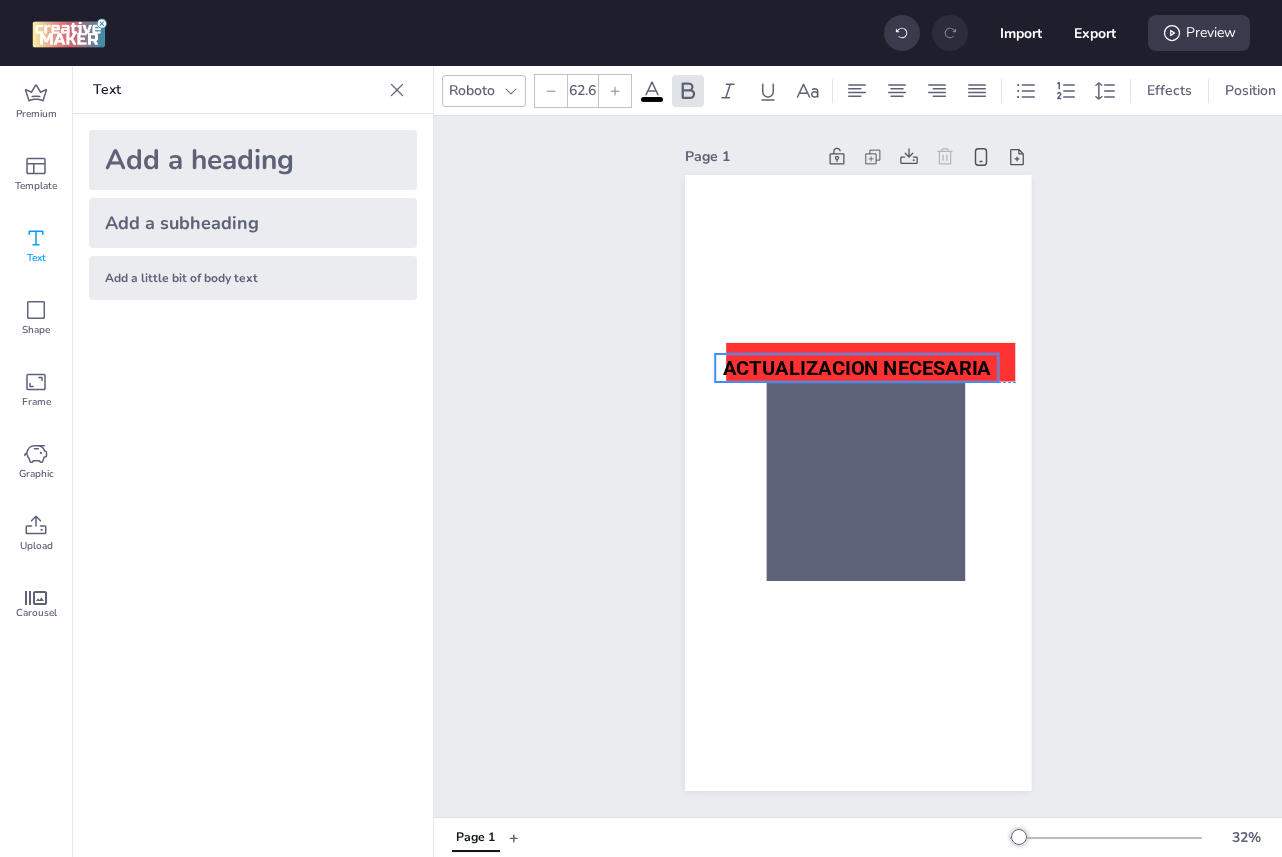 drag, startPoint x: 781, startPoint y: 358, endPoint x: 767, endPoint y: 360, distance: 14.142136 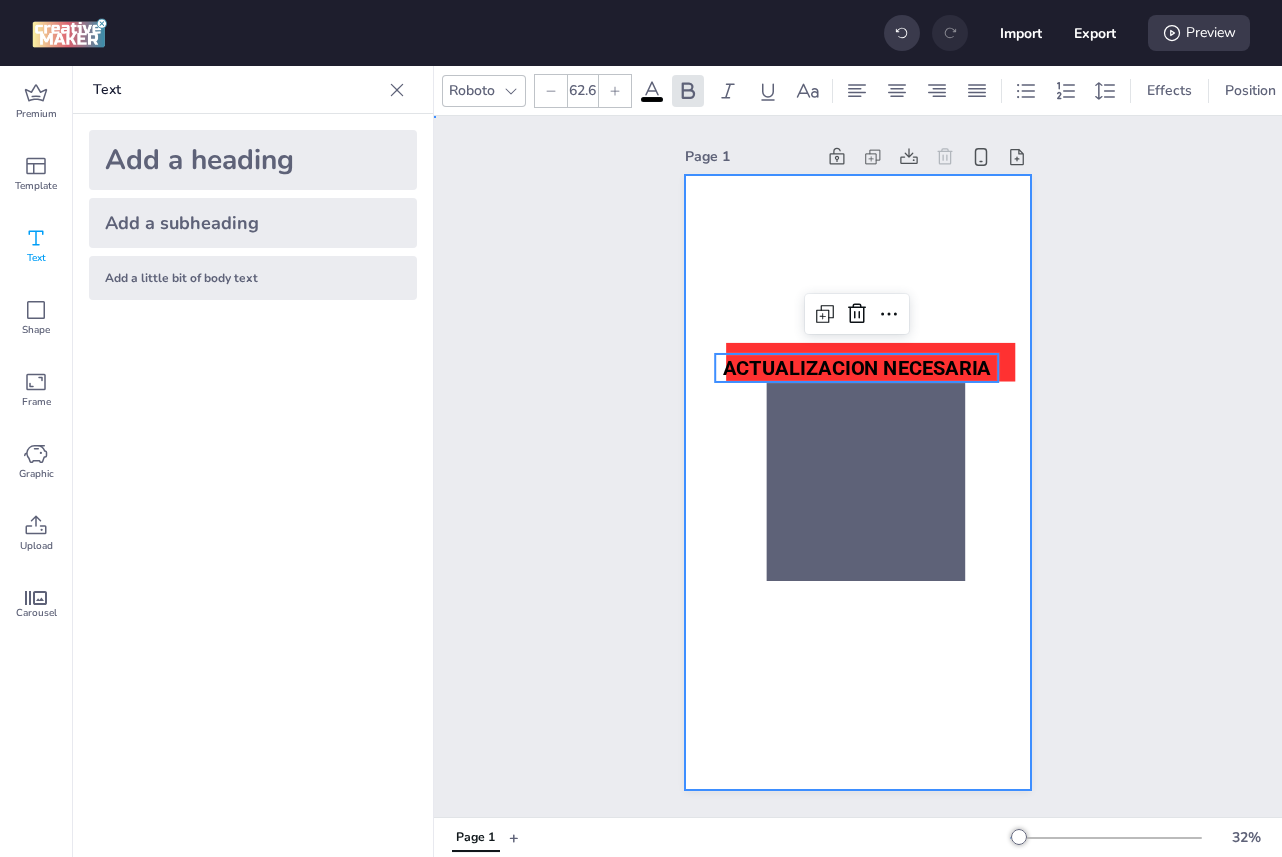 click at bounding box center [858, 483] 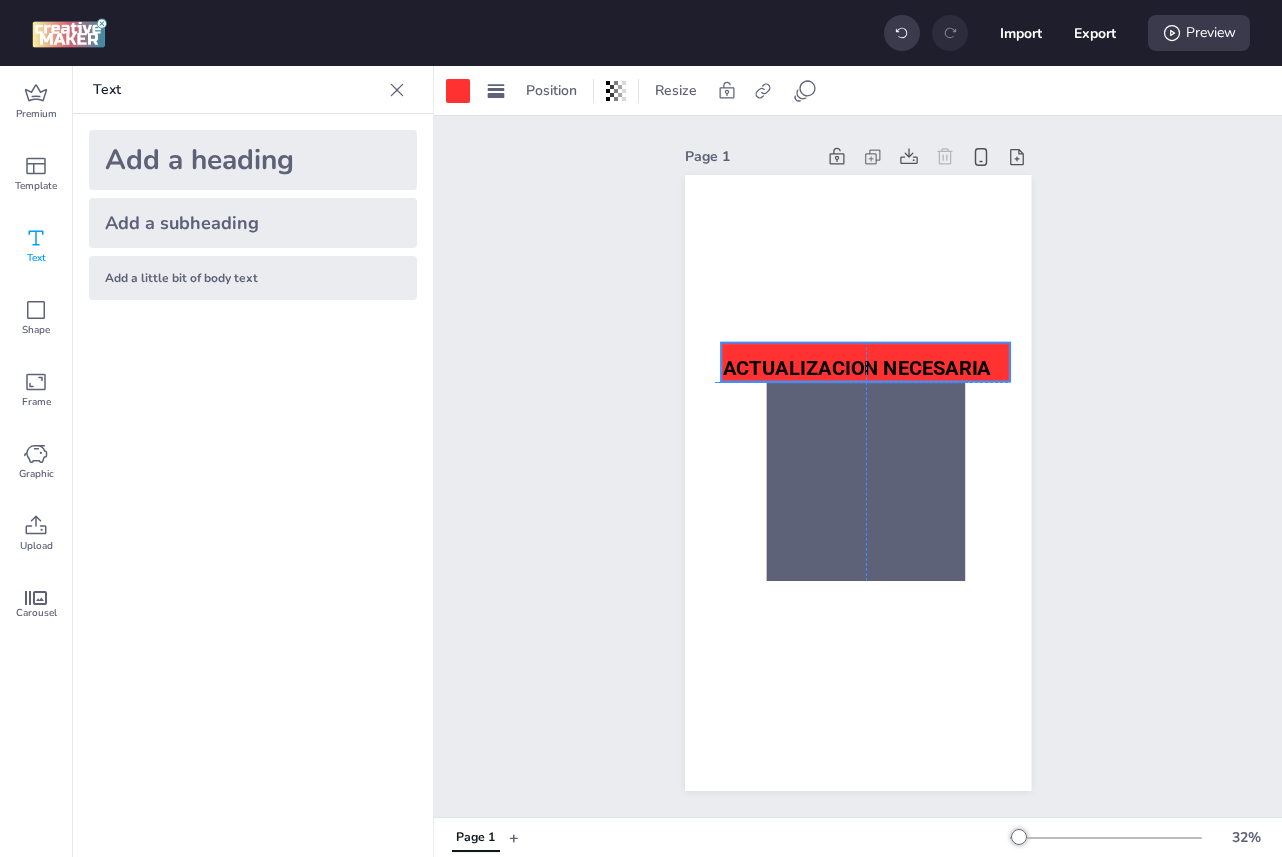 click at bounding box center (866, 361) 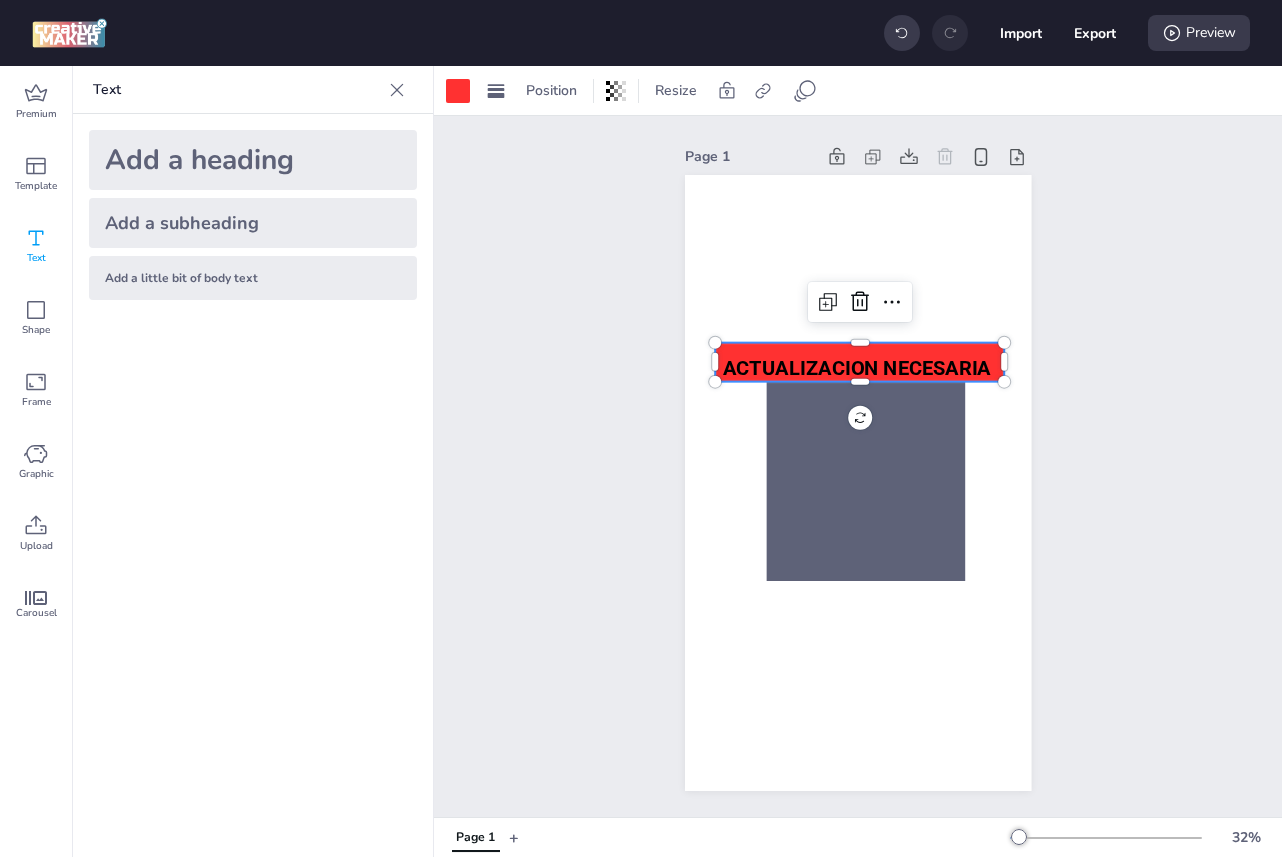 click at bounding box center (860, 361) 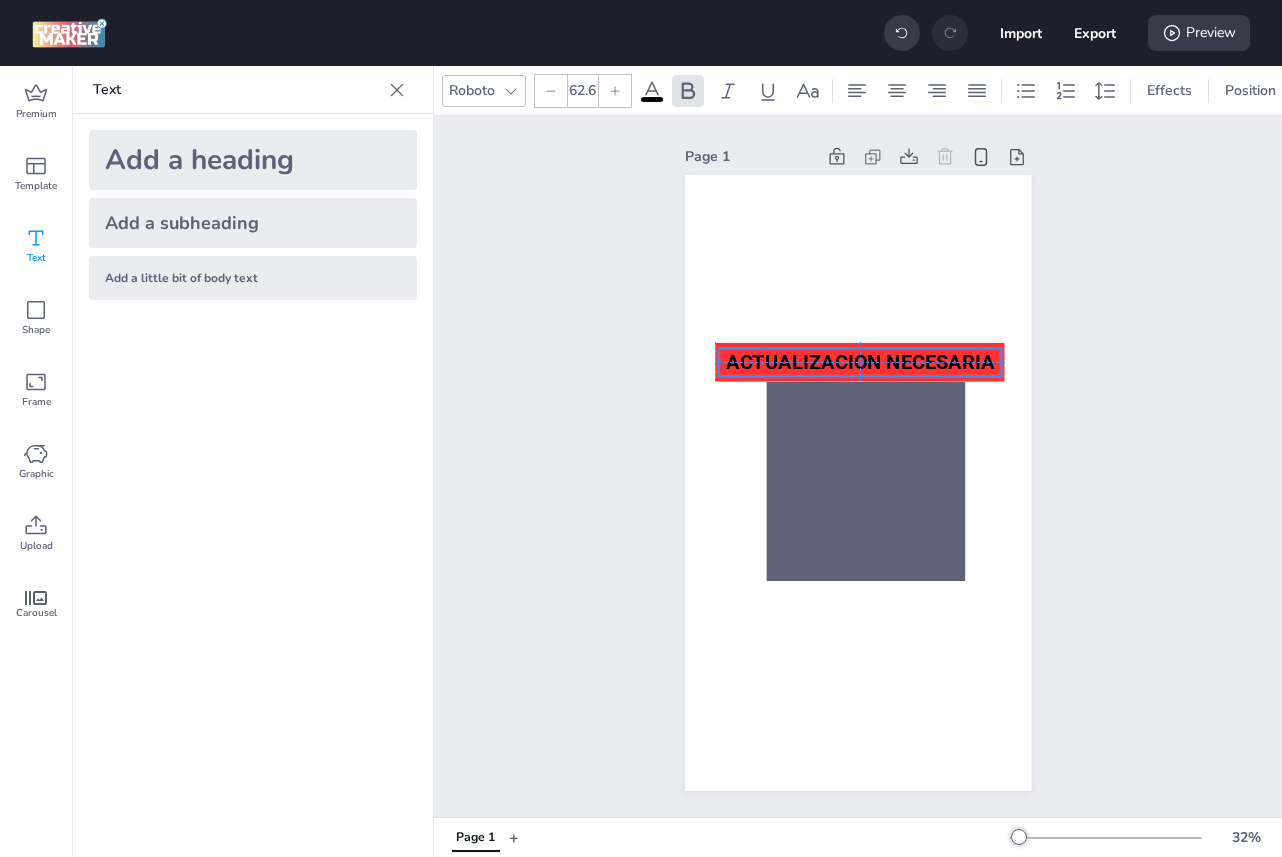 click on "ACTUALIZACION NECESARIA" at bounding box center [860, 361] 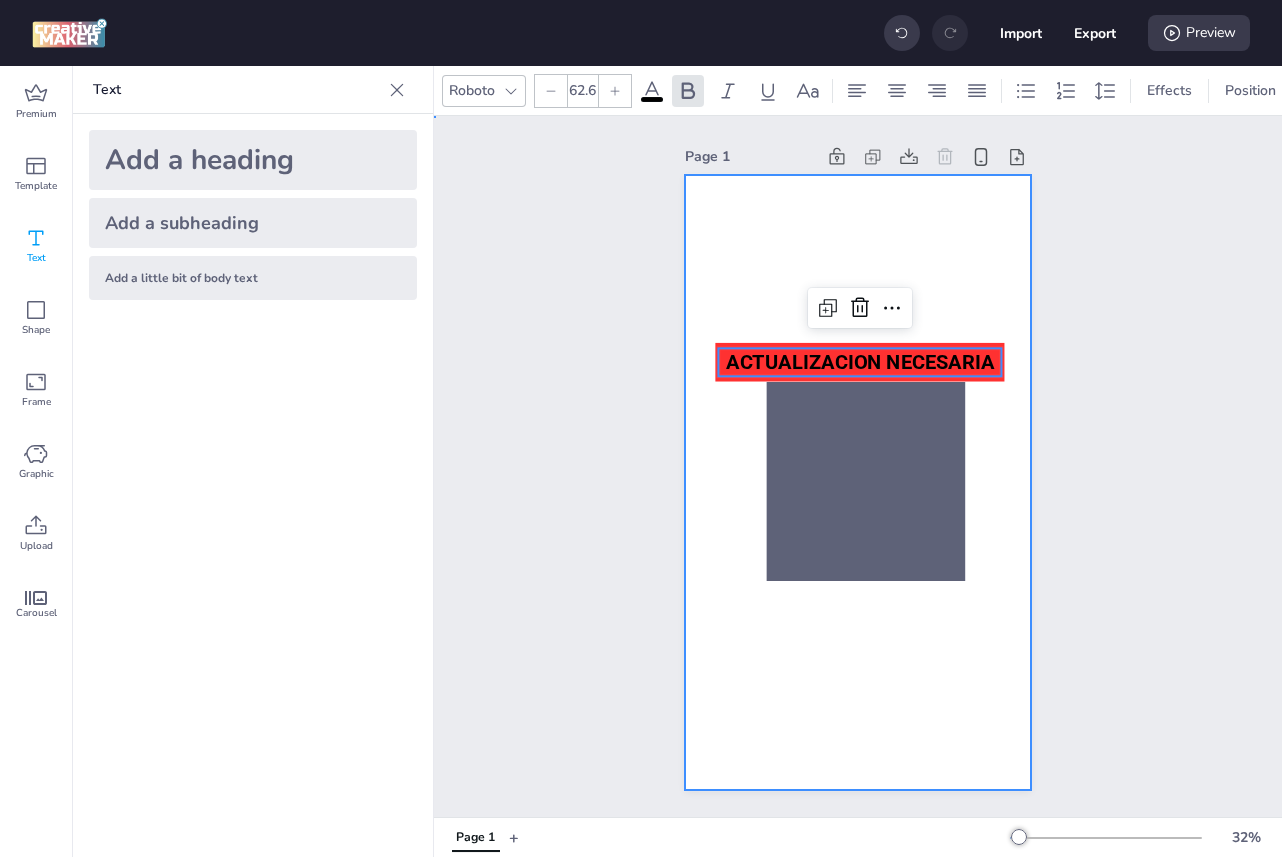 click at bounding box center [858, 483] 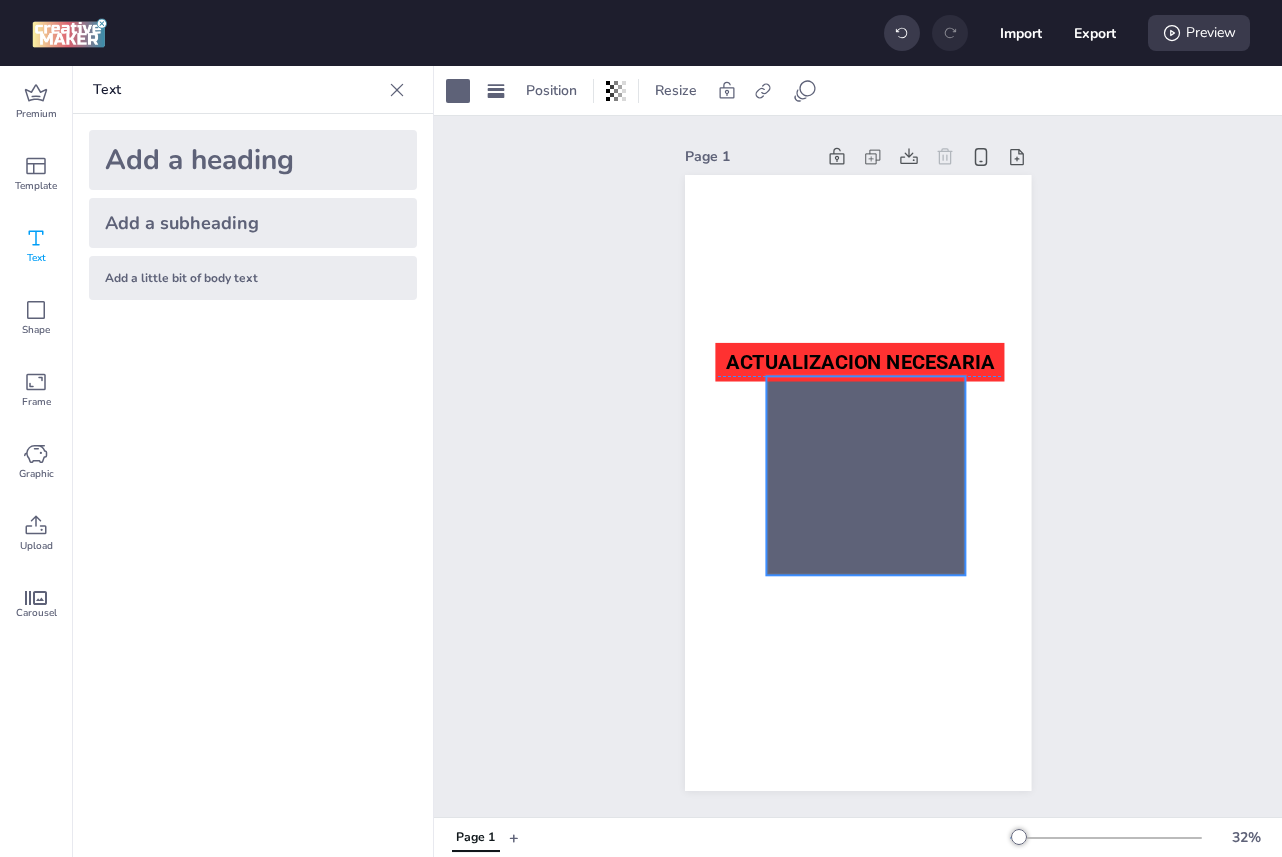 click at bounding box center (865, 475) 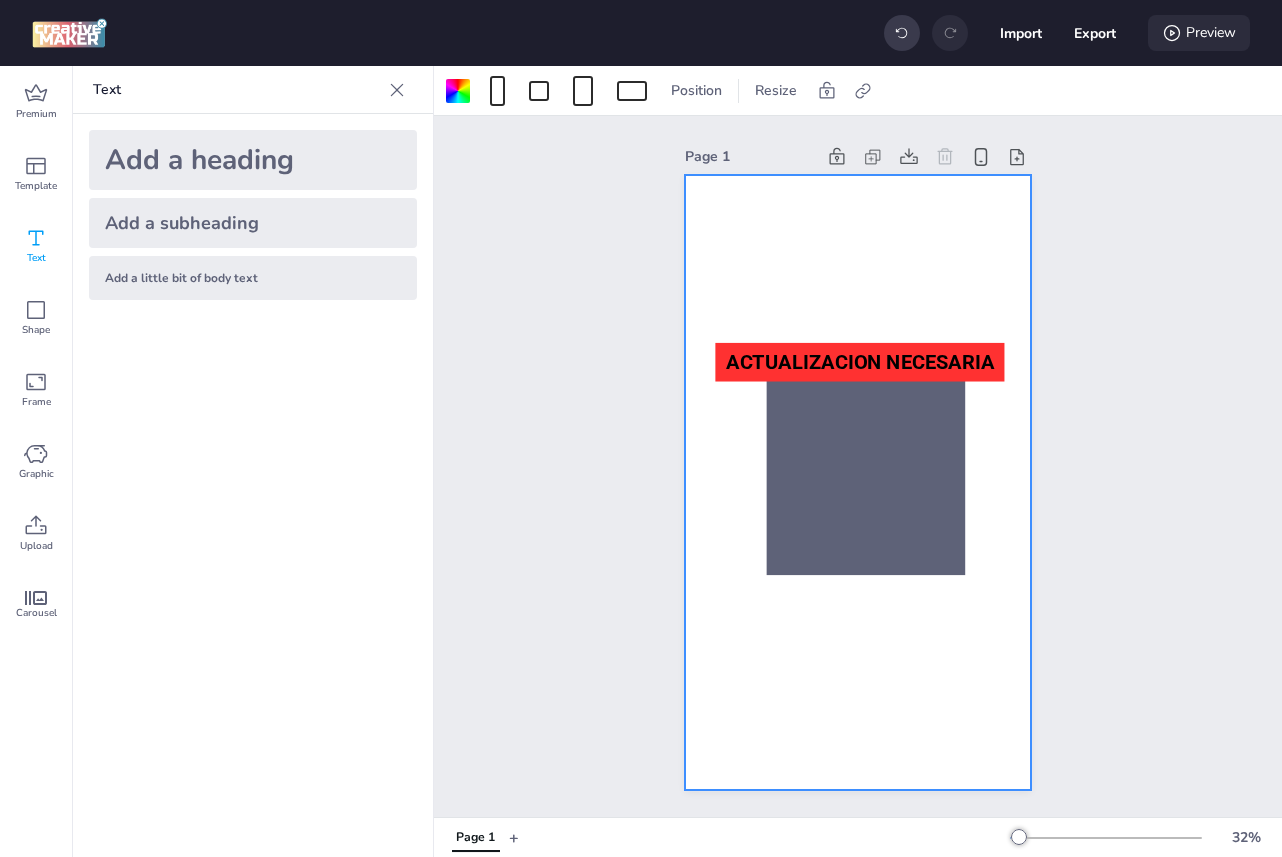 click on "Preview" at bounding box center [1199, 33] 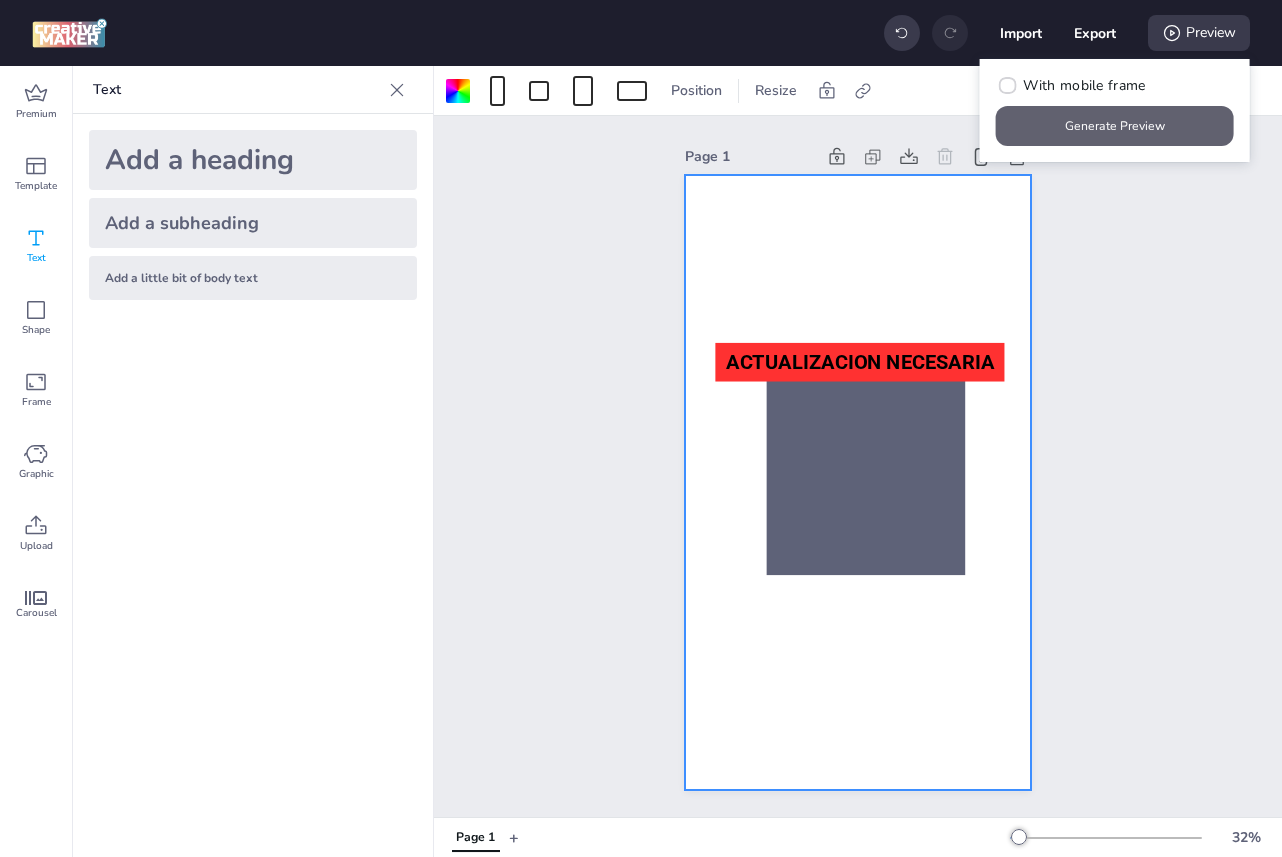 click on "Generate Preview" at bounding box center [1115, 126] 